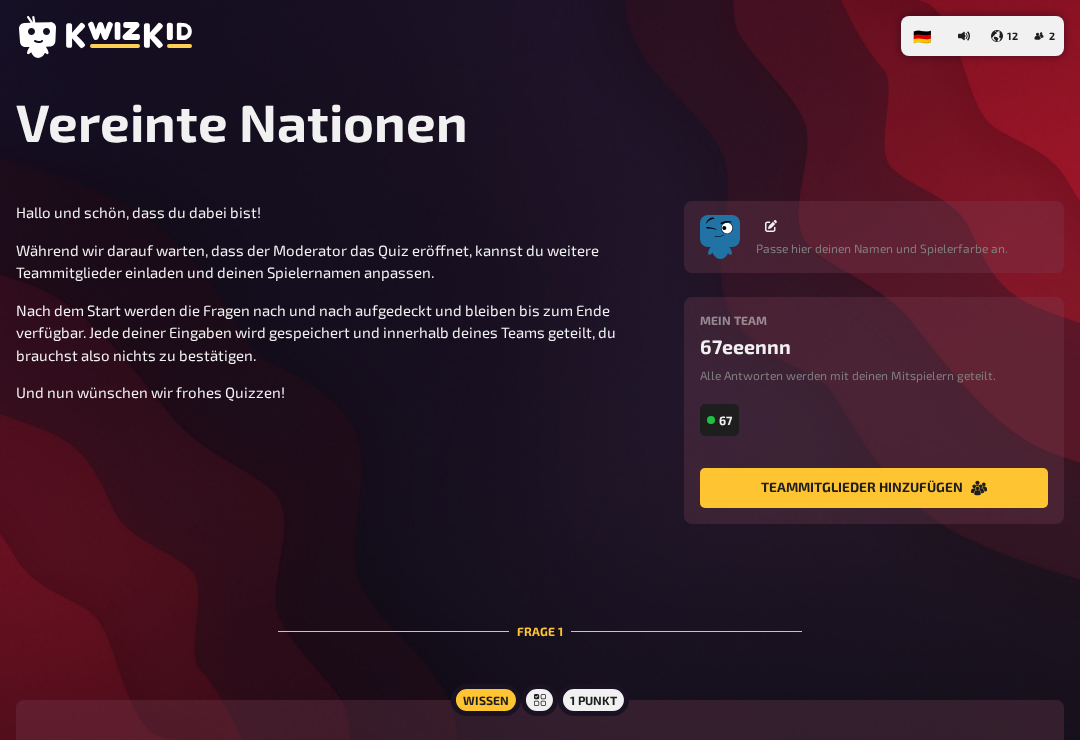 scroll, scrollTop: 0, scrollLeft: 0, axis: both 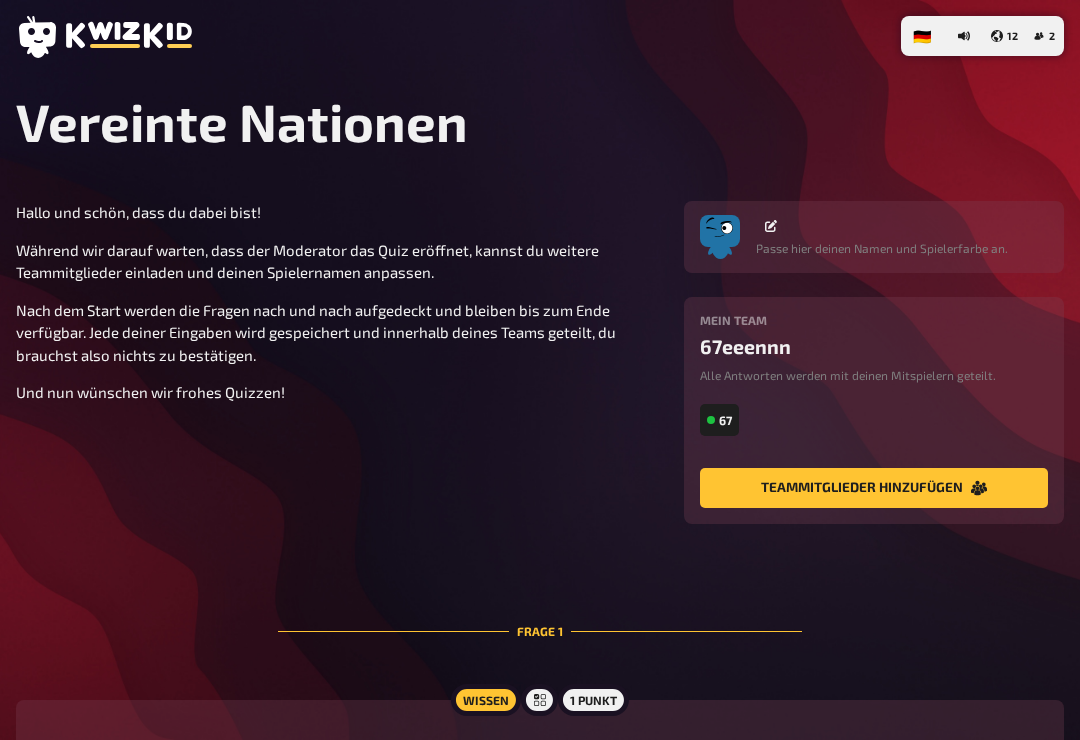 click on "Vereinte Nationen [PERSON_NAME] und schön, dass du dabei bist! Während wir darauf warten, dass der Moderator das Quiz eröffnet, kannst du weitere Teammitglieder einladen und deinen Spielernamen anpassen. Nach dem Start werden die Fragen nach und nach aufgedeckt und bleiben bis zum Ende verfügbar. Jede deiner Eingaben wird gespeichert und innerhalb deines Teams geteilt, du brauchst also nichts zu bestätigen. Und nun wünschen wir frohes Quizzen! Passe hier deinen Namen und Spielerfarbe an. Mein Team 67eeennn Alle Antworten werden mit deinen Mitspielern geteilt. 67 Teammitglieder hinzufügen Frage   1 Wissen 1 Punkt Wo ist der Hauptsitz des Generalsekretariats? [GEOGRAPHIC_DATA] [GEOGRAPHIC_DATA] [GEOGRAPHIC_DATA] [US_STATE]" at bounding box center [540, 557] 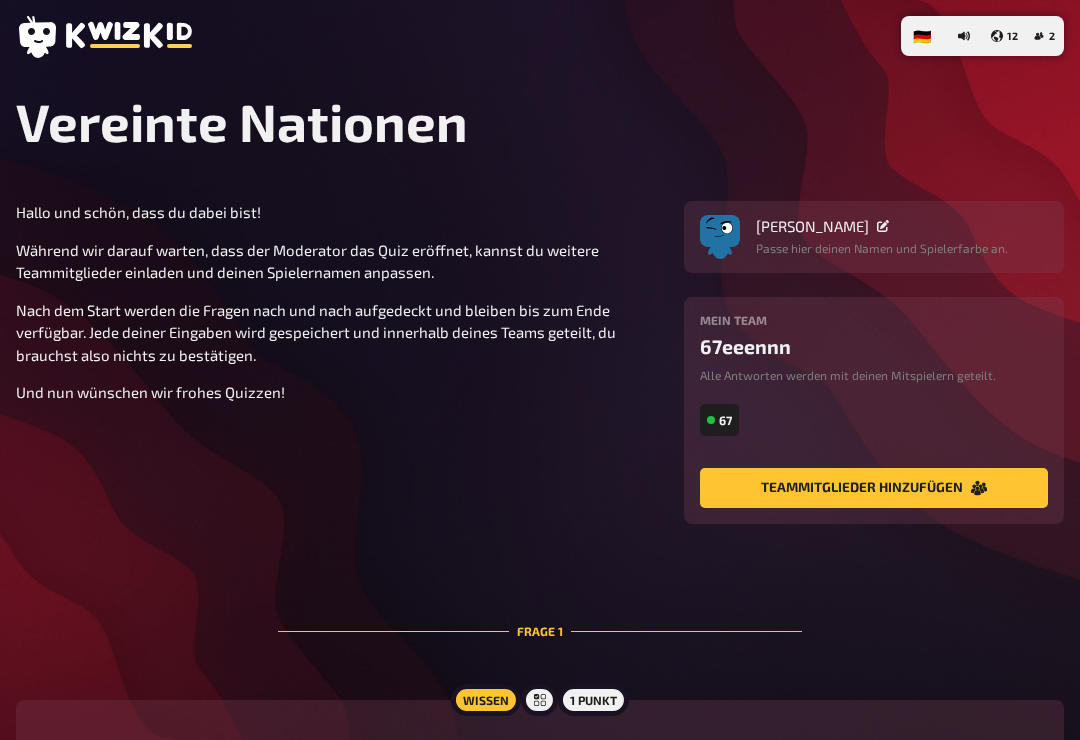 click on "🇩🇪 Deutsch 🇬🇧 English 🇳🇱 Nederlands 12 2 Vereinte Nationen Hallo und schön, dass du dabei bist! Während wir darauf warten, dass der Moderator das Quiz eröffnet, kannst du weitere Teammitglieder einladen und deinen Spielernamen anpassen. Nach dem Start werden die Fragen nach und nach aufgedeckt und bleiben bis zum Ende verfügbar. Jede deiner Eingaben wird gespeichert und innerhalb deines Teams geteilt, du brauchst also nichts zu bestätigen. Und nun wünschen wir frohes Quizzen! [PERSON_NAME] Passe hier deinen Namen und Spielerfarbe an. Mein Team 67eeennn Alle Antworten werden mit deinen Mitspielern geteilt. 67 Teammitglieder hinzufügen Frage   1 Wissen 1 Punkt Wo ist der Hauptsitz des Generalsekretariats? [GEOGRAPHIC_DATA] [GEOGRAPHIC_DATA] [GEOGRAPHIC_DATA] [US_STATE]" at bounding box center [540, 560] 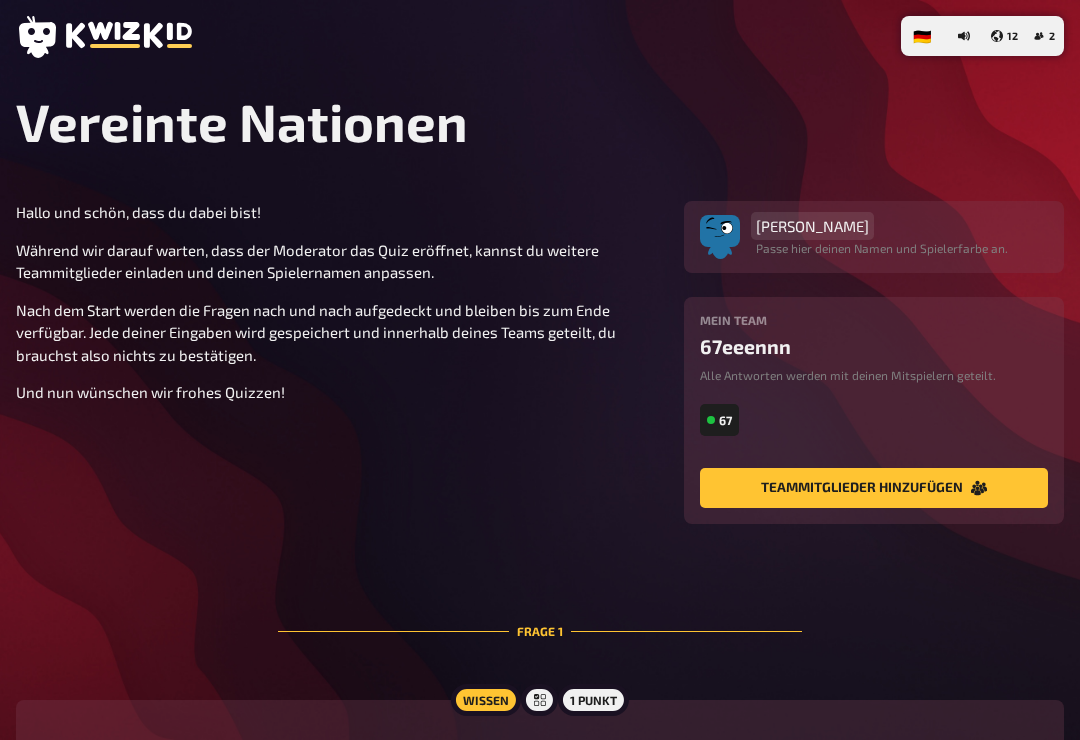 type 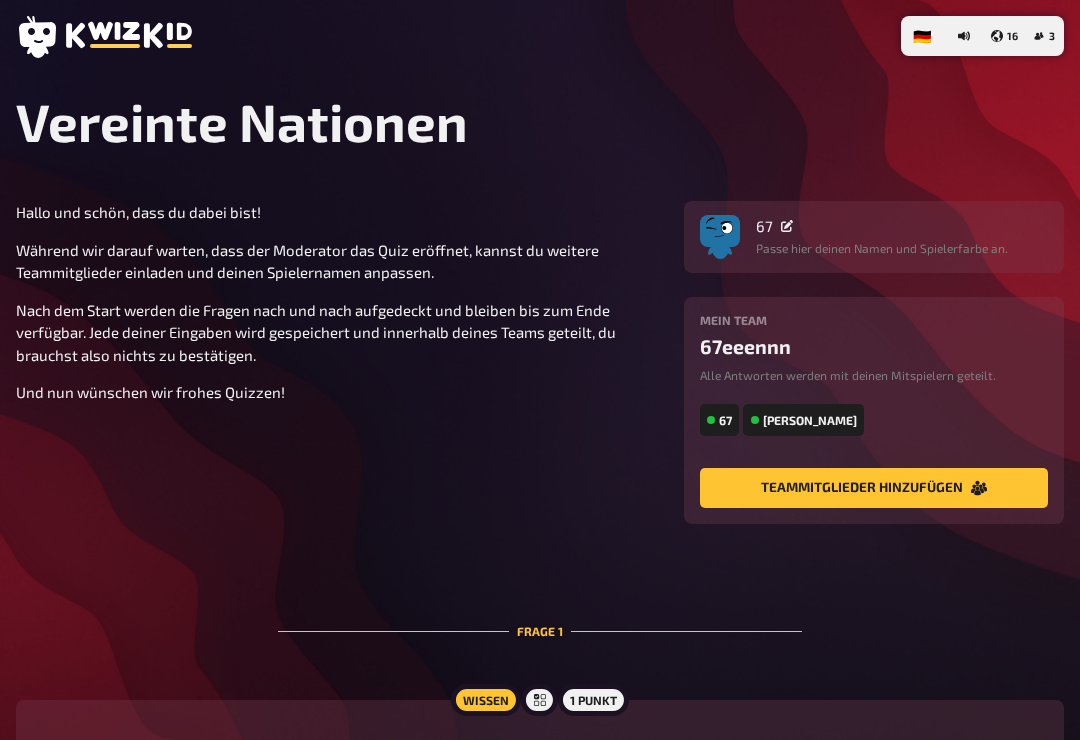 click on "Teammitglieder hinzufügen" at bounding box center [874, 488] 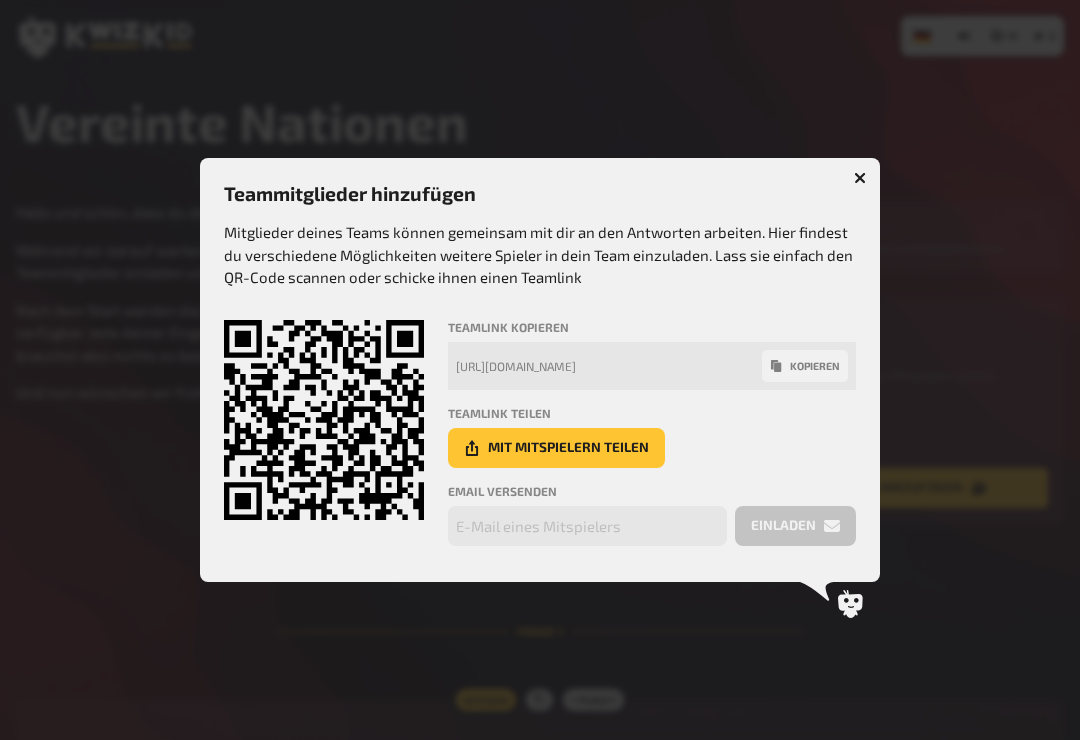 click at bounding box center [860, 178] 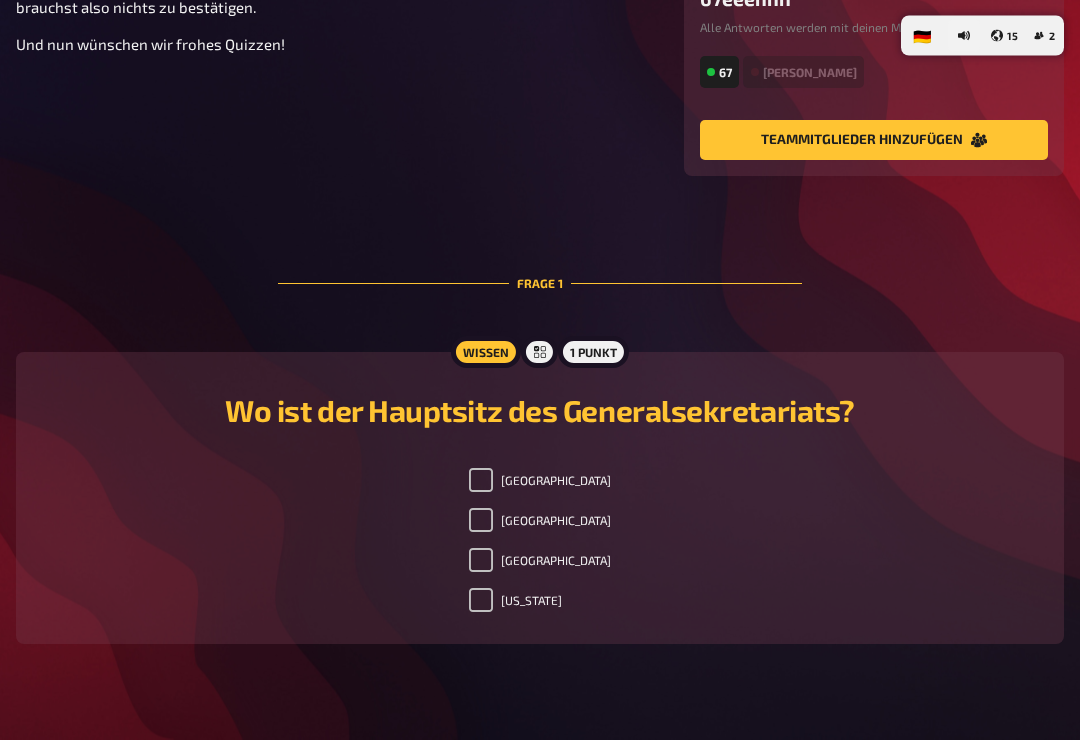 scroll, scrollTop: 355, scrollLeft: 0, axis: vertical 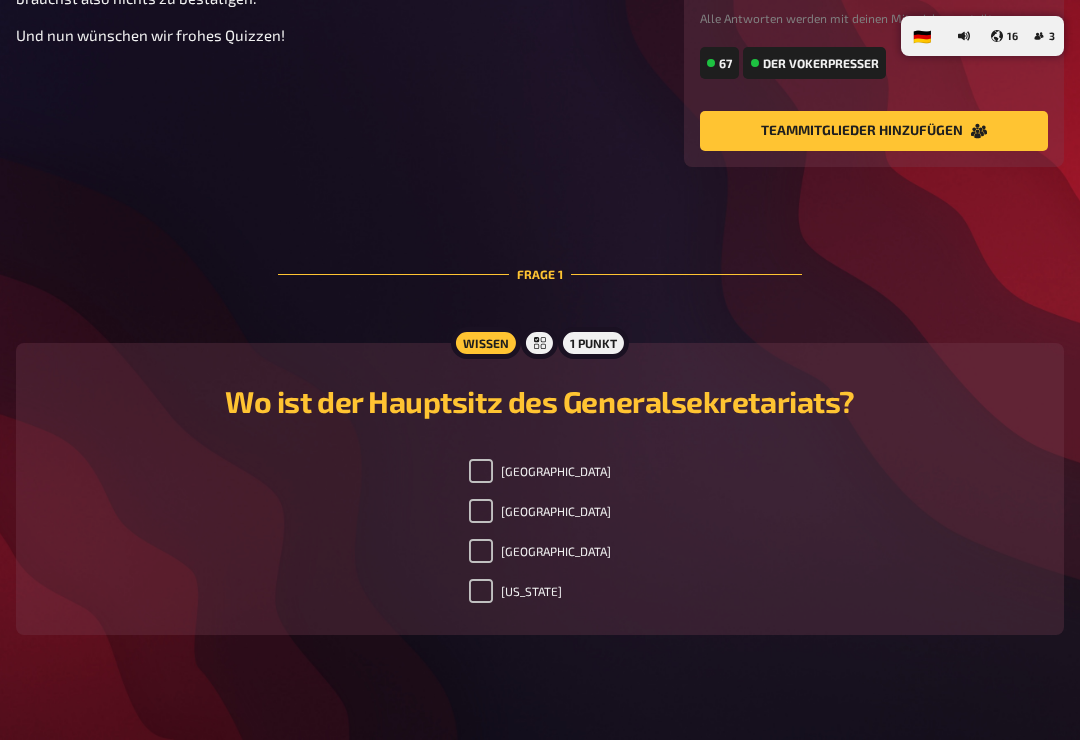 click on "[GEOGRAPHIC_DATA]" at bounding box center (481, 471) 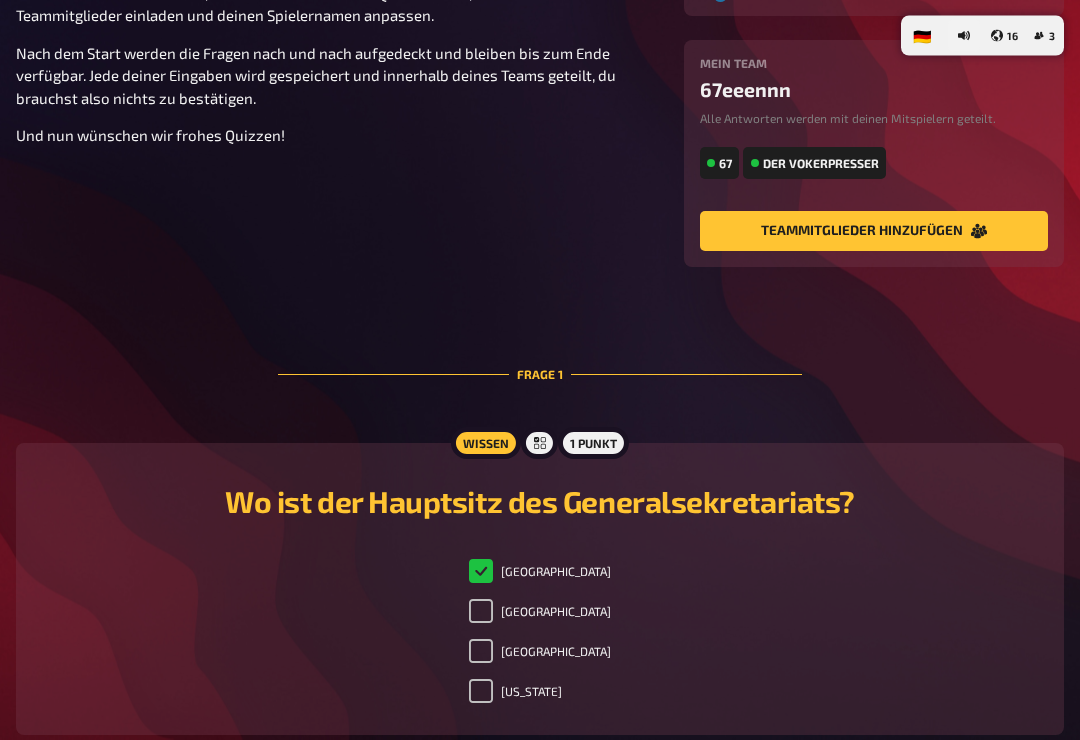 scroll, scrollTop: 355, scrollLeft: 0, axis: vertical 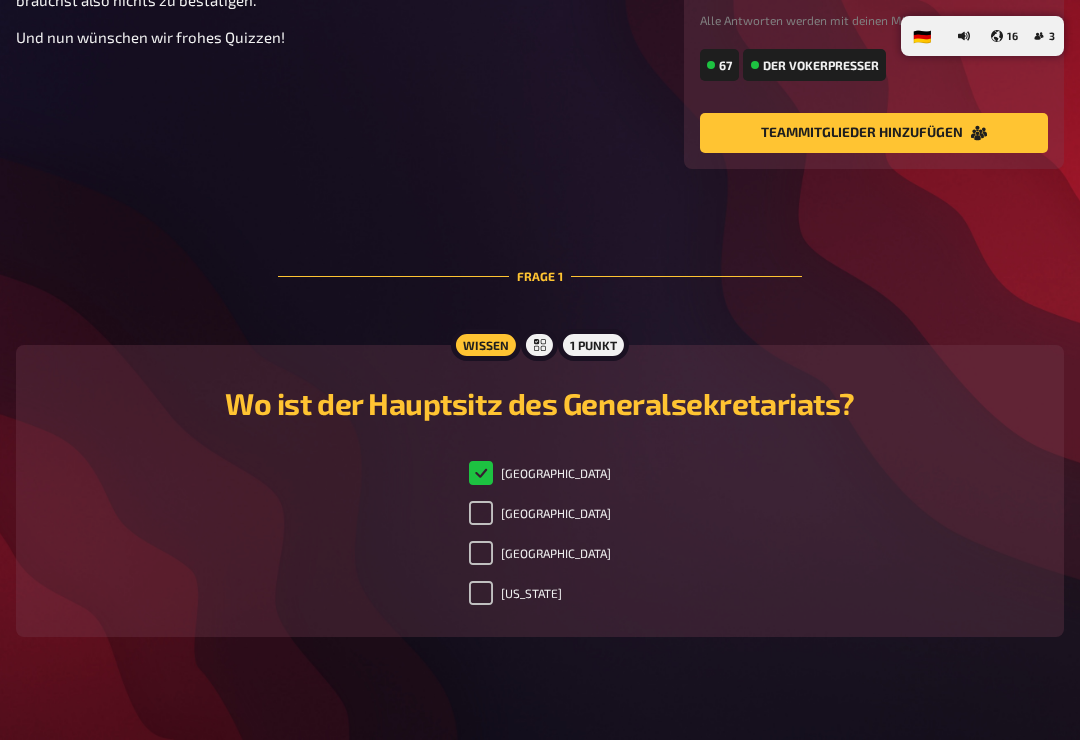 click on "[GEOGRAPHIC_DATA]" at bounding box center [540, 473] 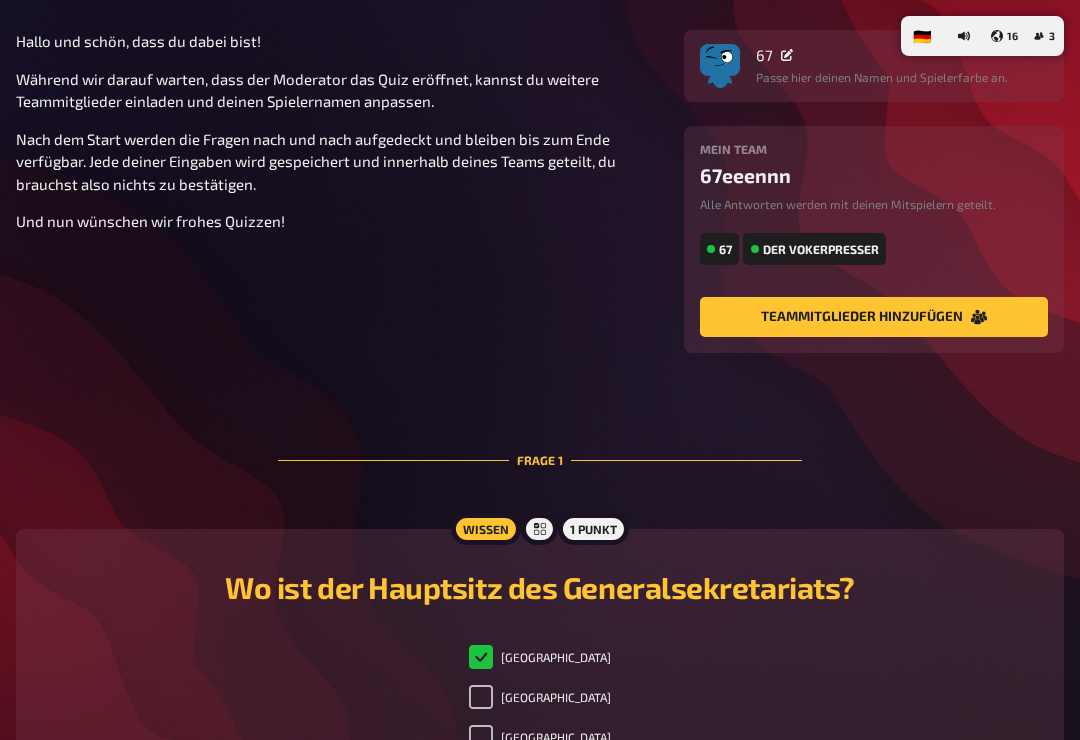scroll, scrollTop: 0, scrollLeft: 0, axis: both 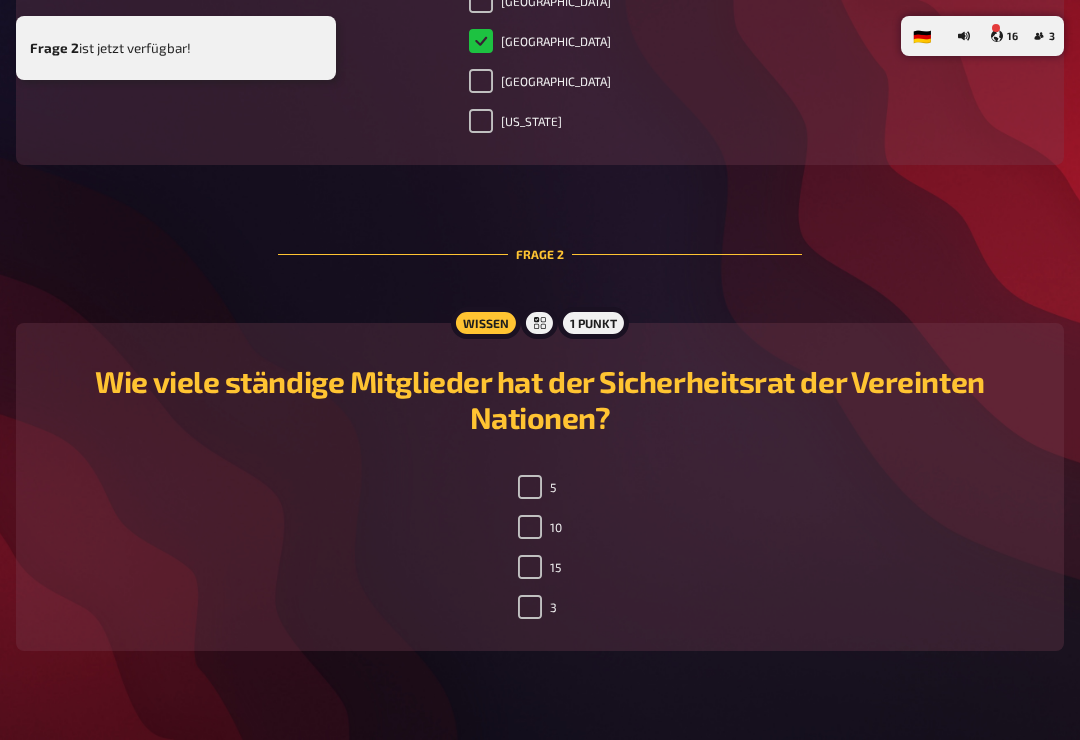 checkbox on "false" 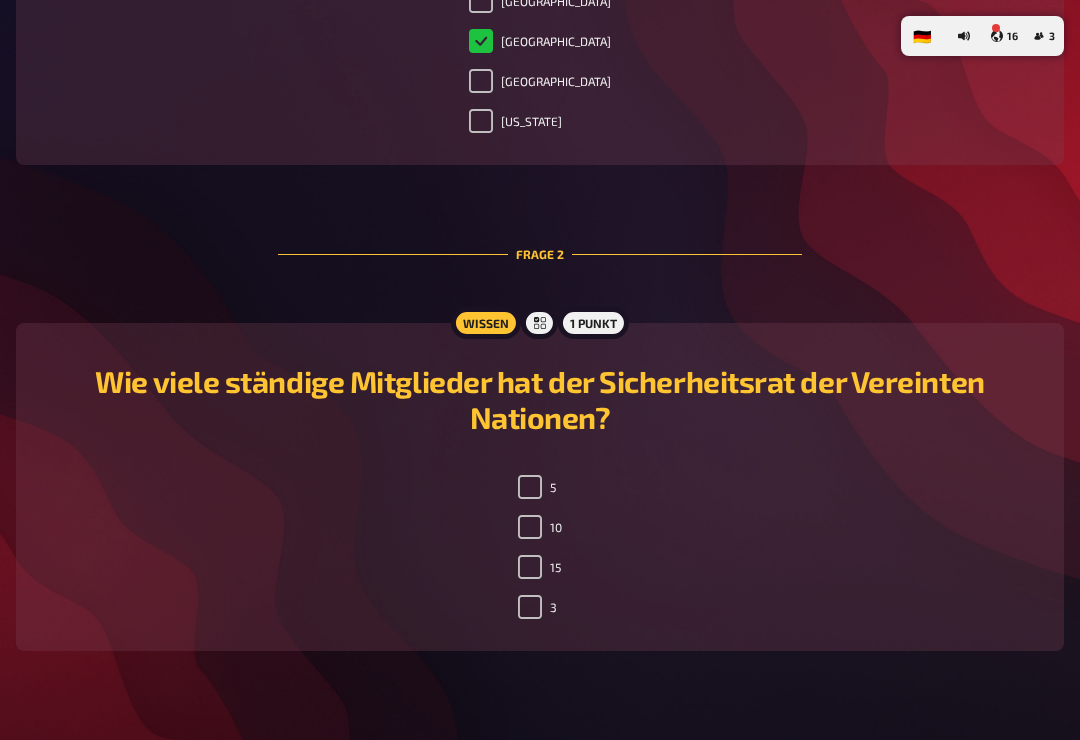 scroll, scrollTop: 844, scrollLeft: 0, axis: vertical 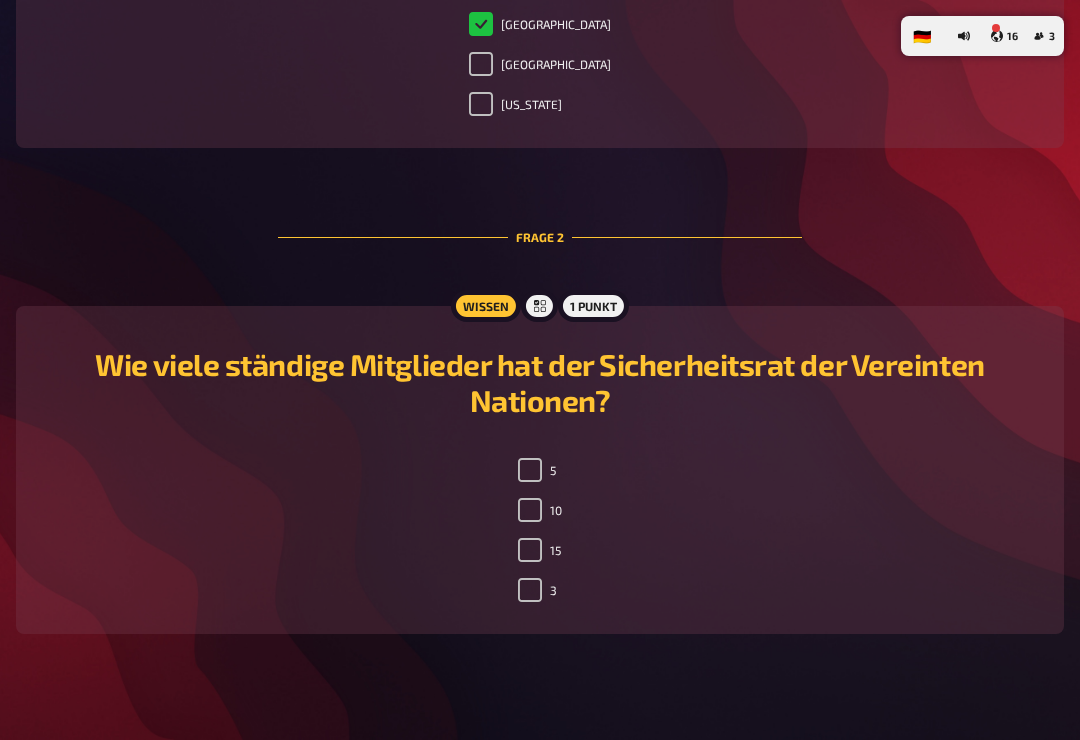 click on "10" at bounding box center (530, 510) 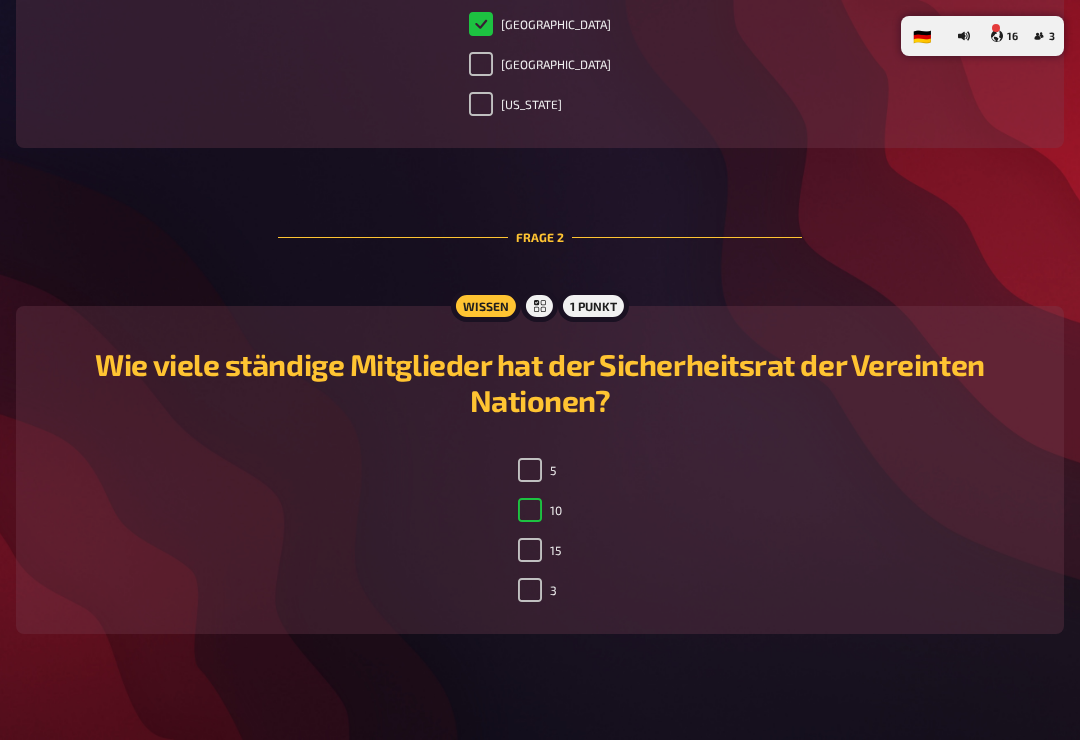 checkbox on "true" 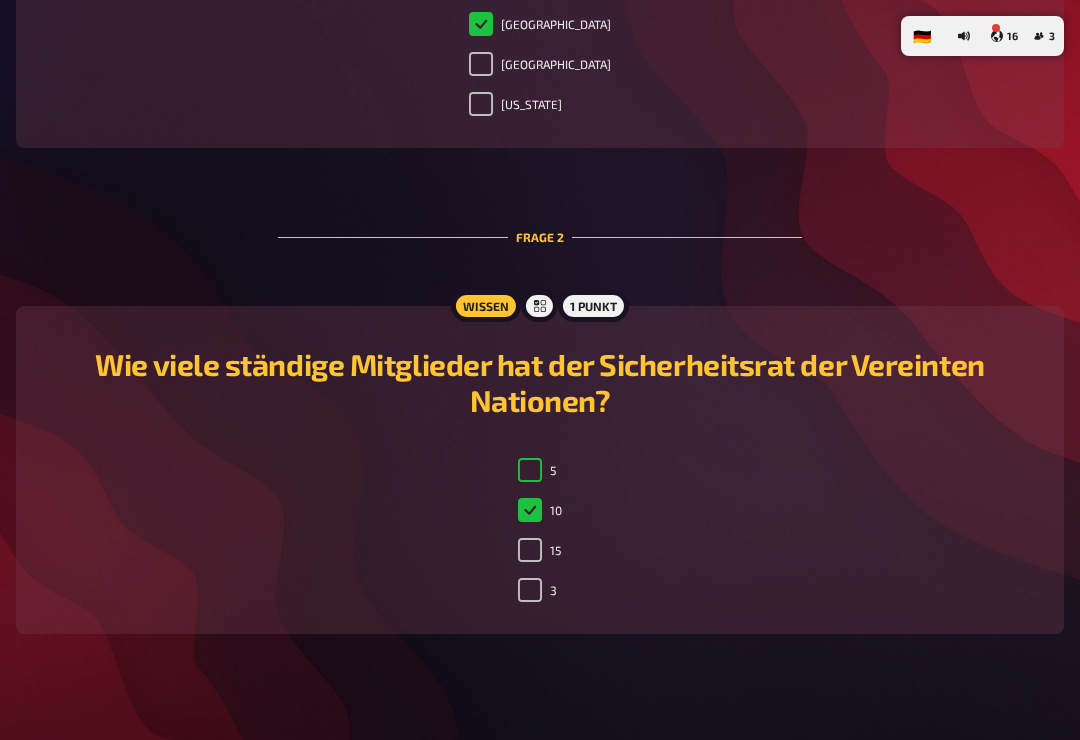 checkbox on "true" 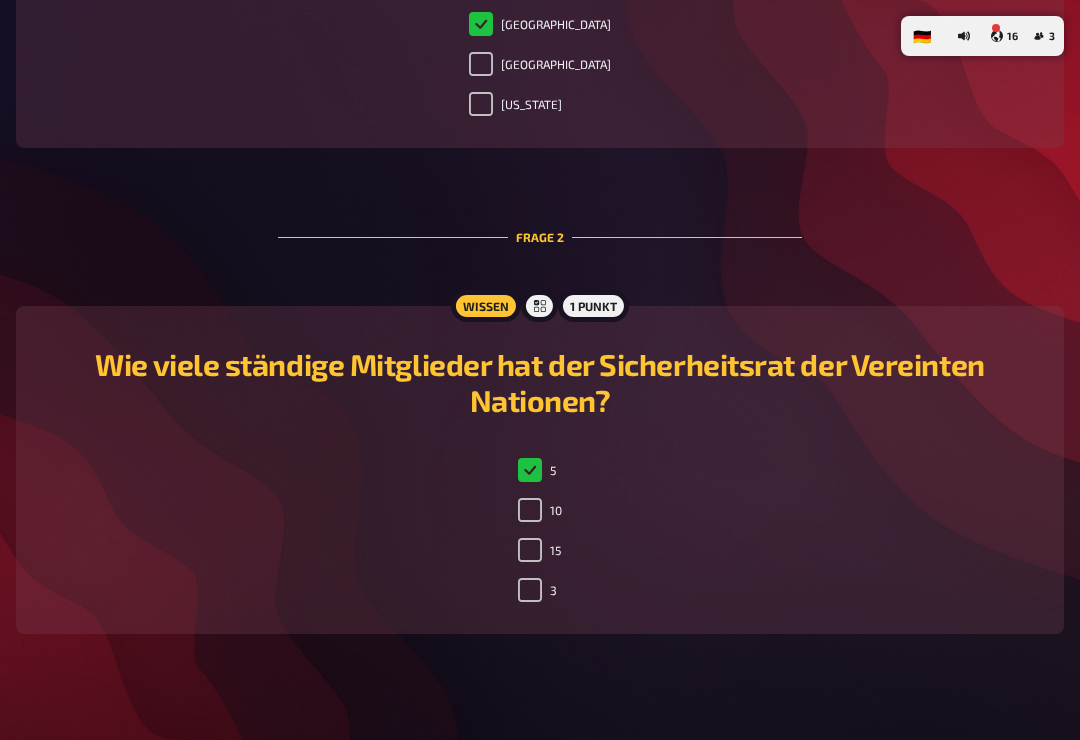 checkbox on "false" 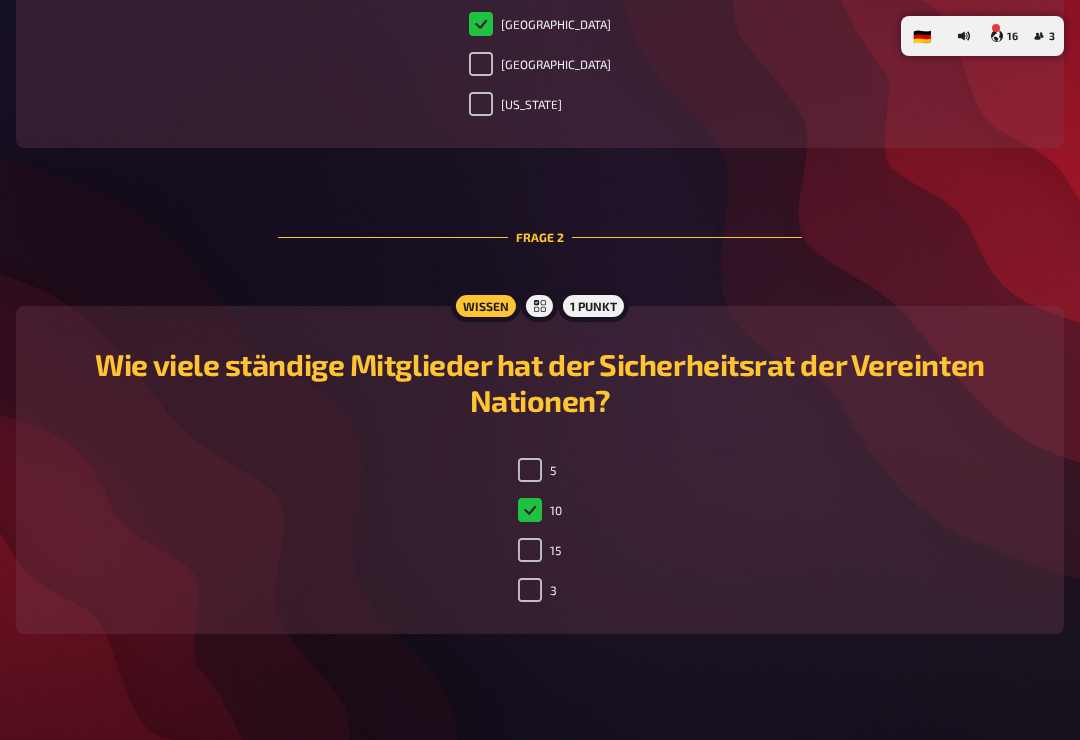 checkbox on "true" 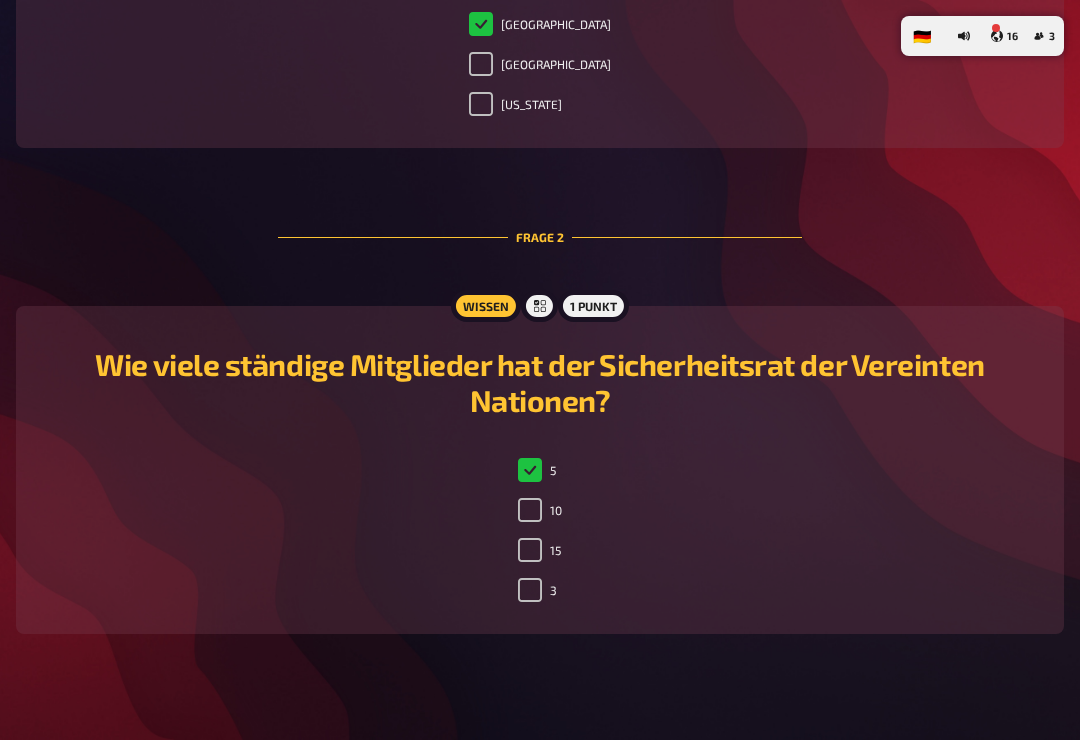 checkbox on "false" 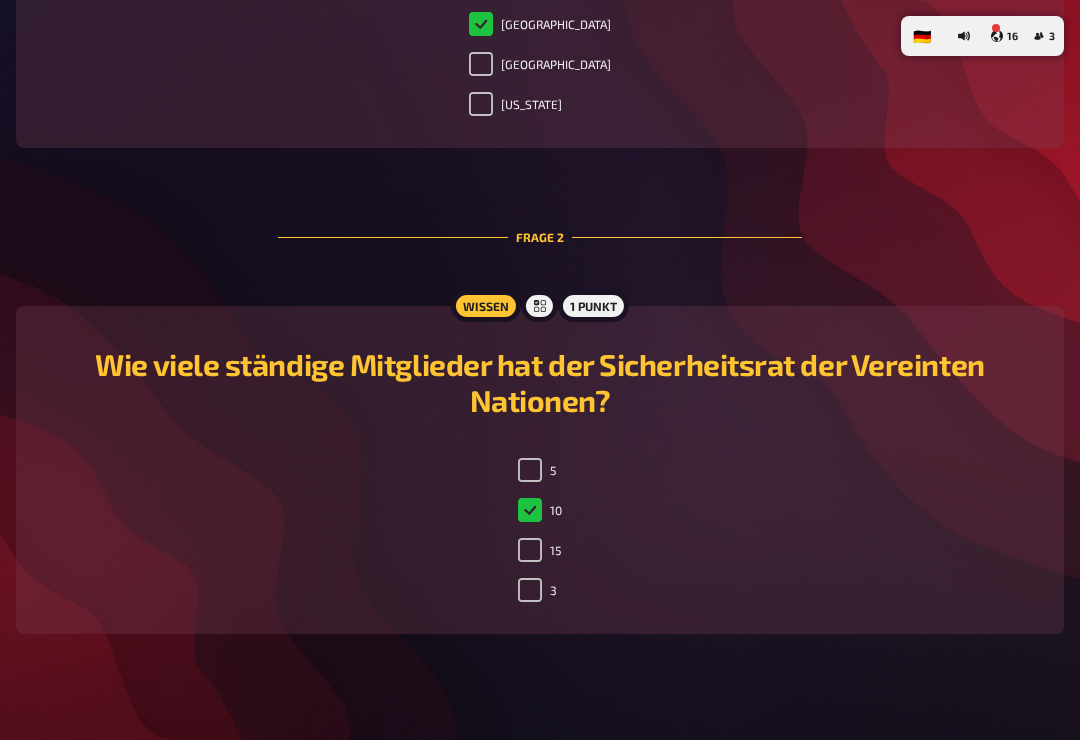 checkbox on "true" 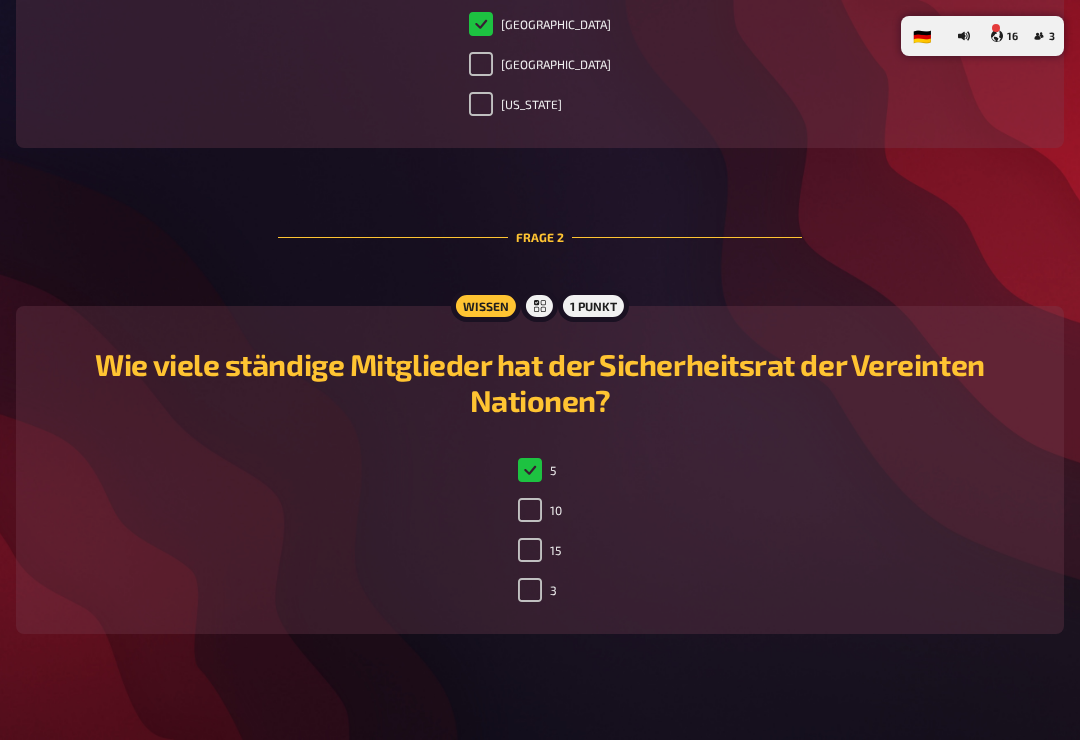 checkbox on "false" 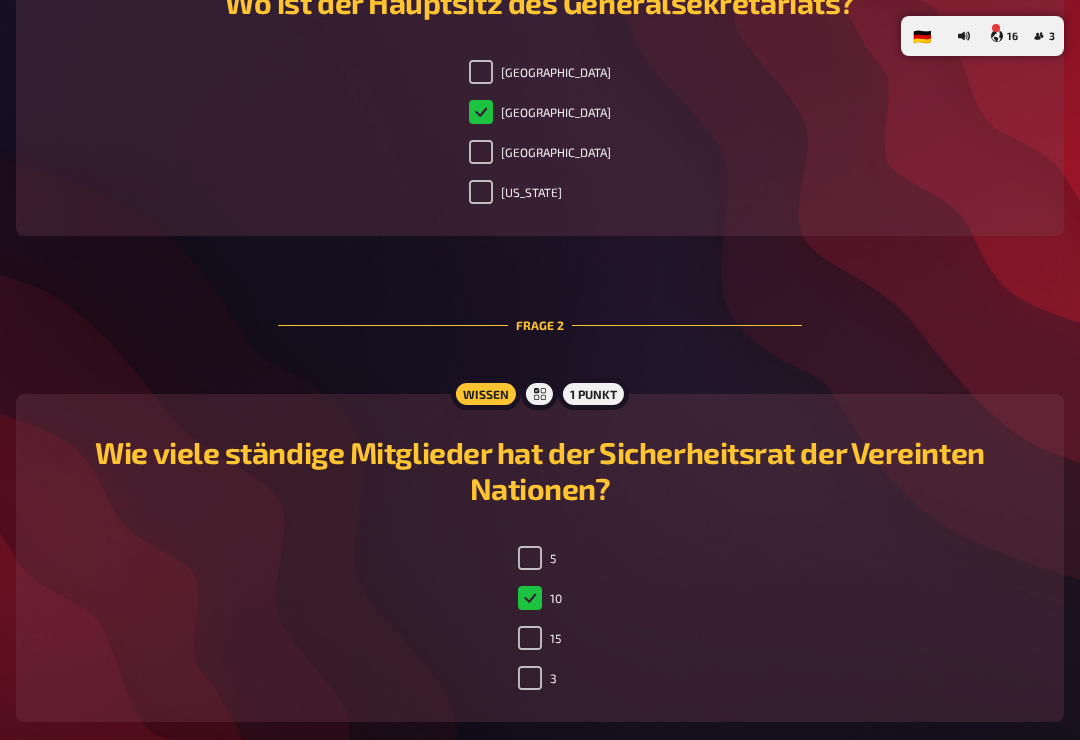 scroll, scrollTop: 844, scrollLeft: 0, axis: vertical 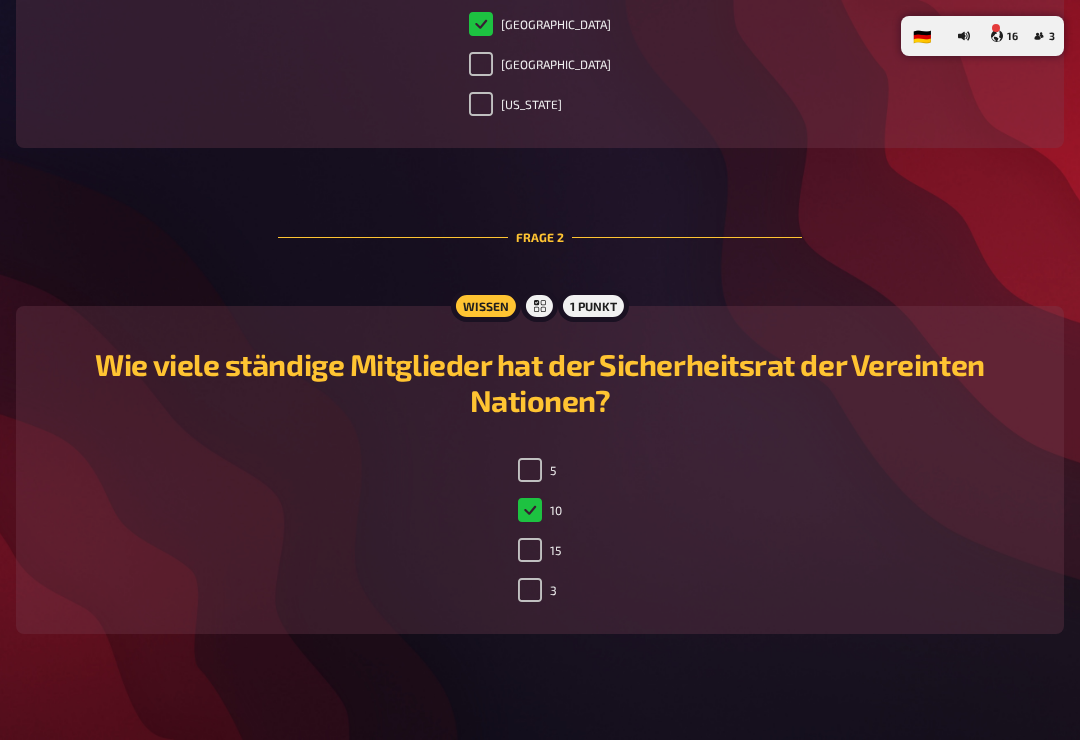 click on "10" at bounding box center (540, 510) 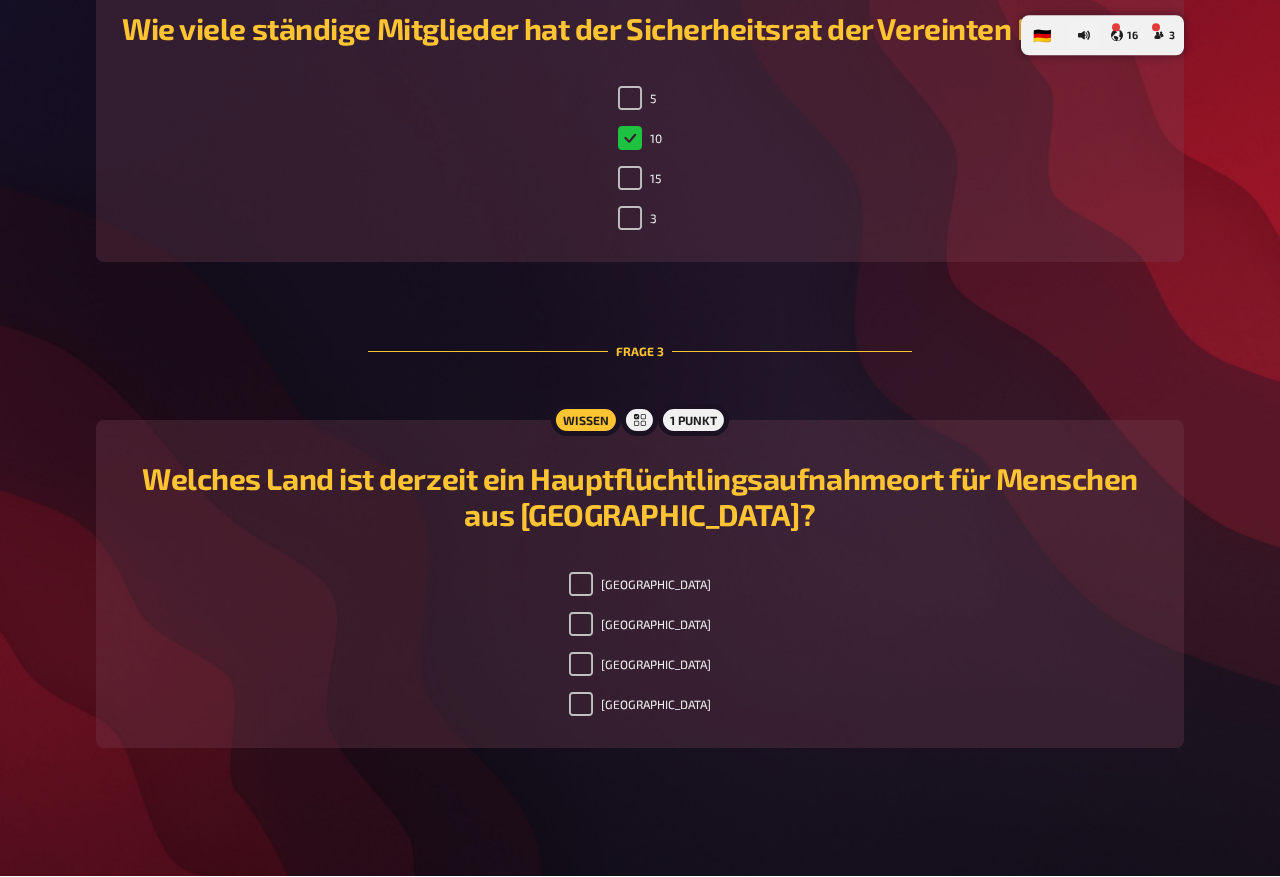 scroll, scrollTop: 1220, scrollLeft: 0, axis: vertical 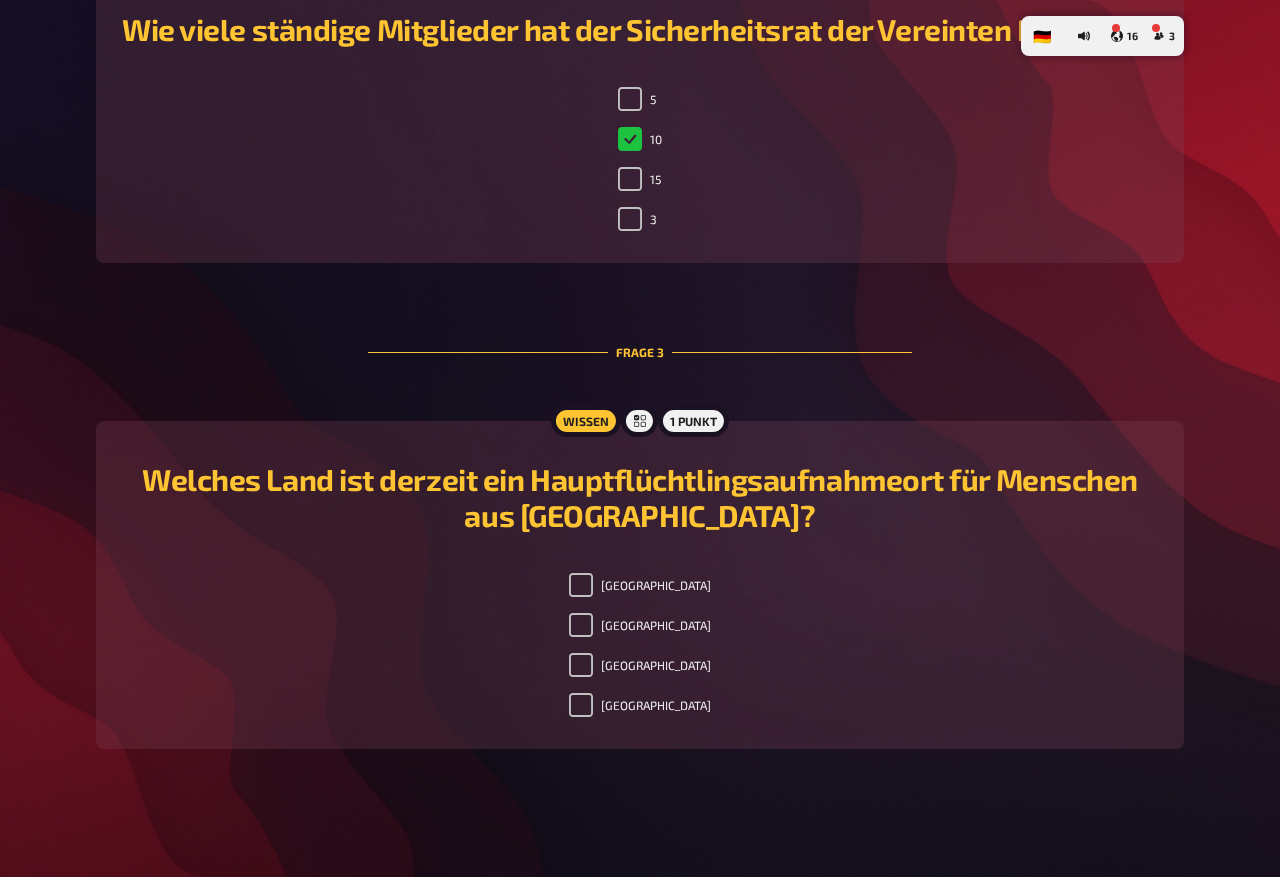 click on "USA" at bounding box center [581, 585] 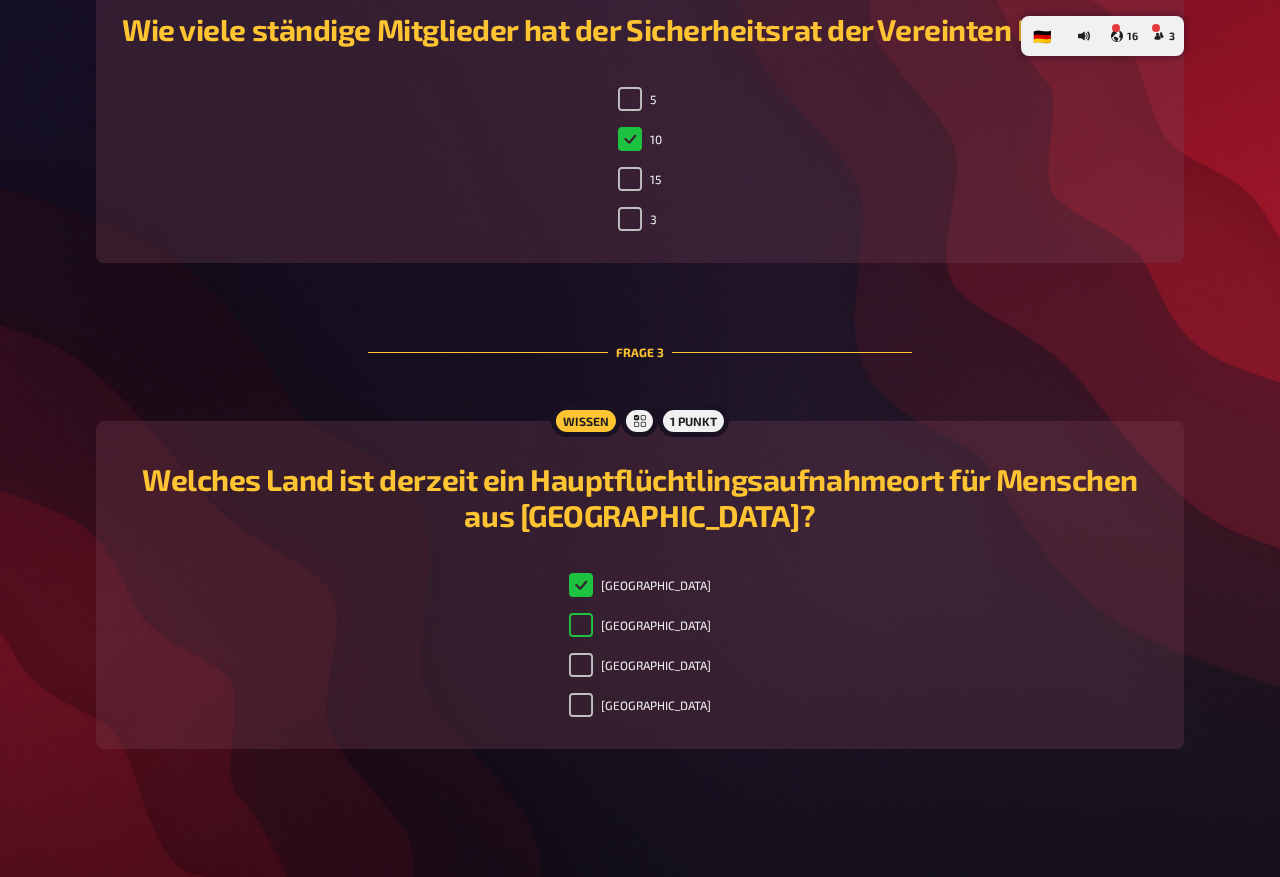 checkbox on "false" 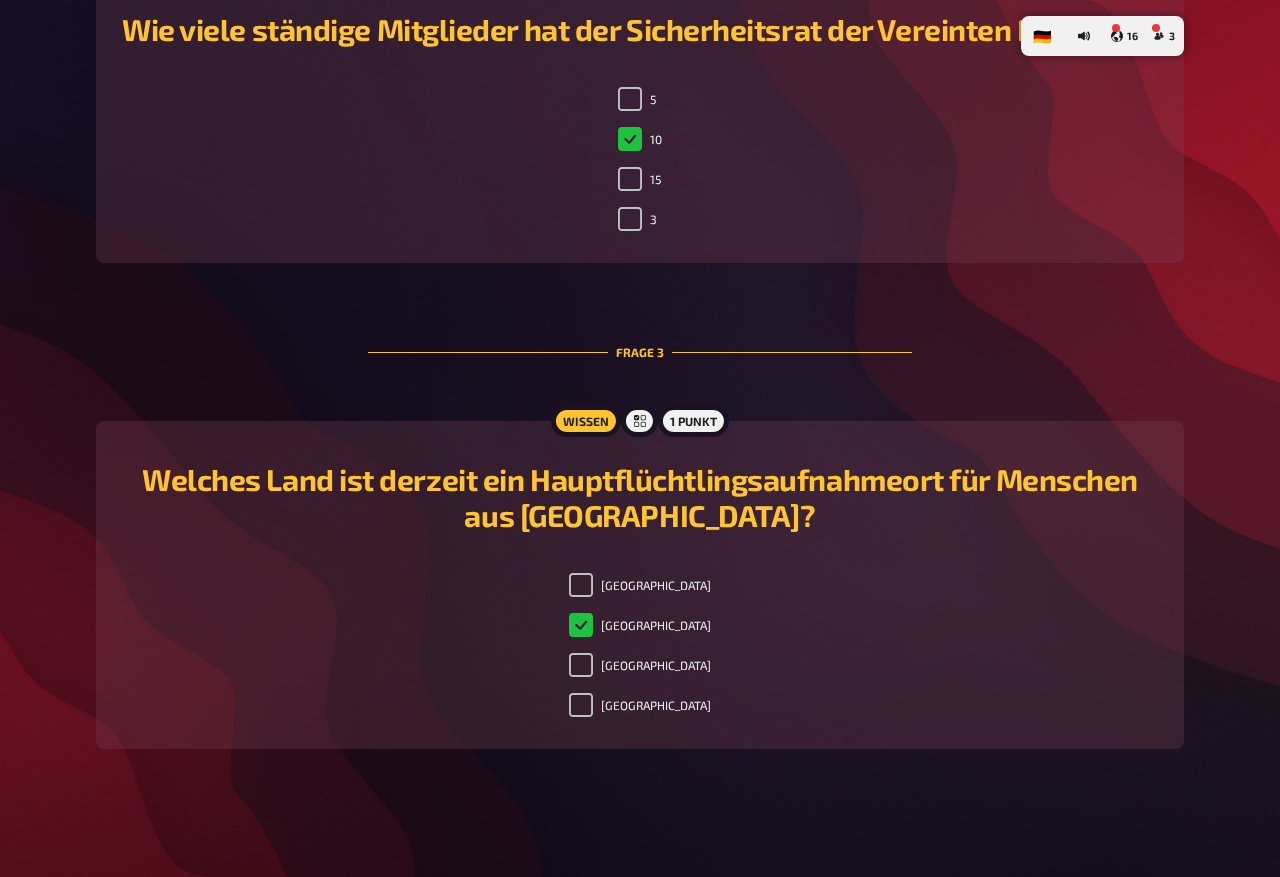 checkbox on "true" 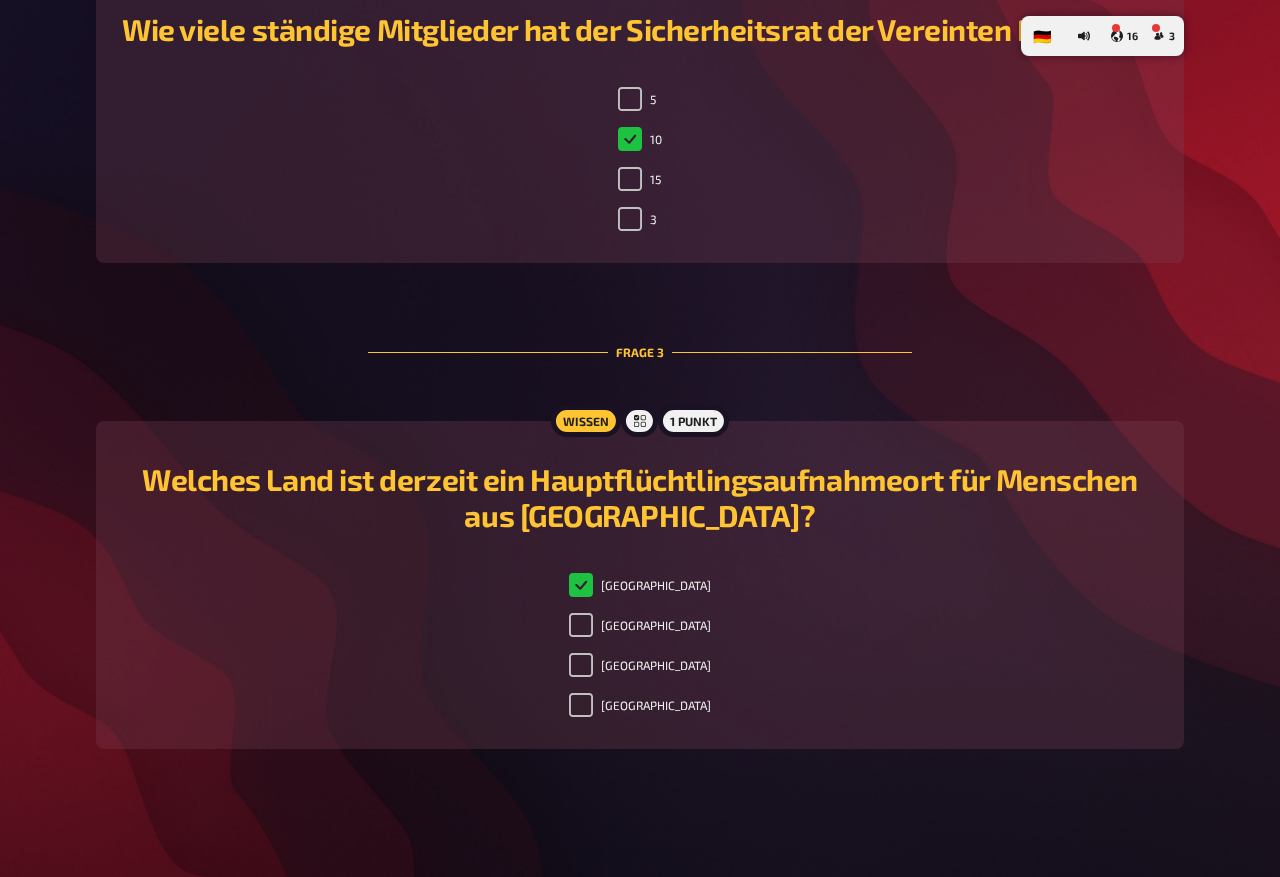 click on "Türkei" at bounding box center (581, 625) 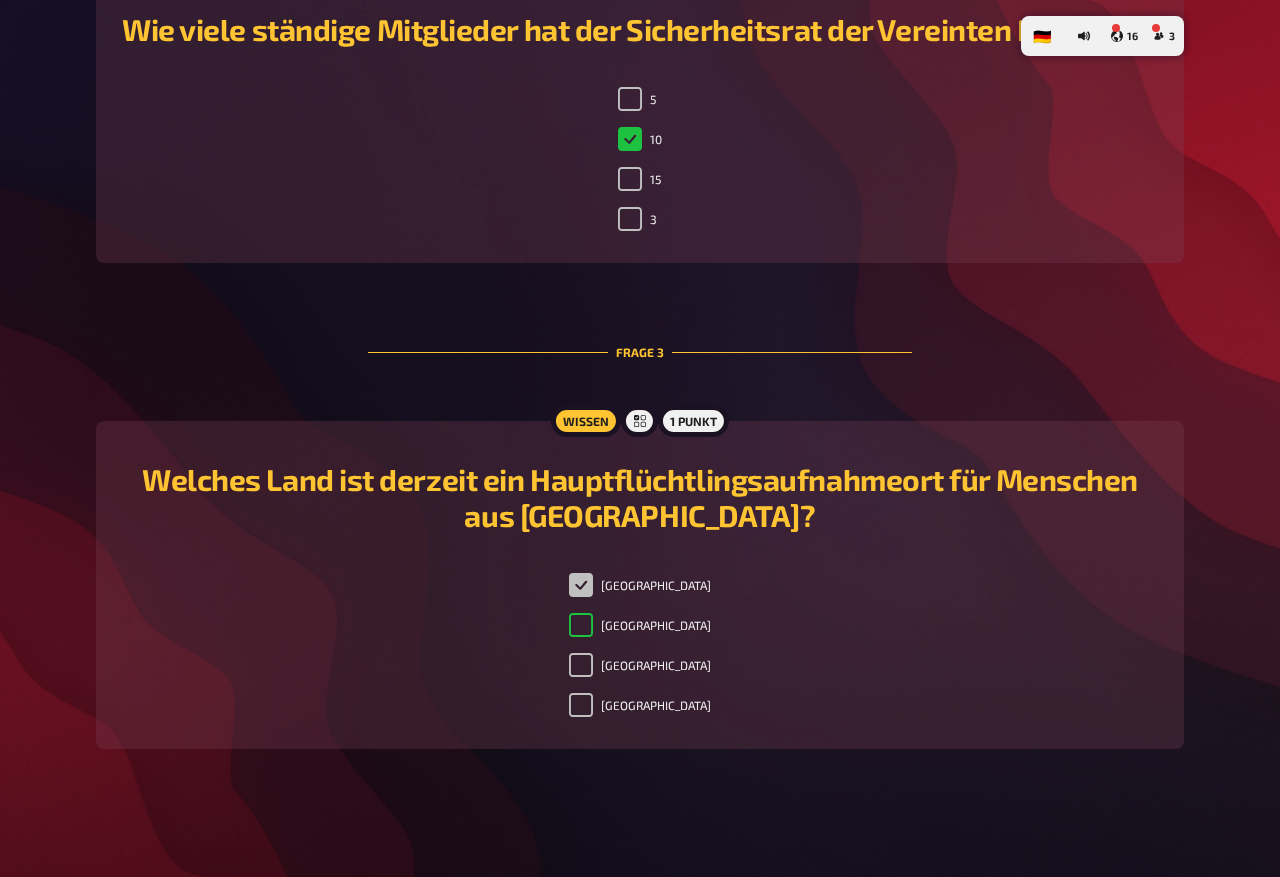 checkbox on "true" 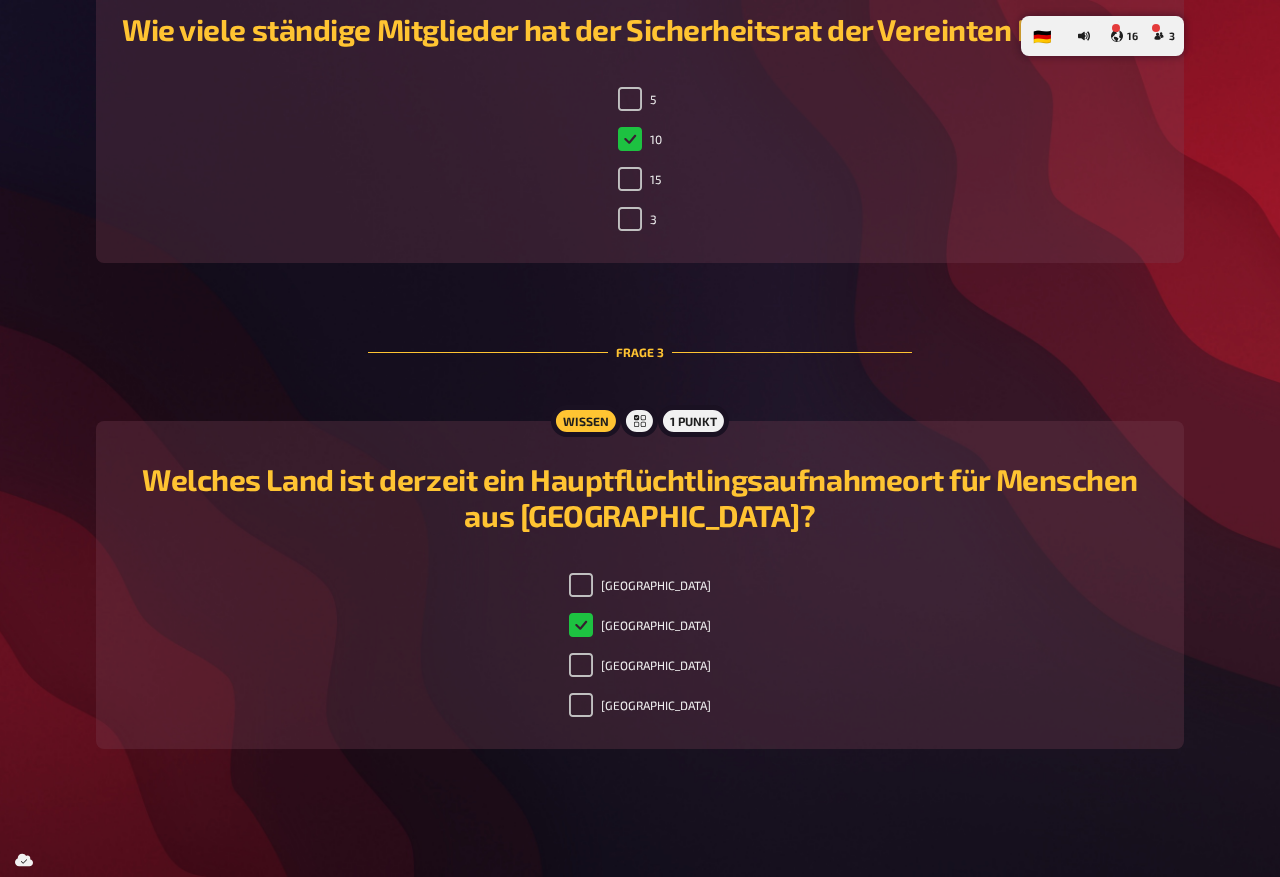 click on "USA" at bounding box center (581, 585) 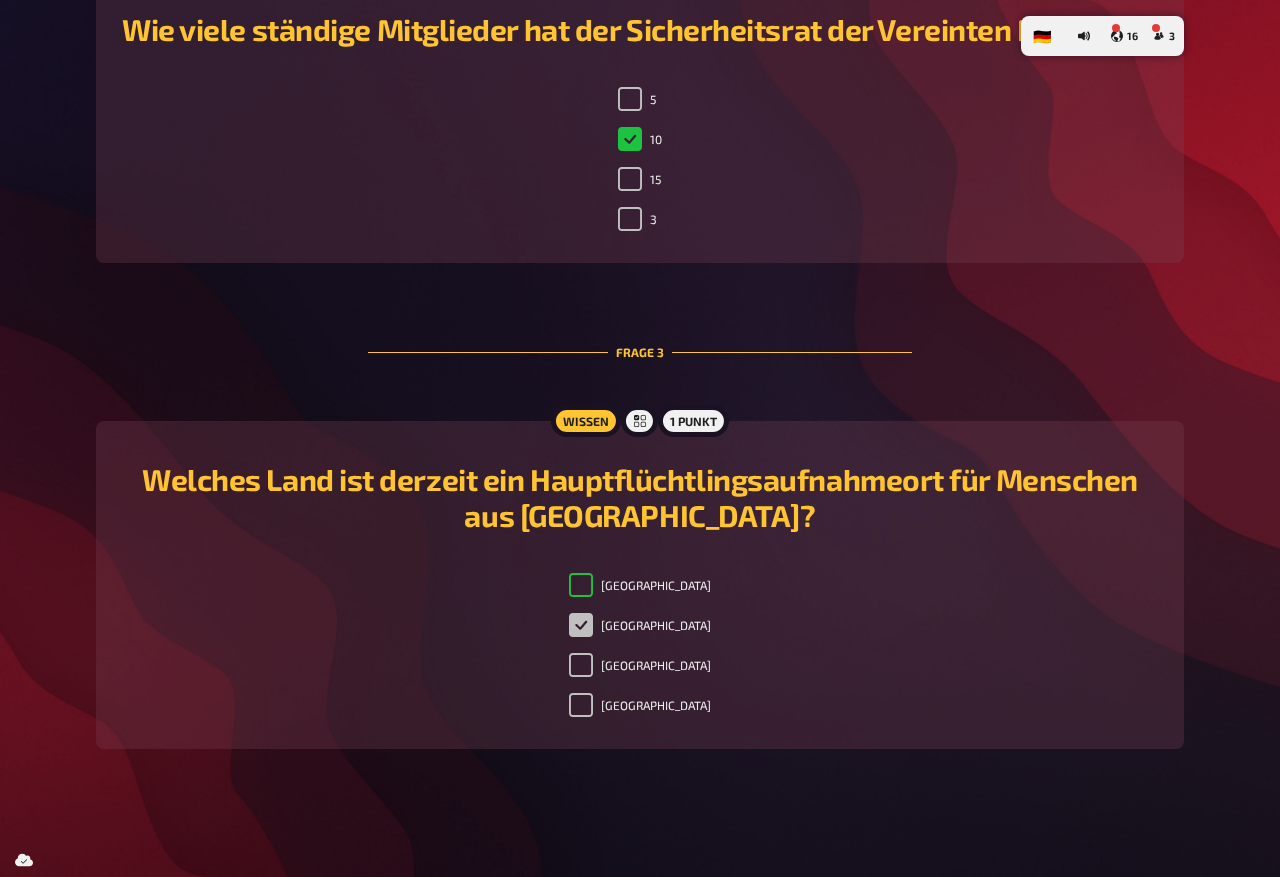 checkbox on "true" 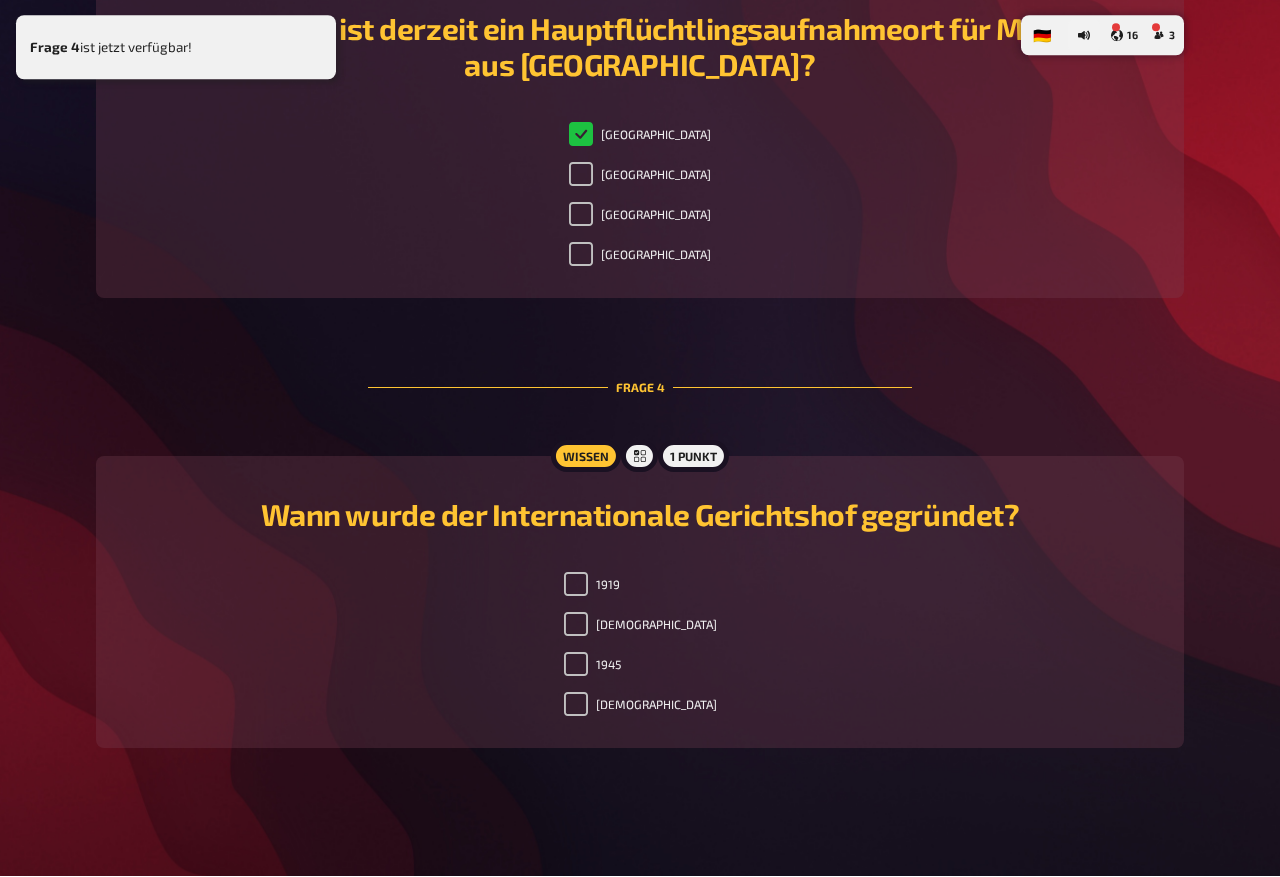 scroll, scrollTop: 1681, scrollLeft: 0, axis: vertical 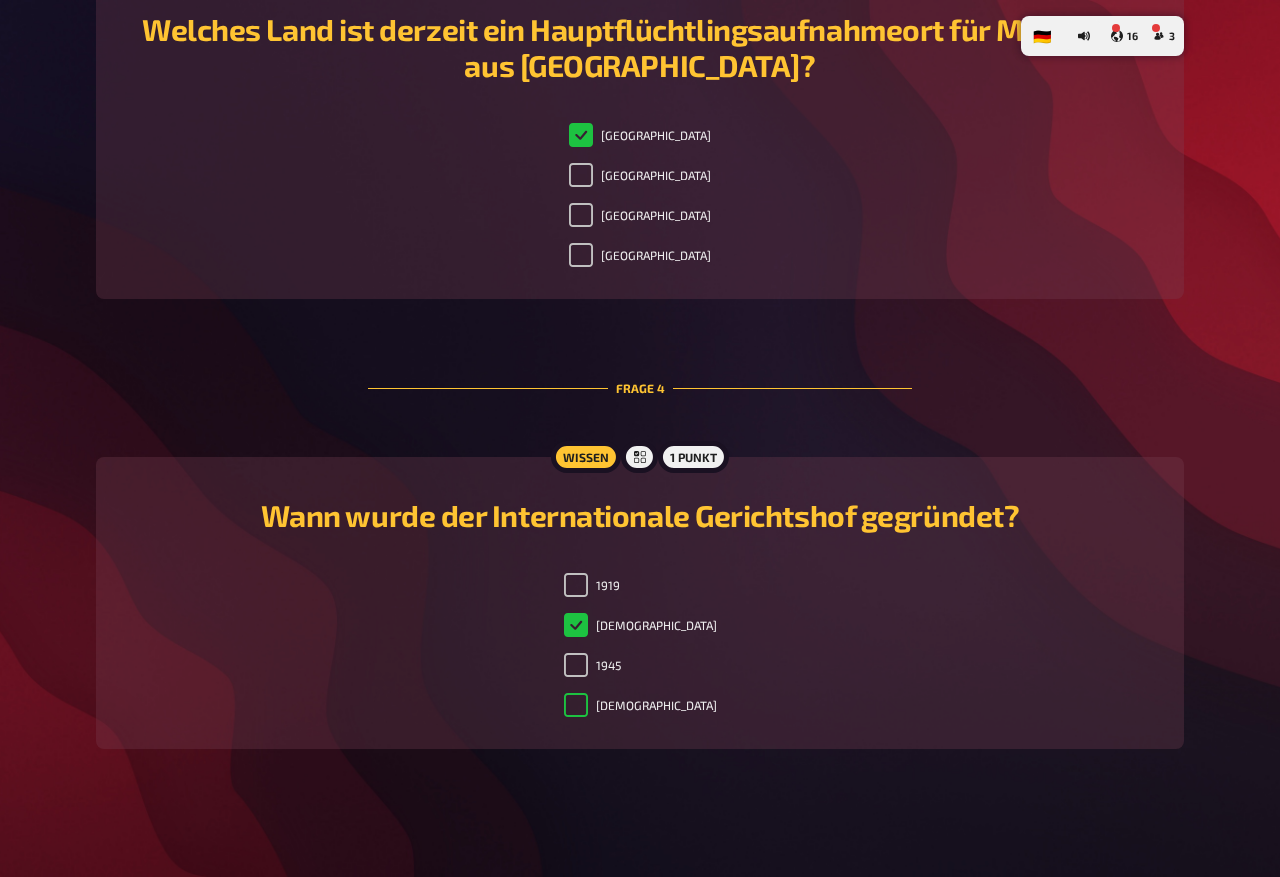 checkbox on "false" 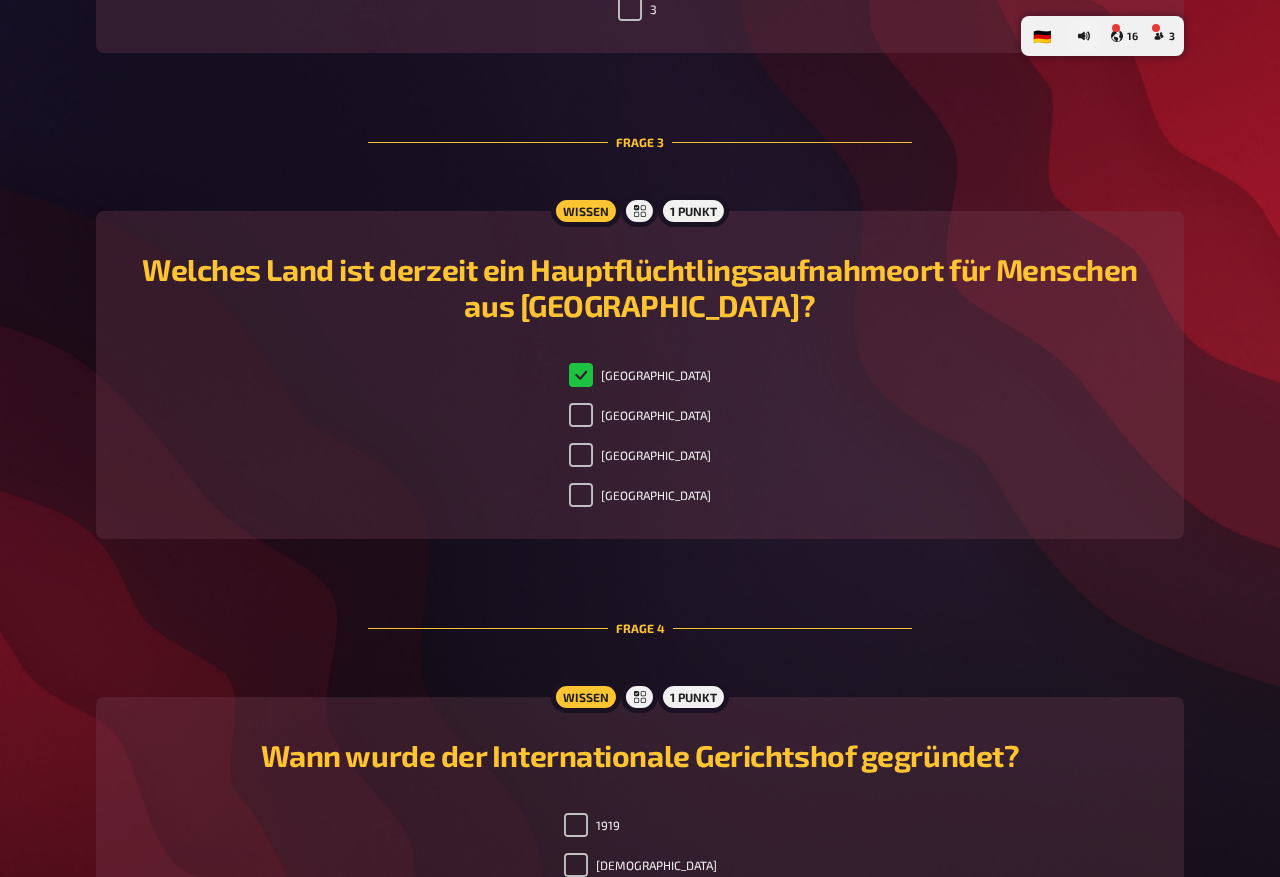 click on "Brasilien" at bounding box center (640, 455) 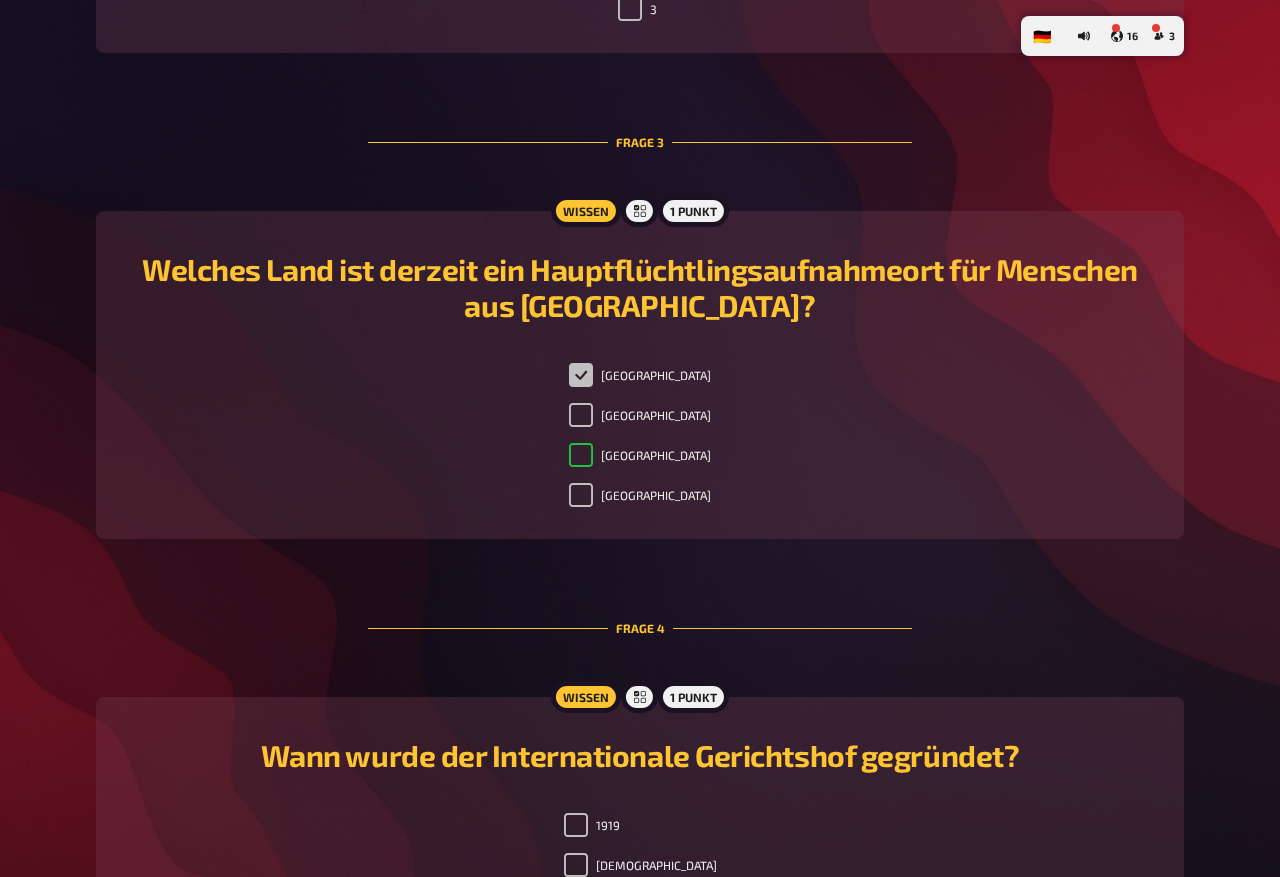 checkbox on "true" 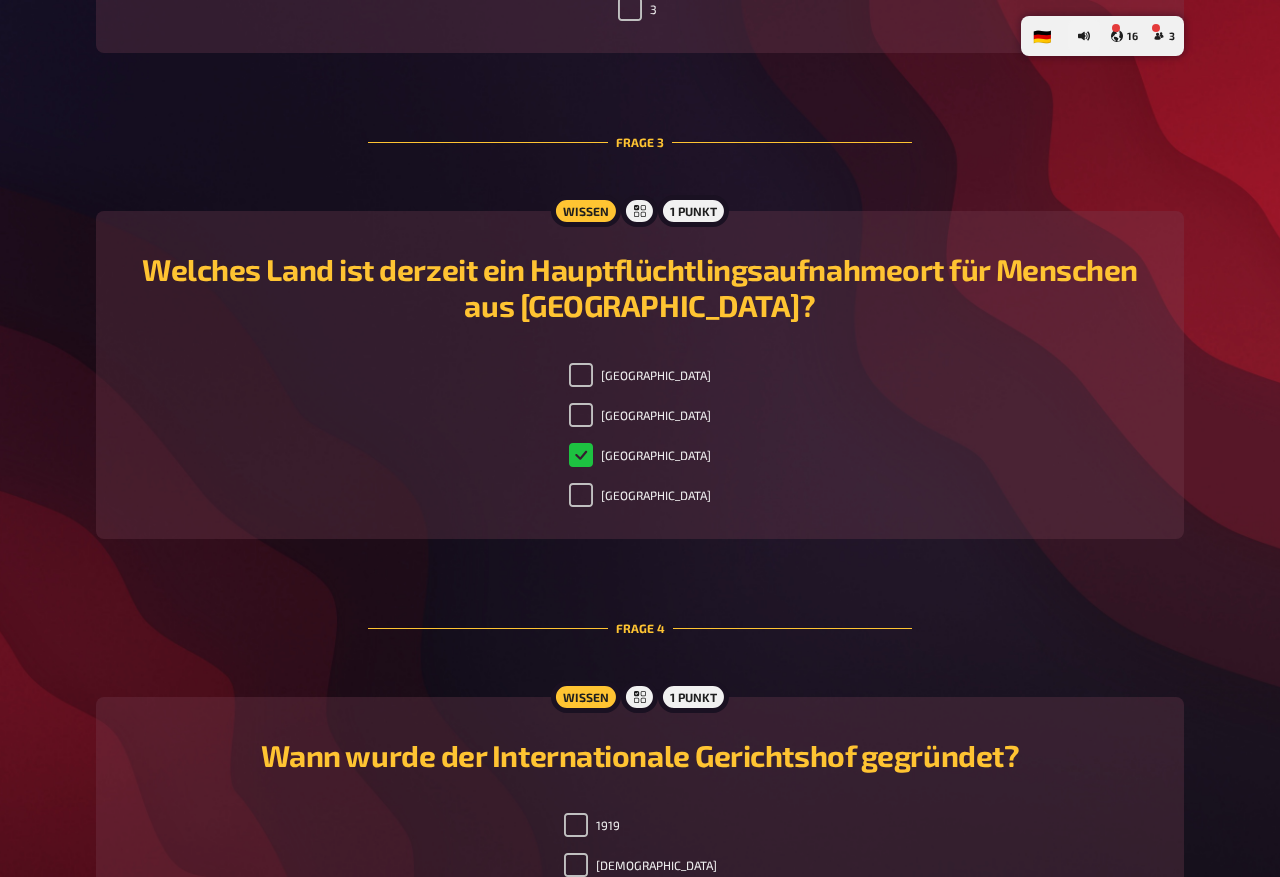 scroll, scrollTop: 1389, scrollLeft: 0, axis: vertical 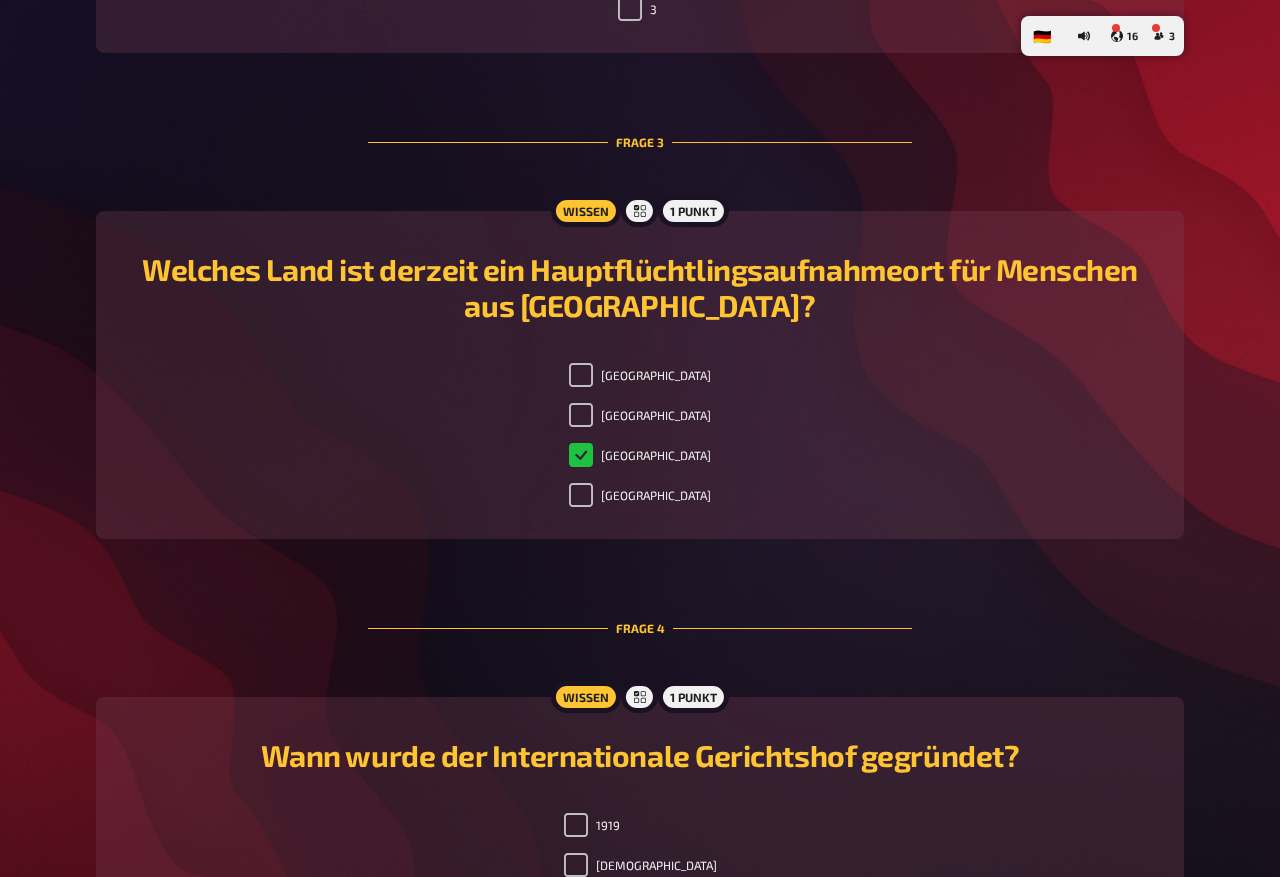click on "USA Türkei Brasilien Kanada" at bounding box center [640, 439] 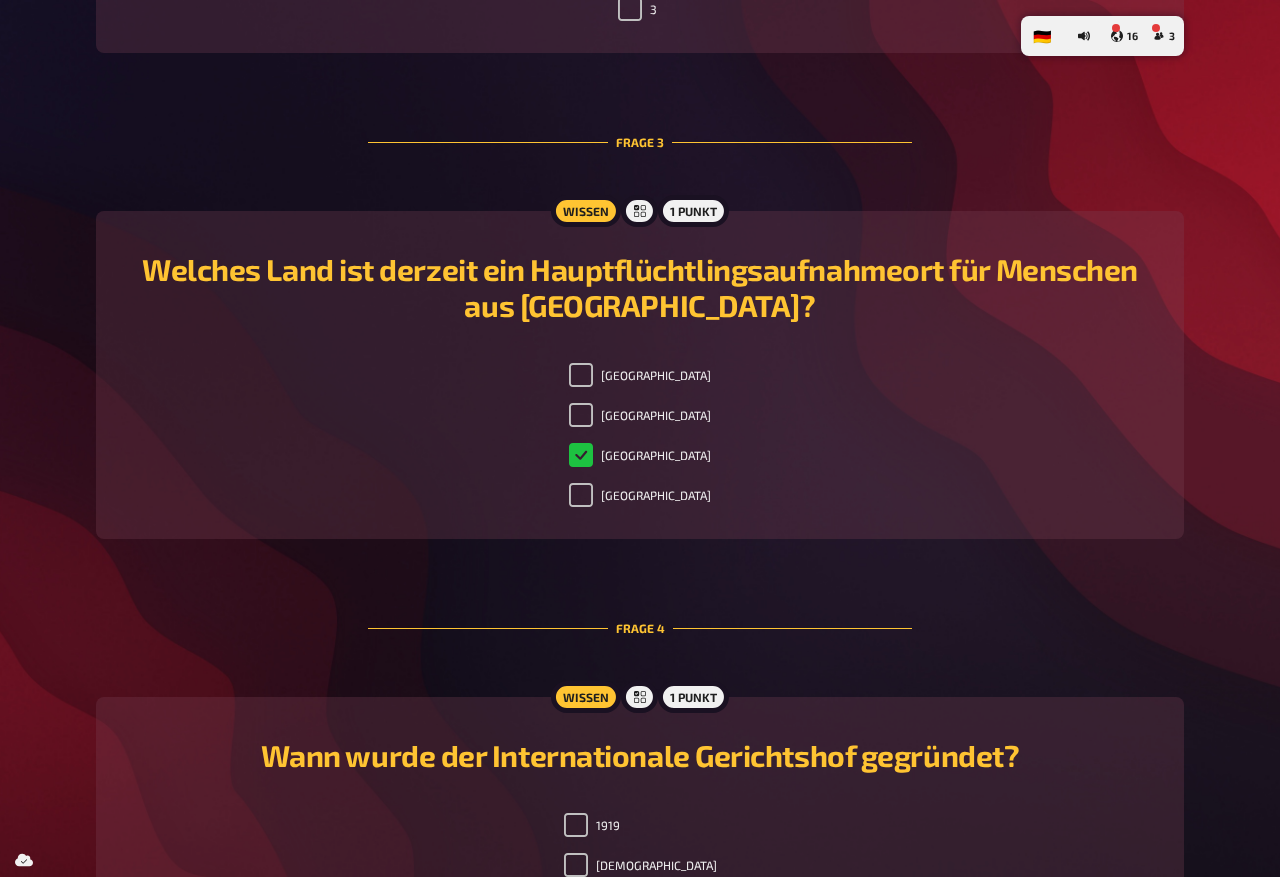 click on "Türkei" at bounding box center (581, 415) 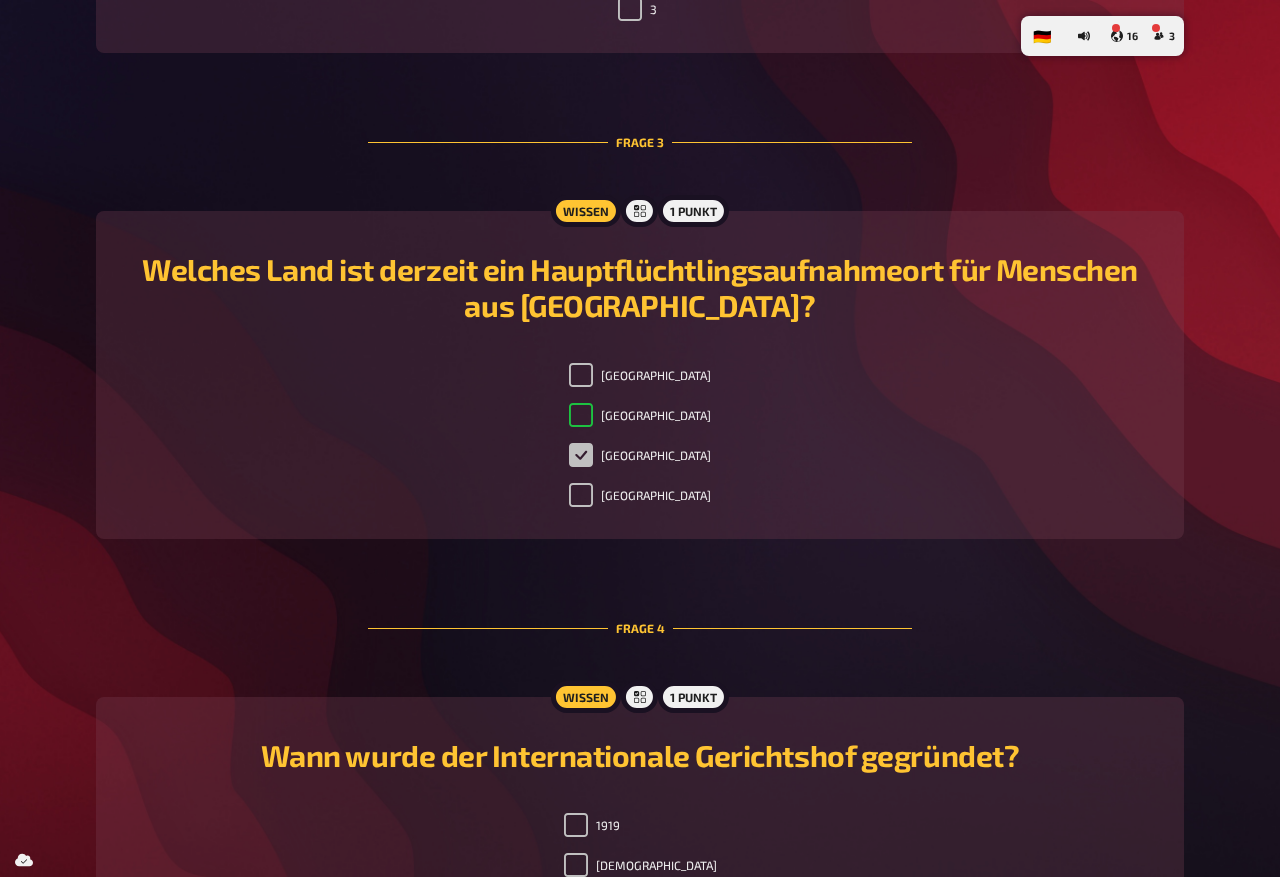 checkbox on "true" 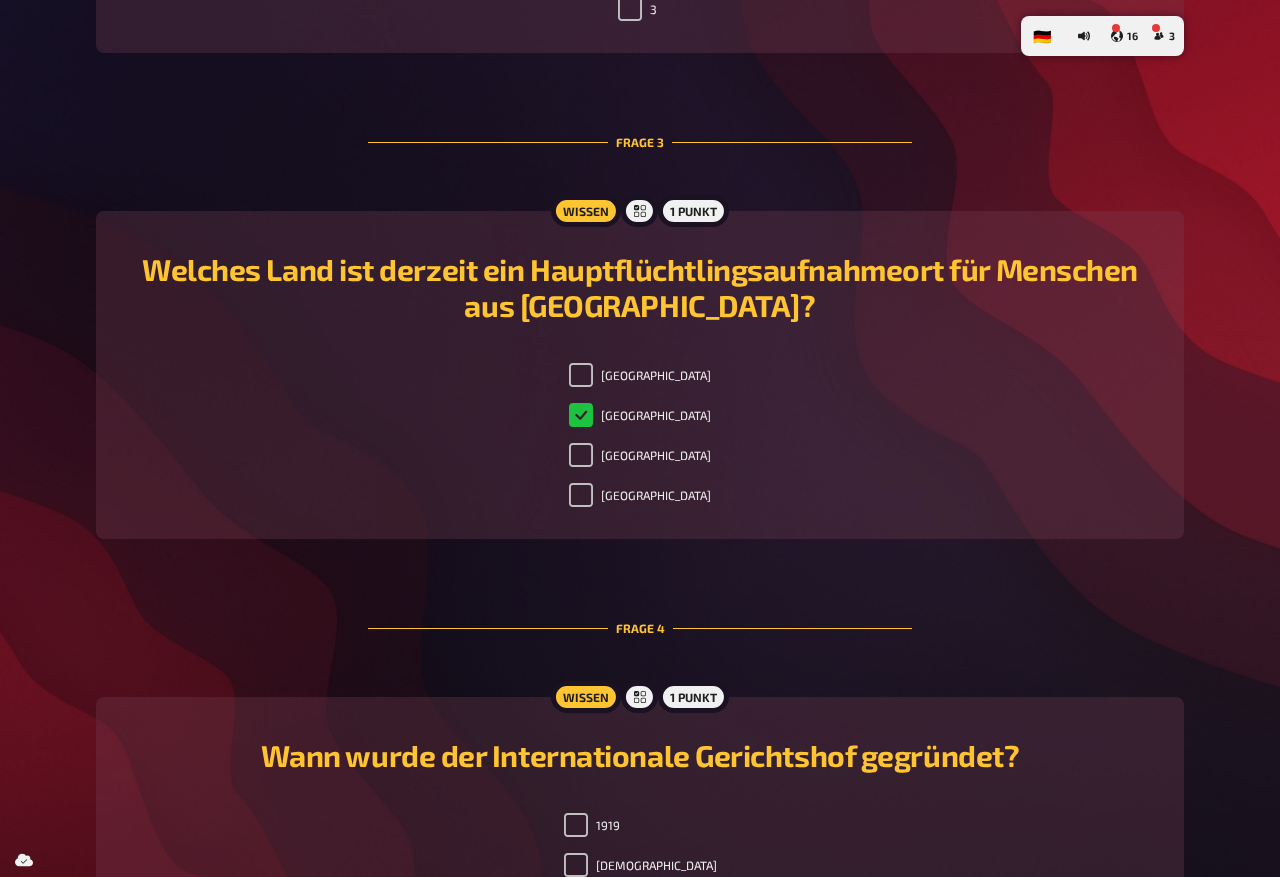 click on "USA" at bounding box center (581, 375) 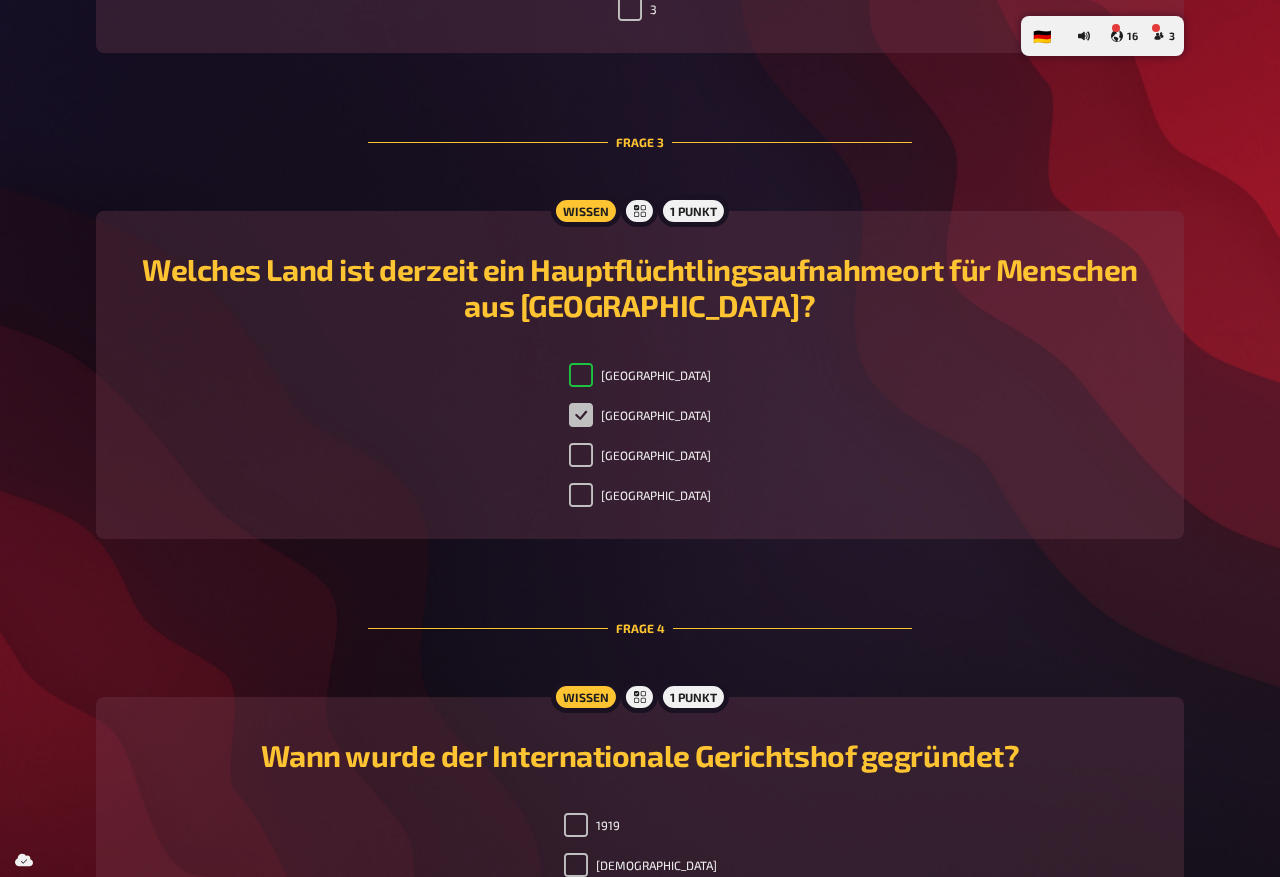 checkbox on "true" 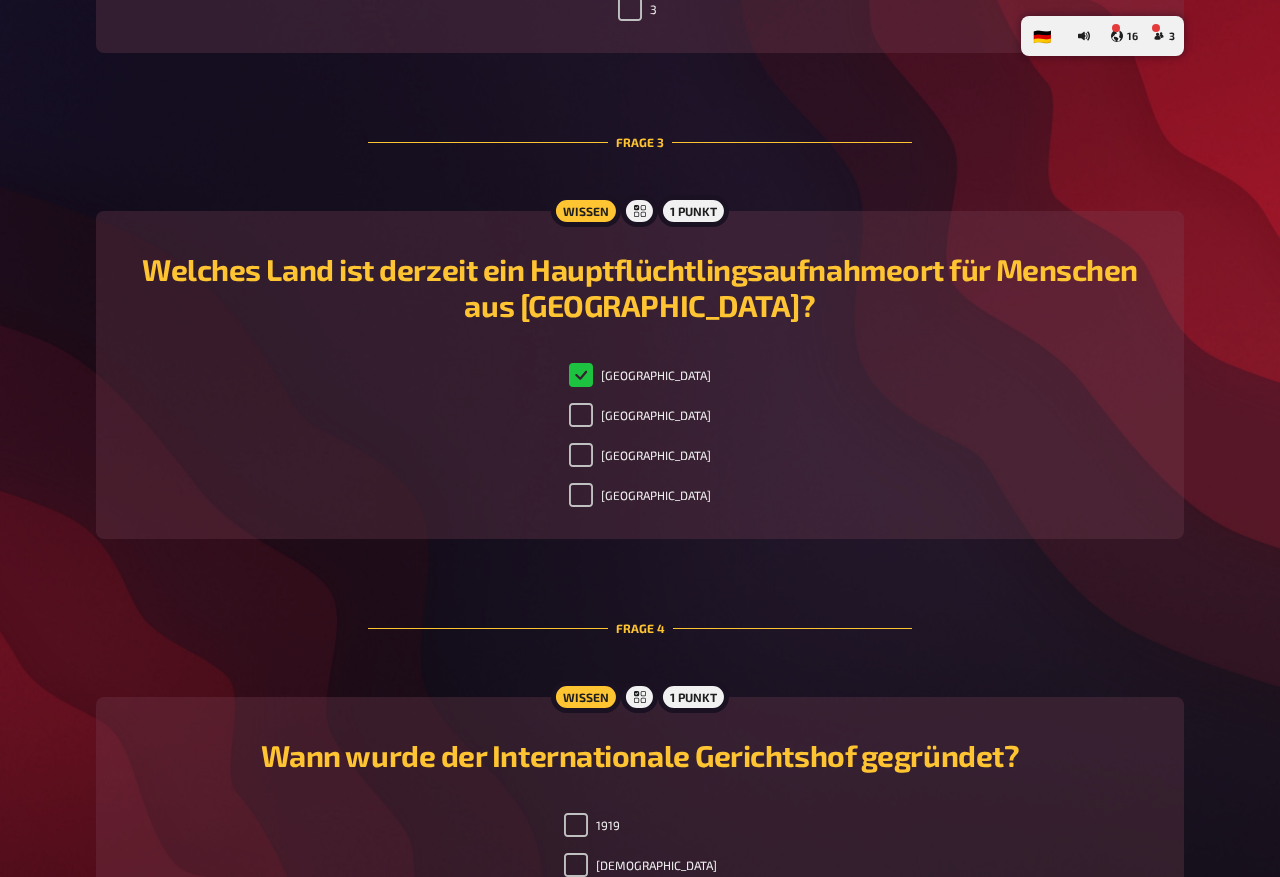 click on "Türkei" at bounding box center [581, 415] 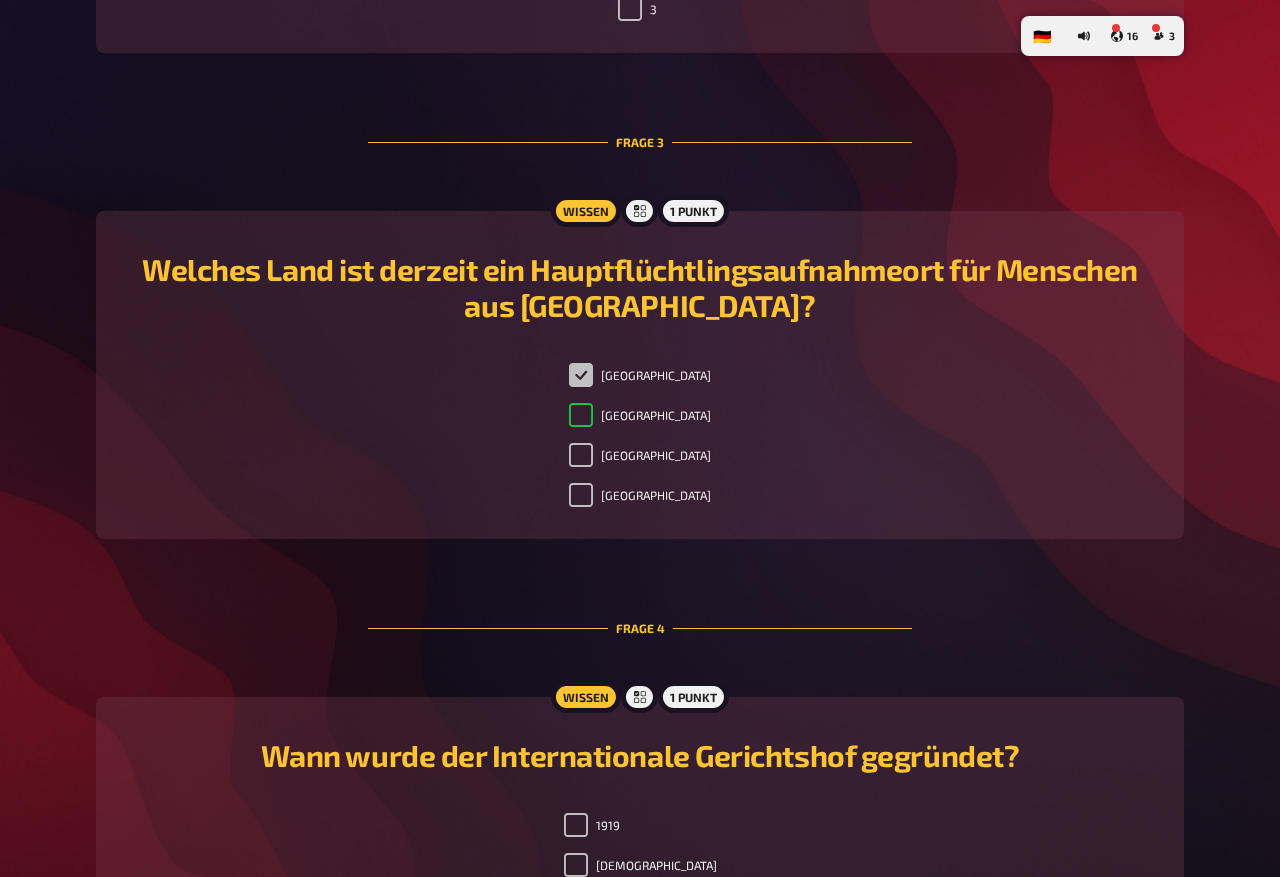 checkbox on "true" 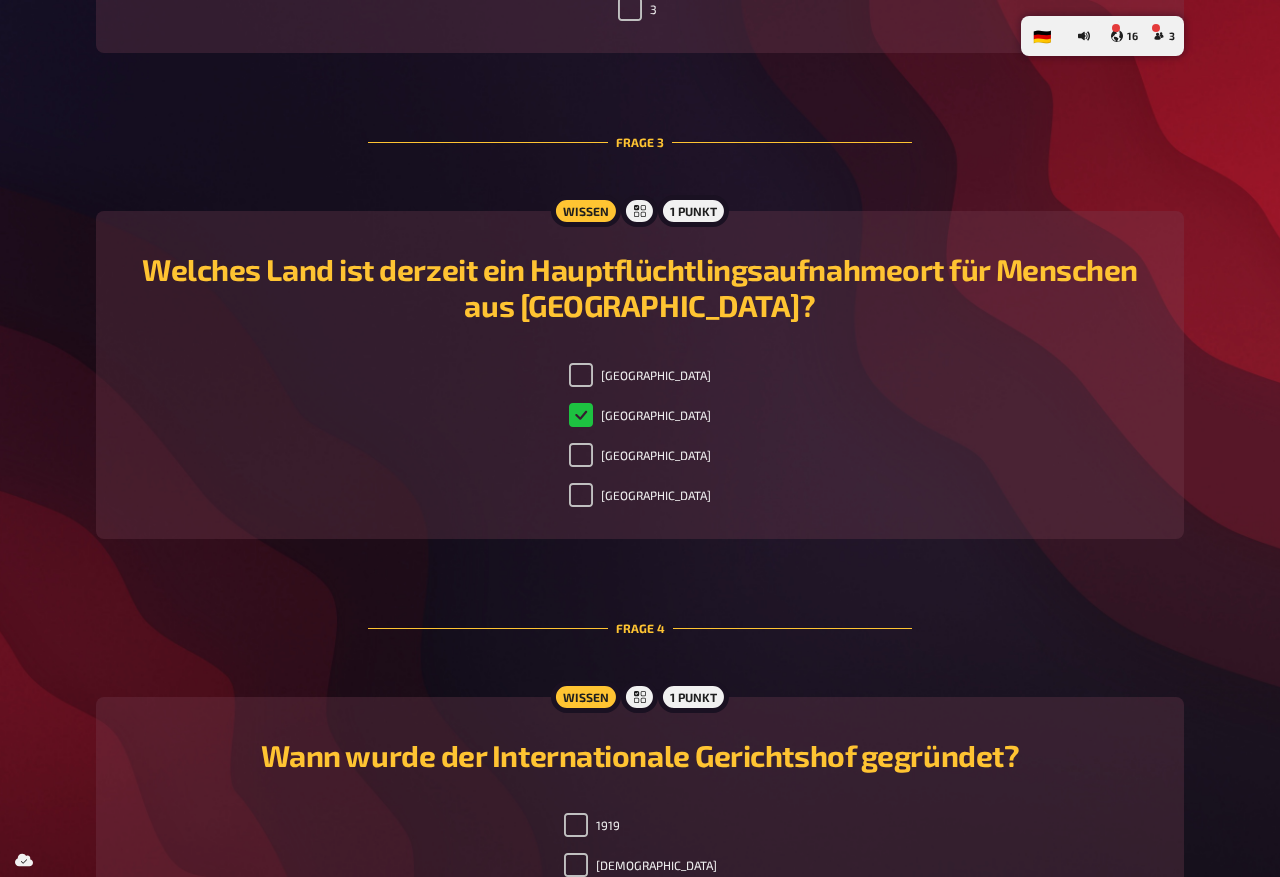click on "Brasilien" at bounding box center [581, 455] 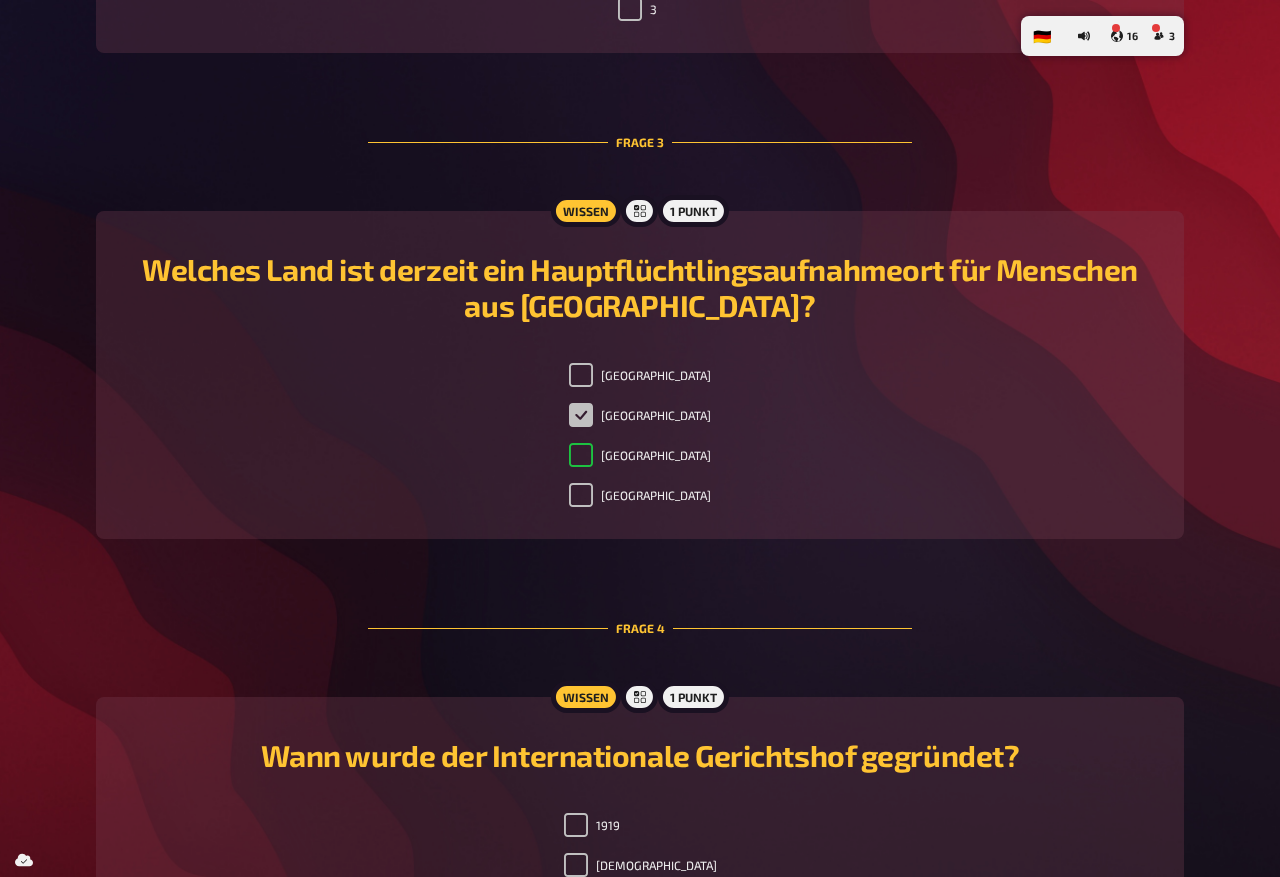 checkbox on "true" 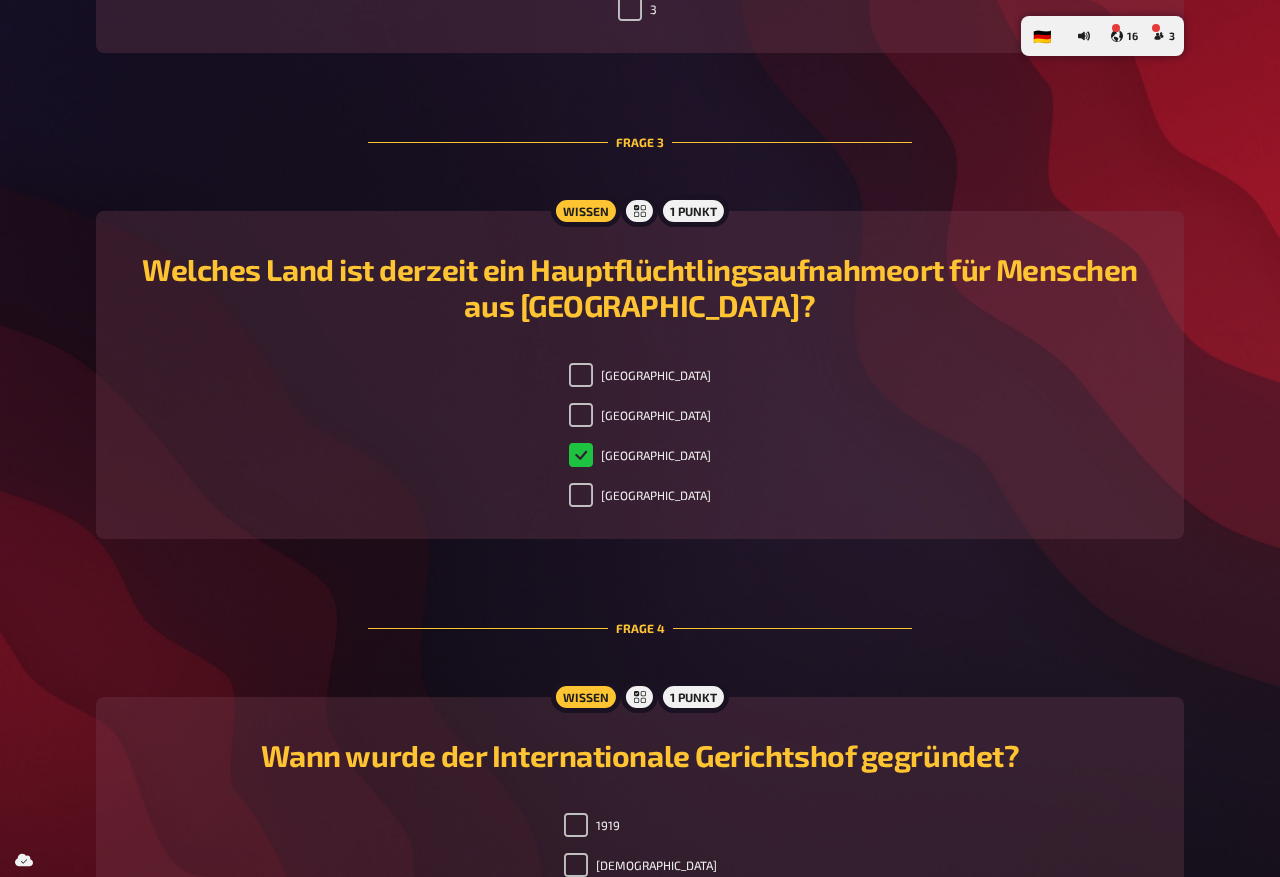 click on "Türkei" at bounding box center (640, 415) 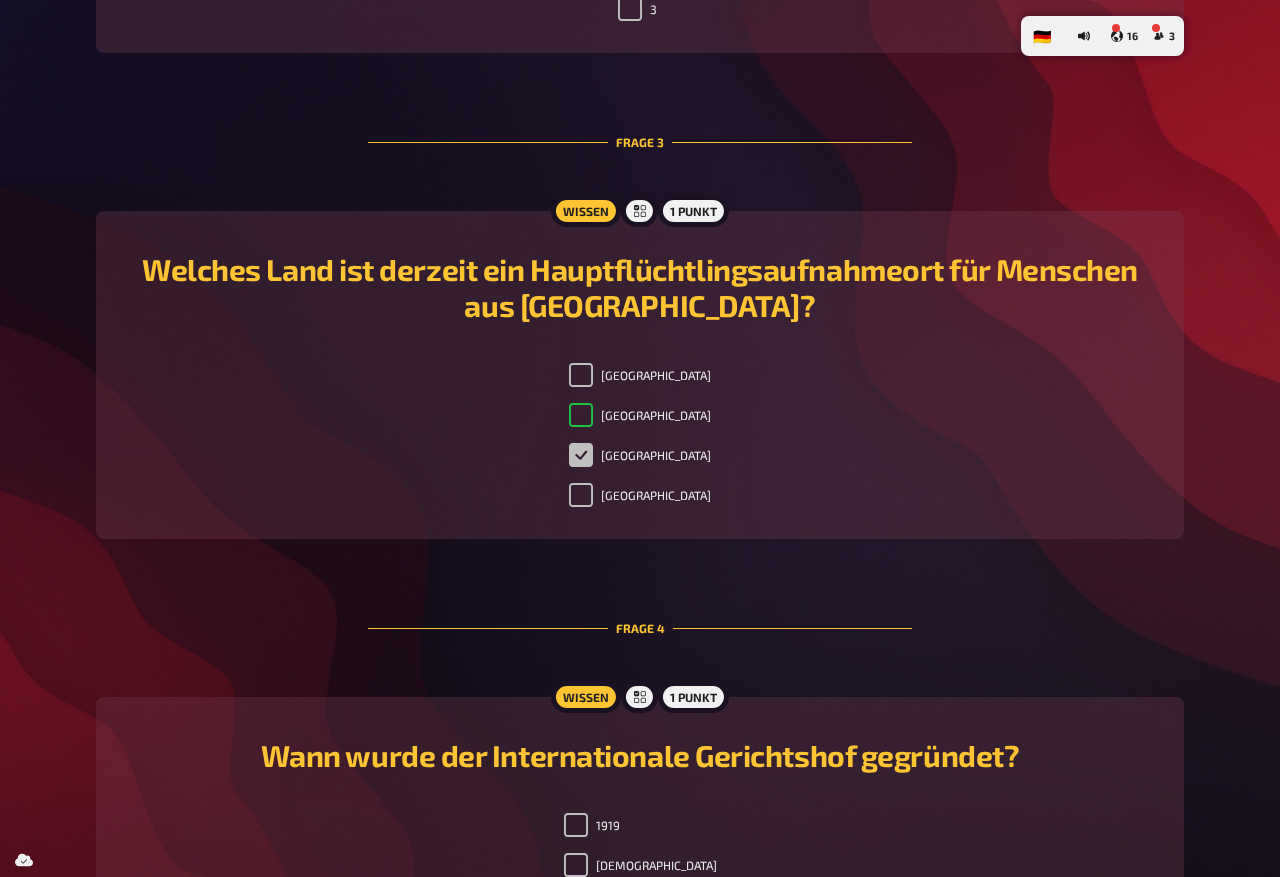 checkbox on "true" 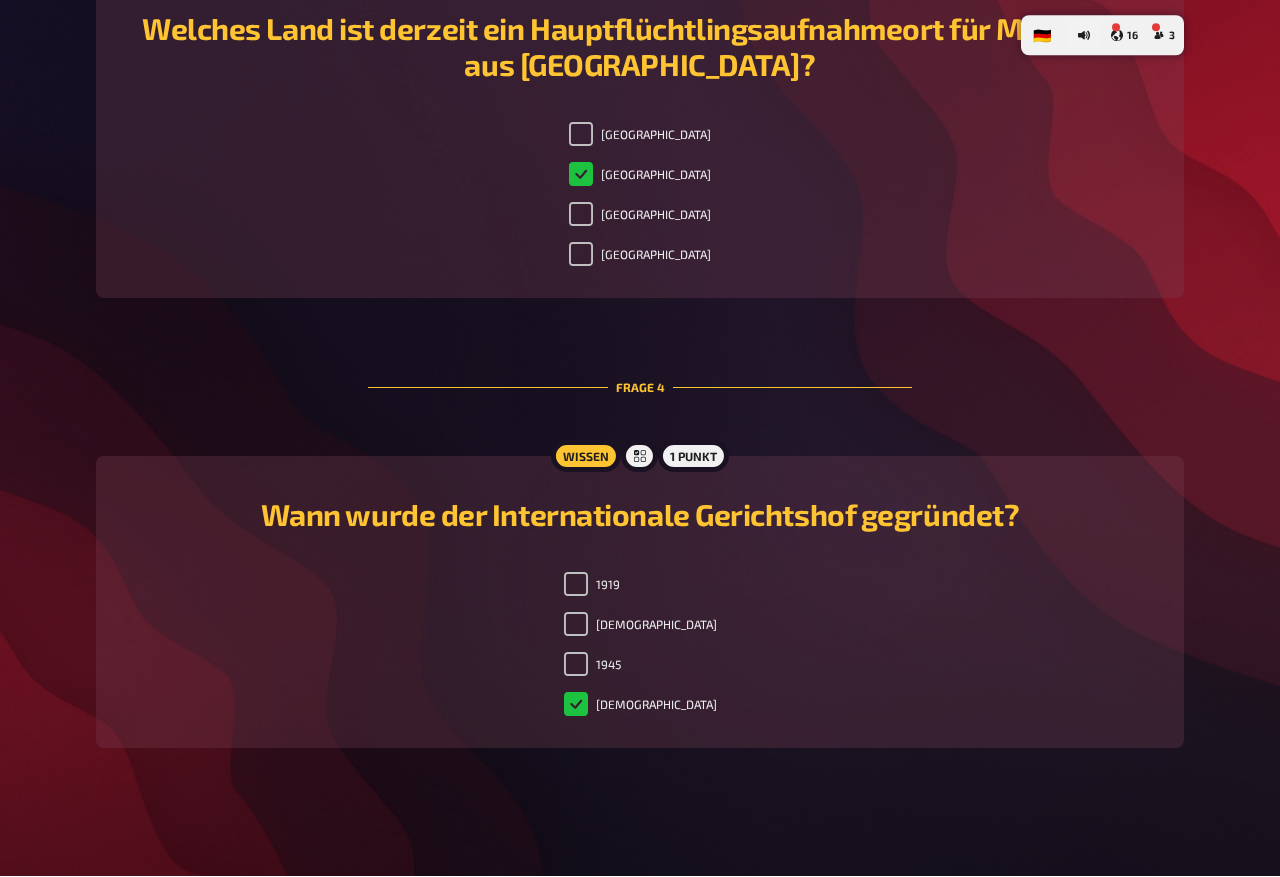scroll, scrollTop: 1681, scrollLeft: 0, axis: vertical 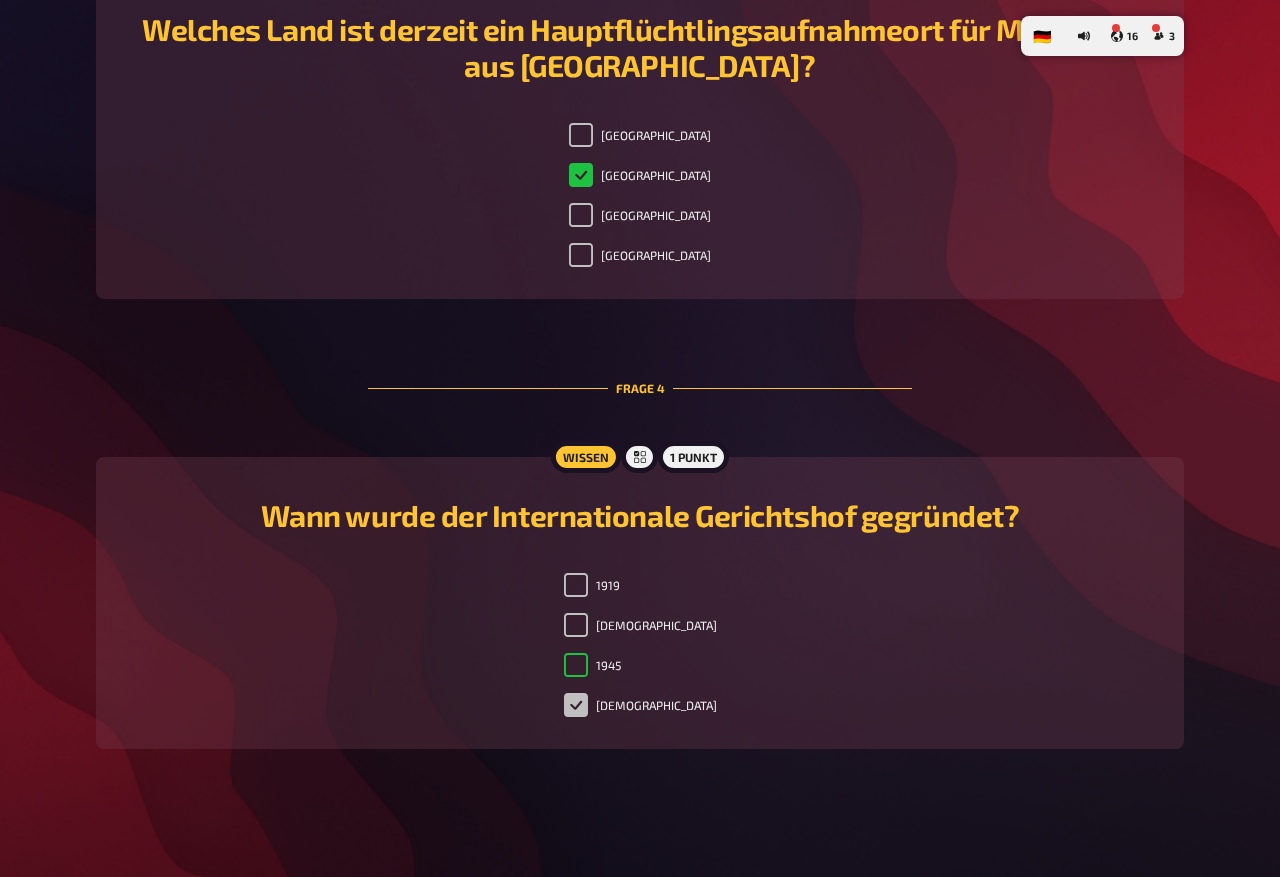 checkbox on "true" 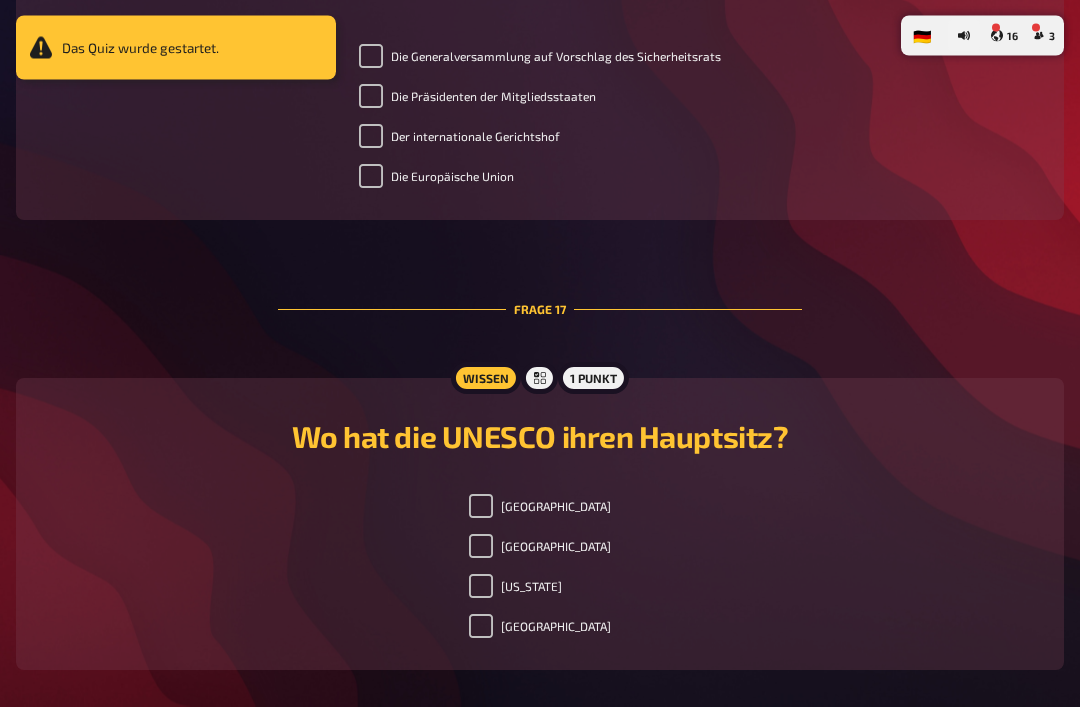 scroll, scrollTop: 7772, scrollLeft: 0, axis: vertical 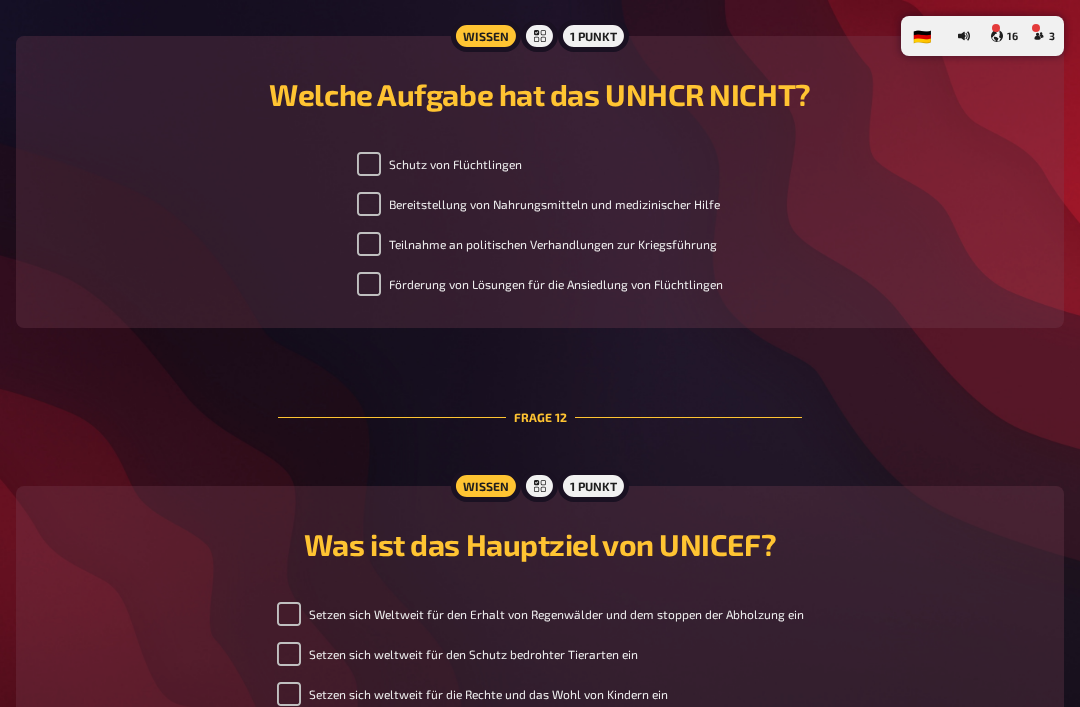 checkbox on "true" 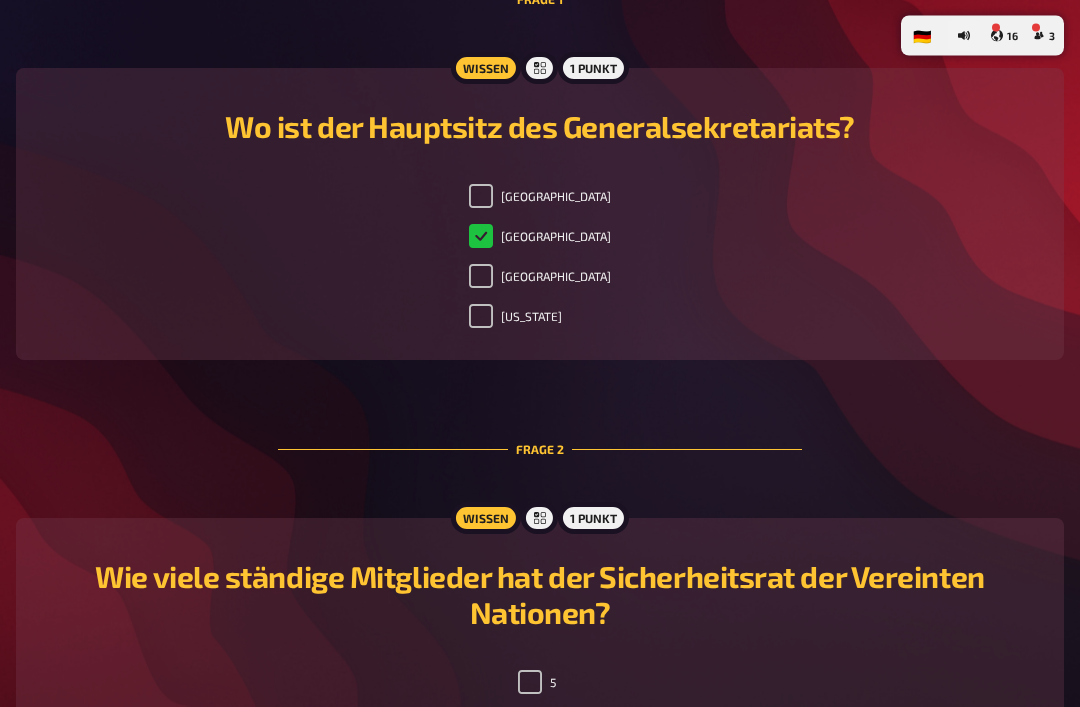 scroll, scrollTop: 0, scrollLeft: 0, axis: both 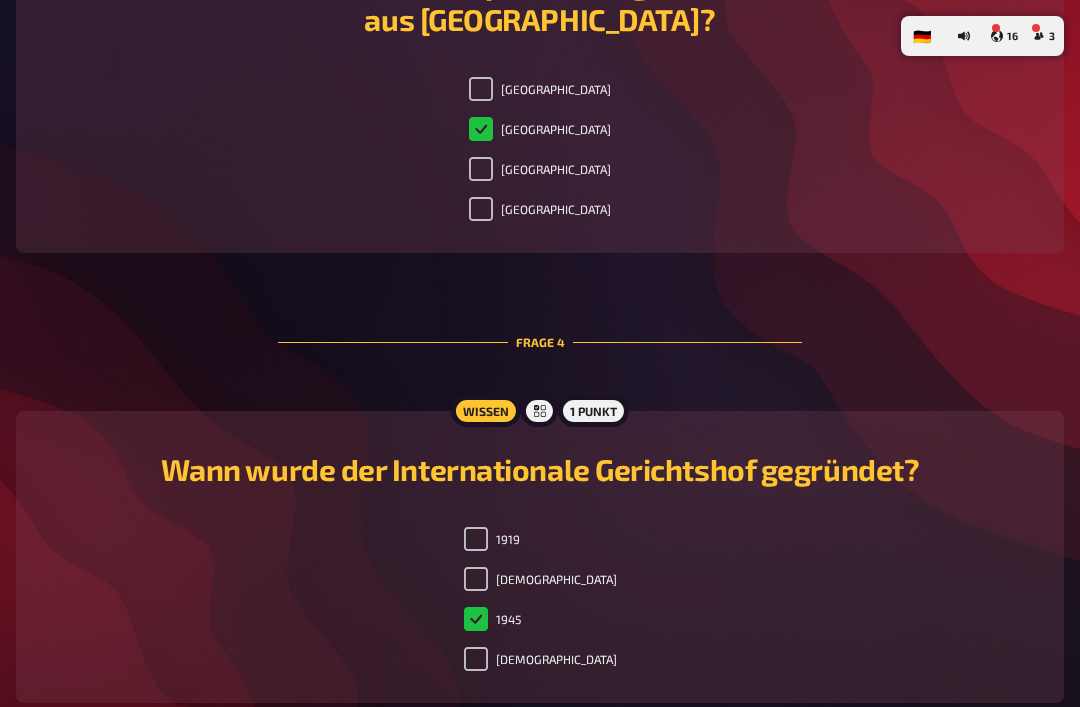 click on "USA" at bounding box center [481, 89] 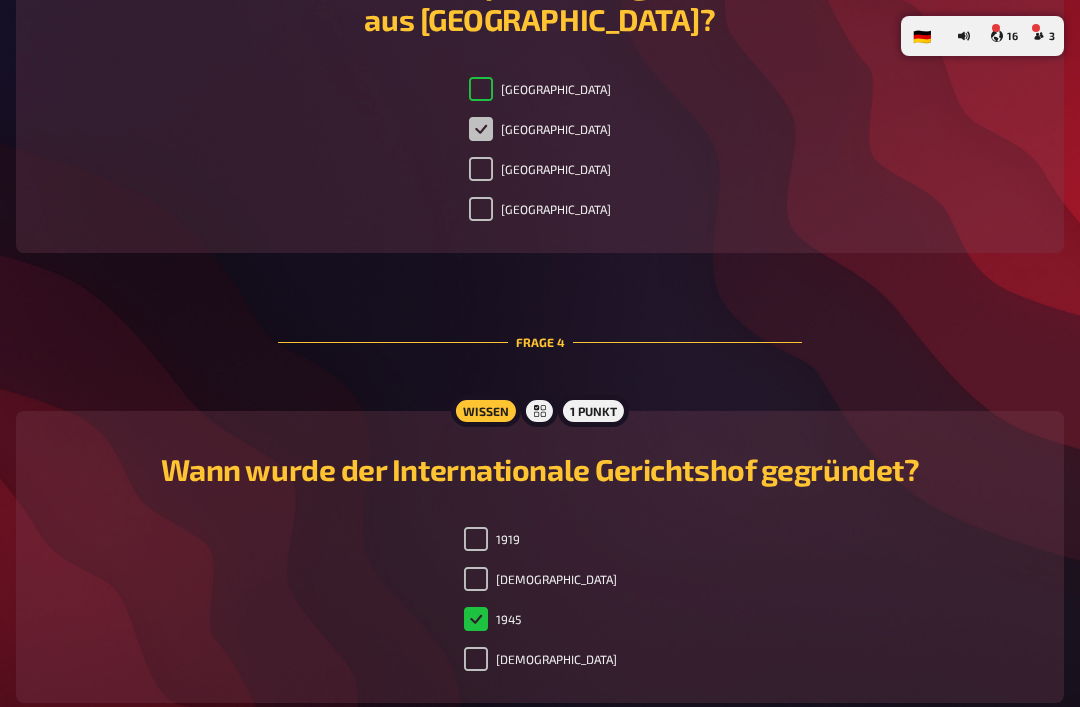checkbox on "true" 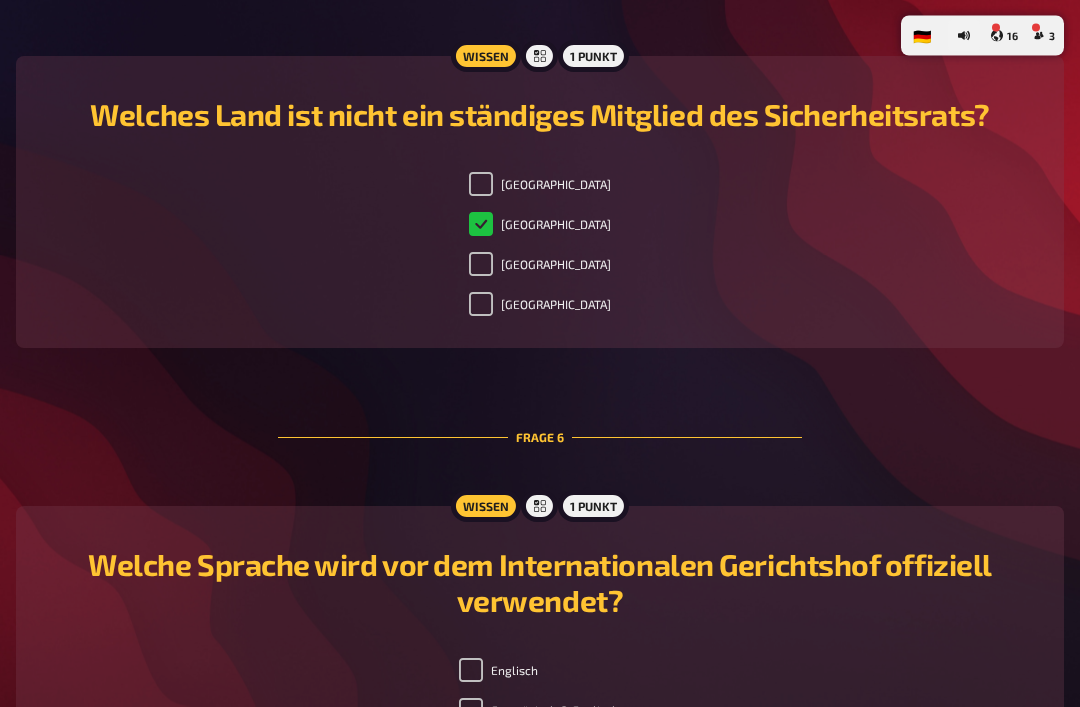 scroll, scrollTop: 2512, scrollLeft: 0, axis: vertical 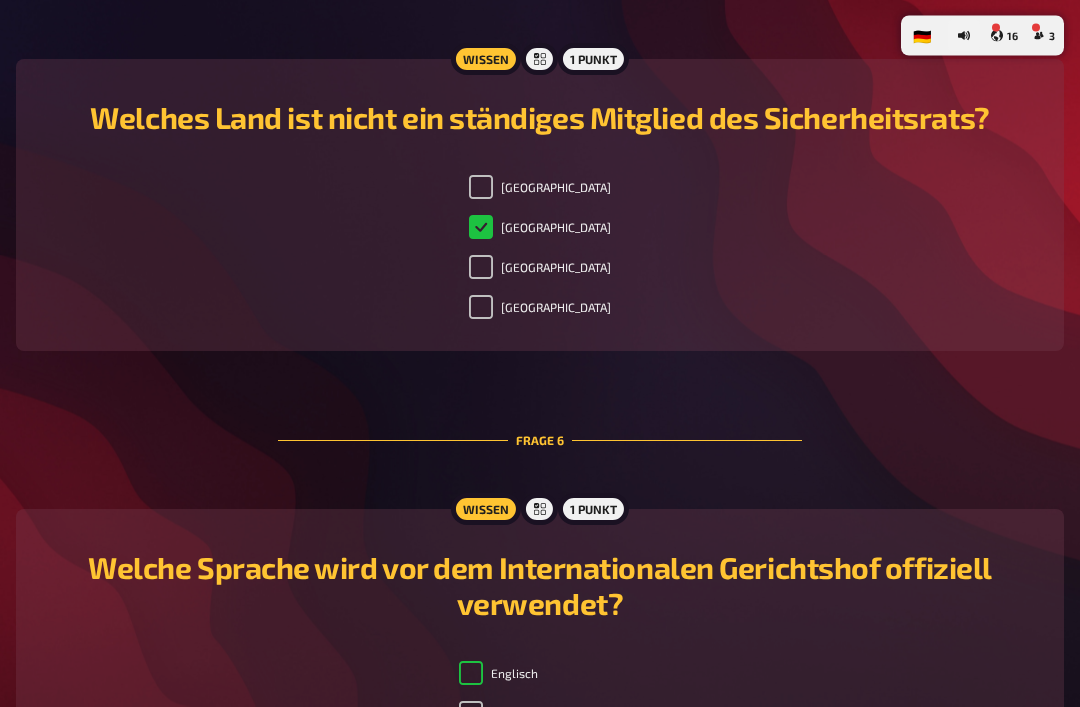 checkbox on "true" 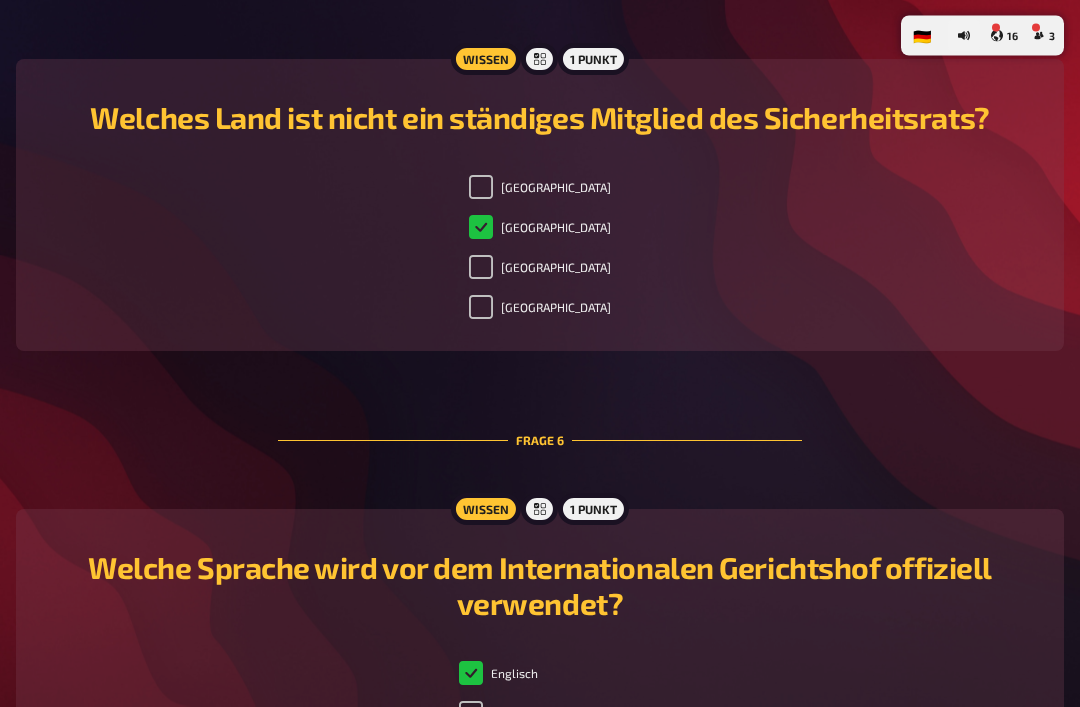 scroll, scrollTop: 2513, scrollLeft: 0, axis: vertical 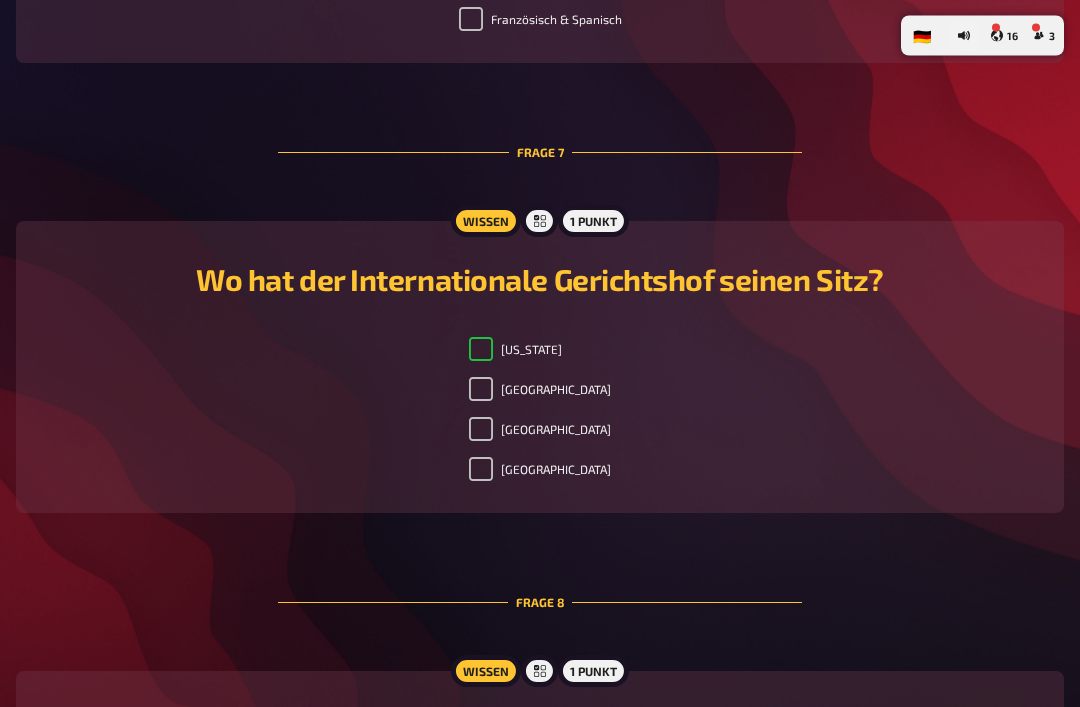 checkbox on "true" 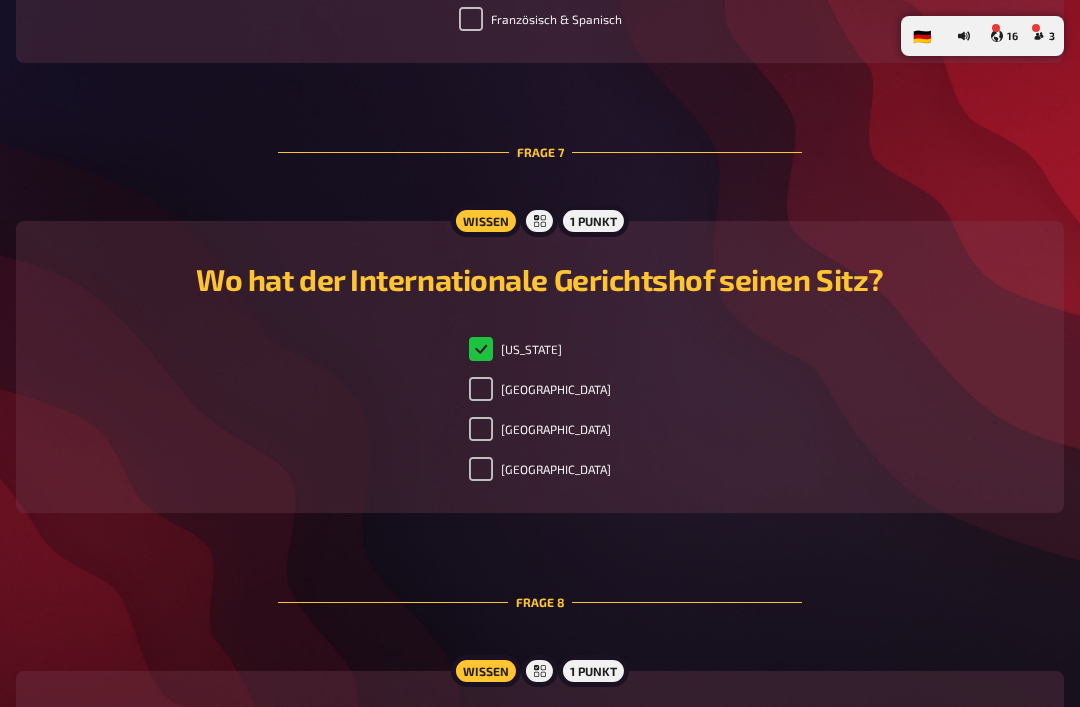 checkbox on "false" 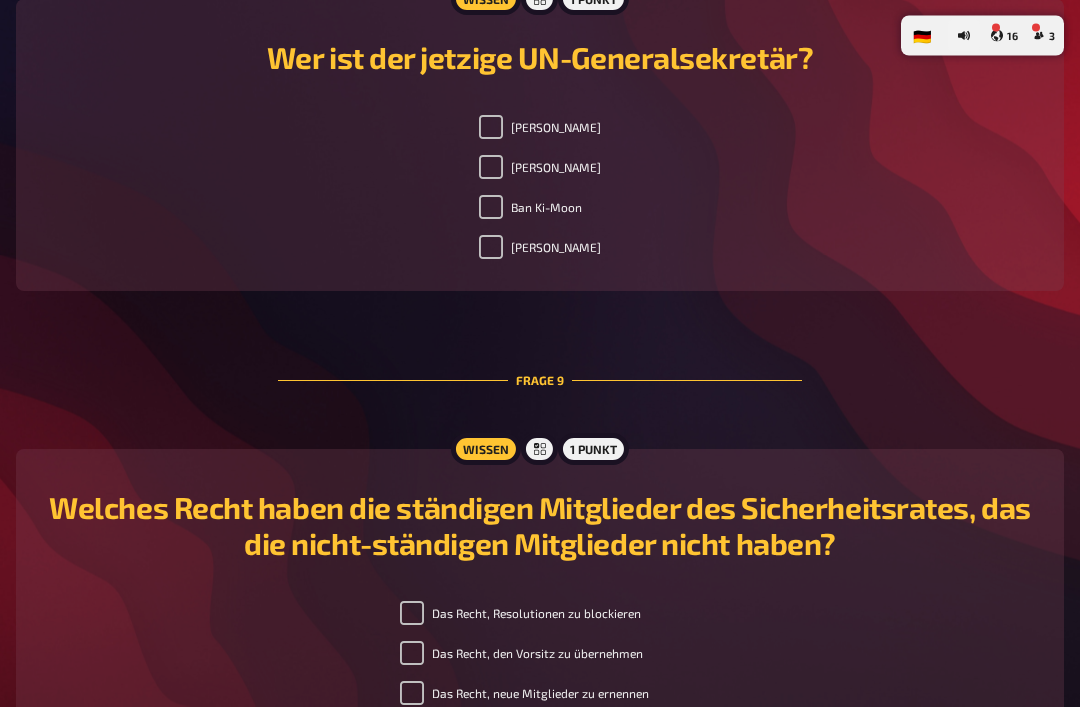 scroll, scrollTop: 3959, scrollLeft: 0, axis: vertical 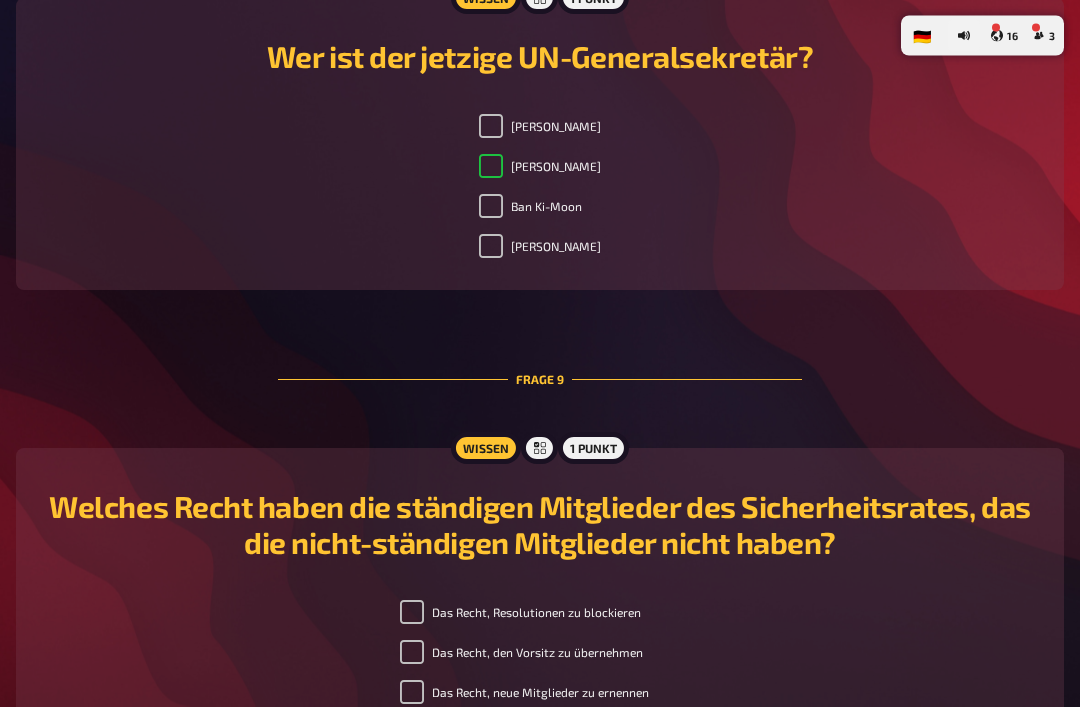 checkbox on "true" 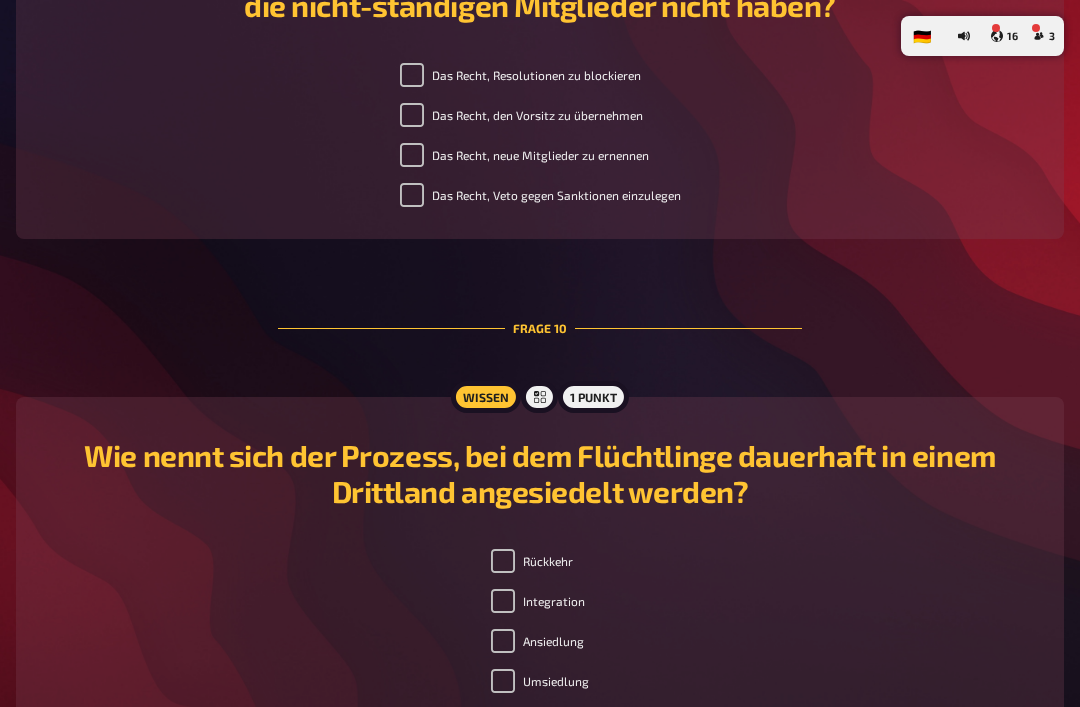 scroll, scrollTop: 4498, scrollLeft: 0, axis: vertical 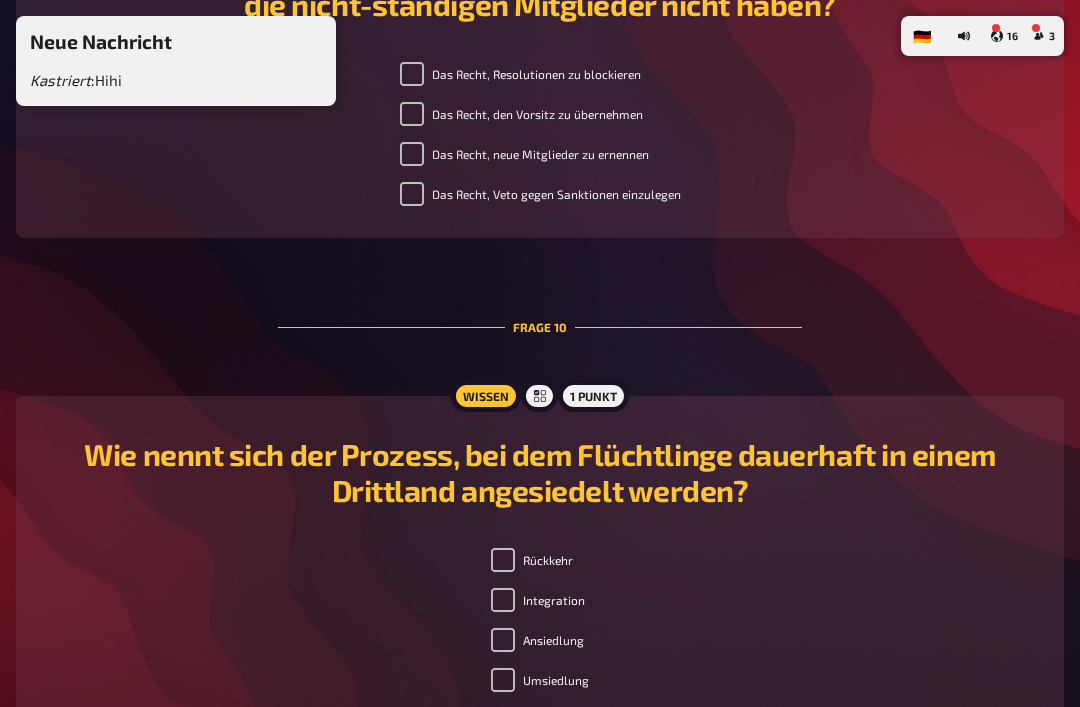 click on "Neue Nachricht Kastriert :  Hihi" at bounding box center [176, 61] 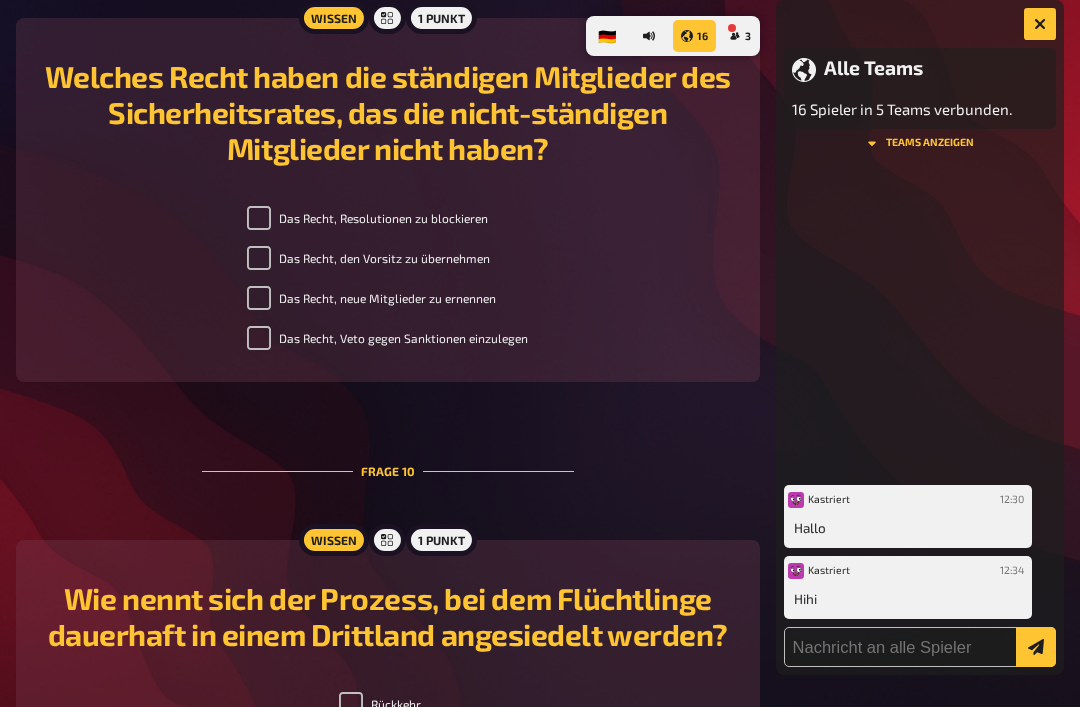 scroll, scrollTop: 0, scrollLeft: 0, axis: both 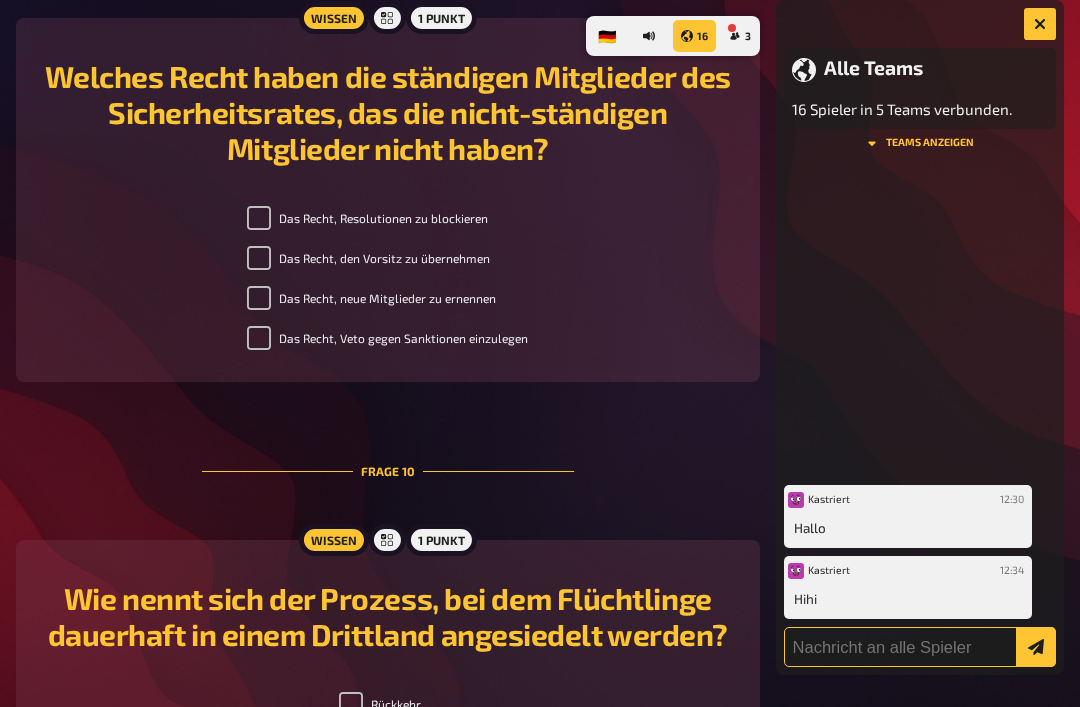 click at bounding box center (920, 647) 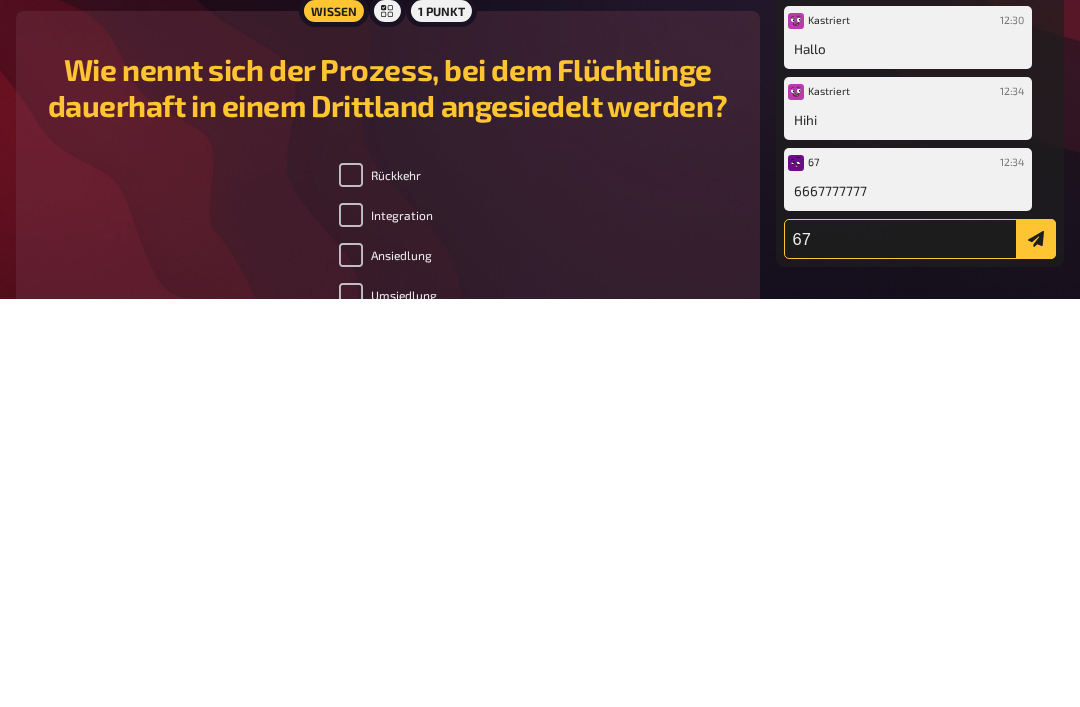 type on "67" 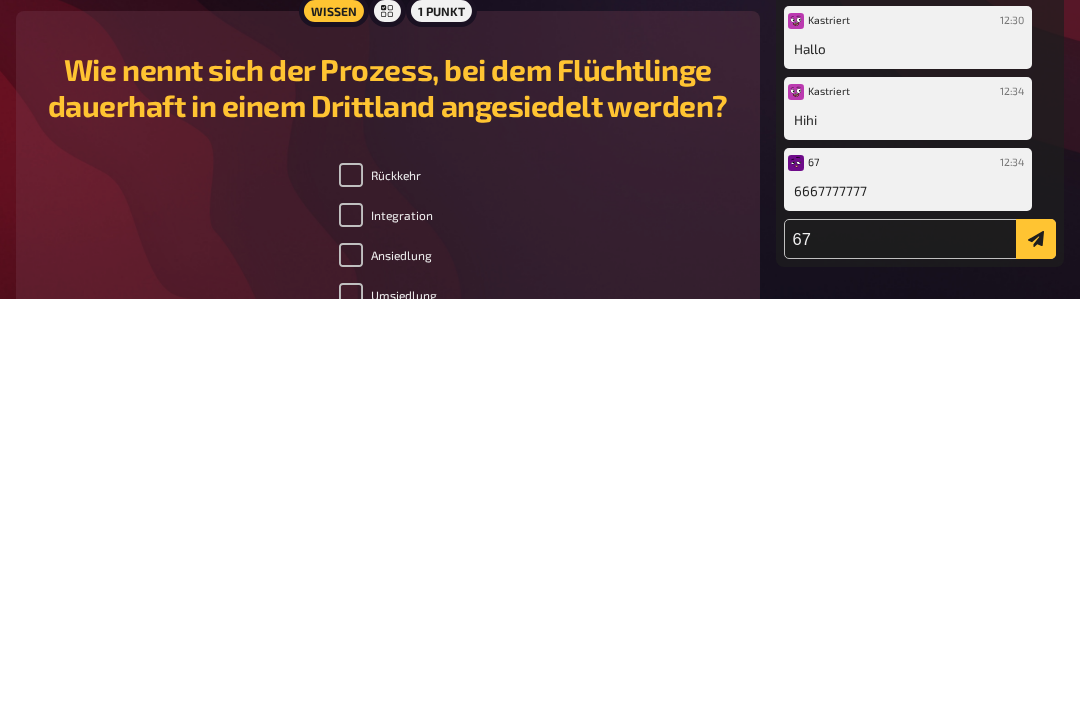 click at bounding box center (1036, 647) 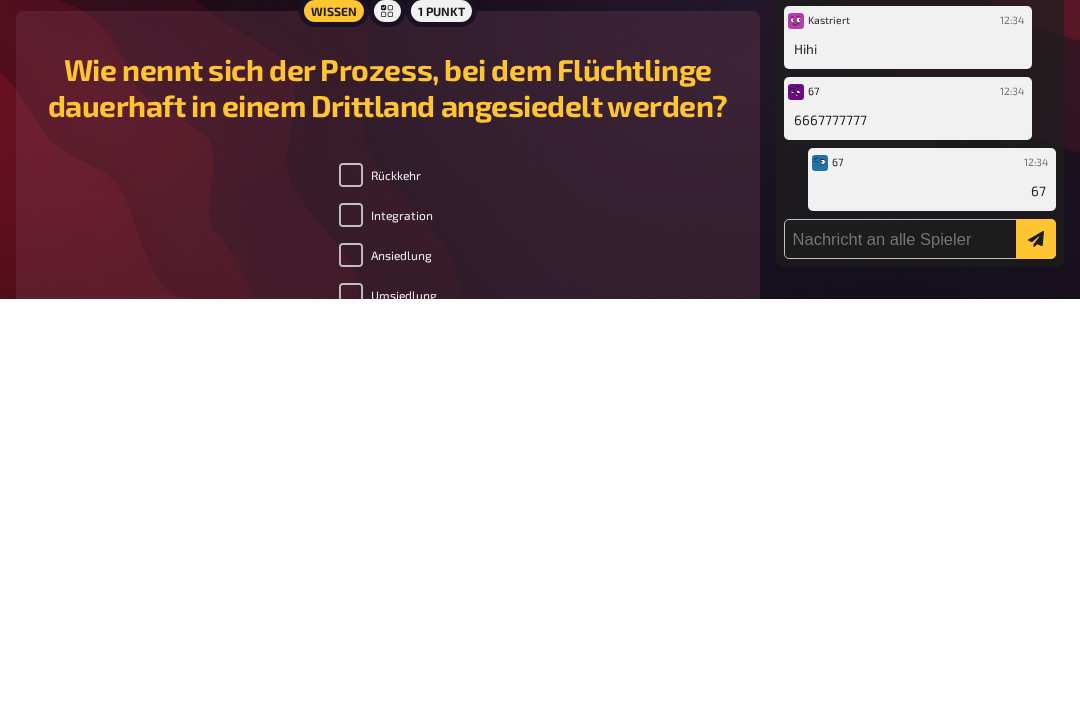 scroll, scrollTop: 5028, scrollLeft: 0, axis: vertical 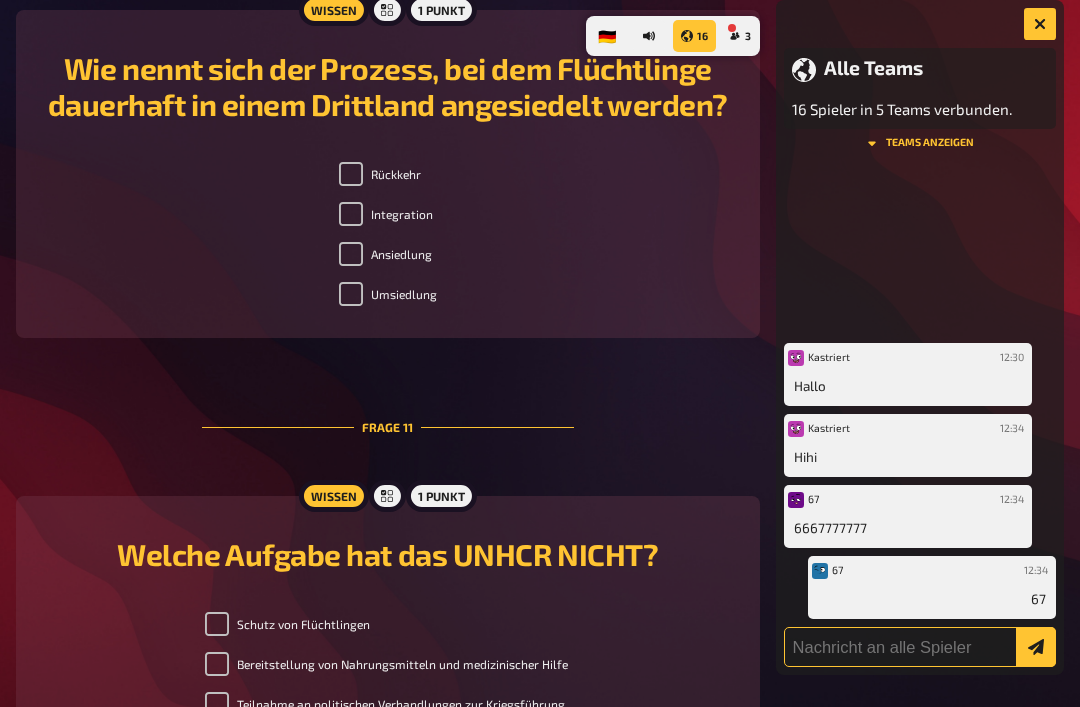 click at bounding box center [920, 647] 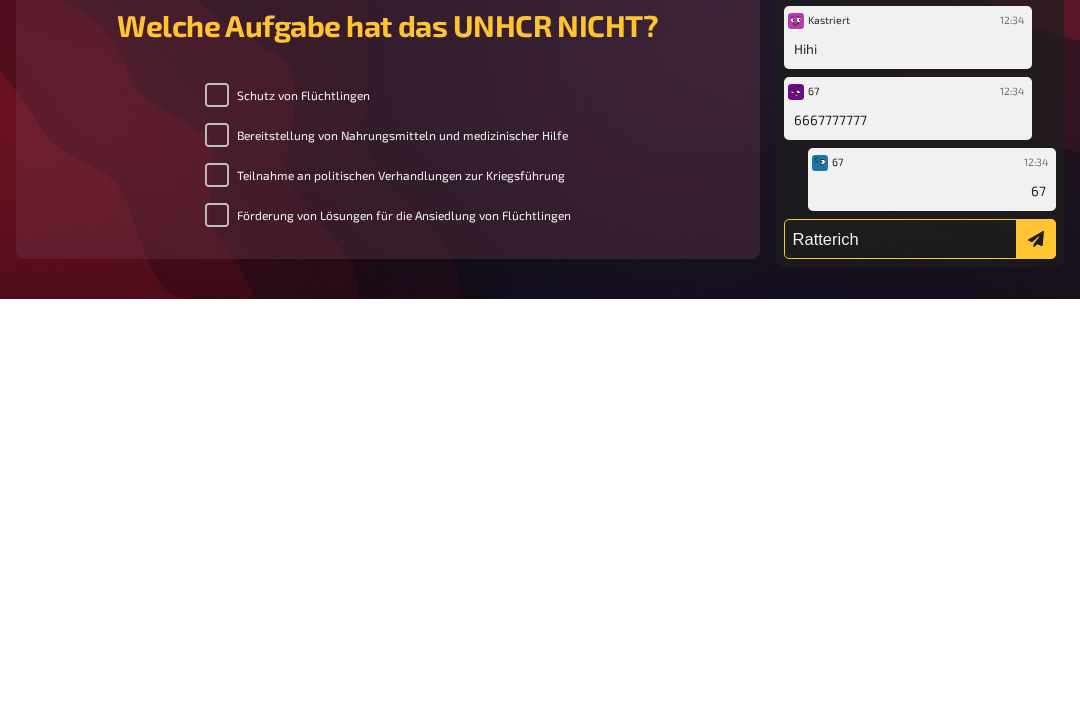 type on "Ratterich" 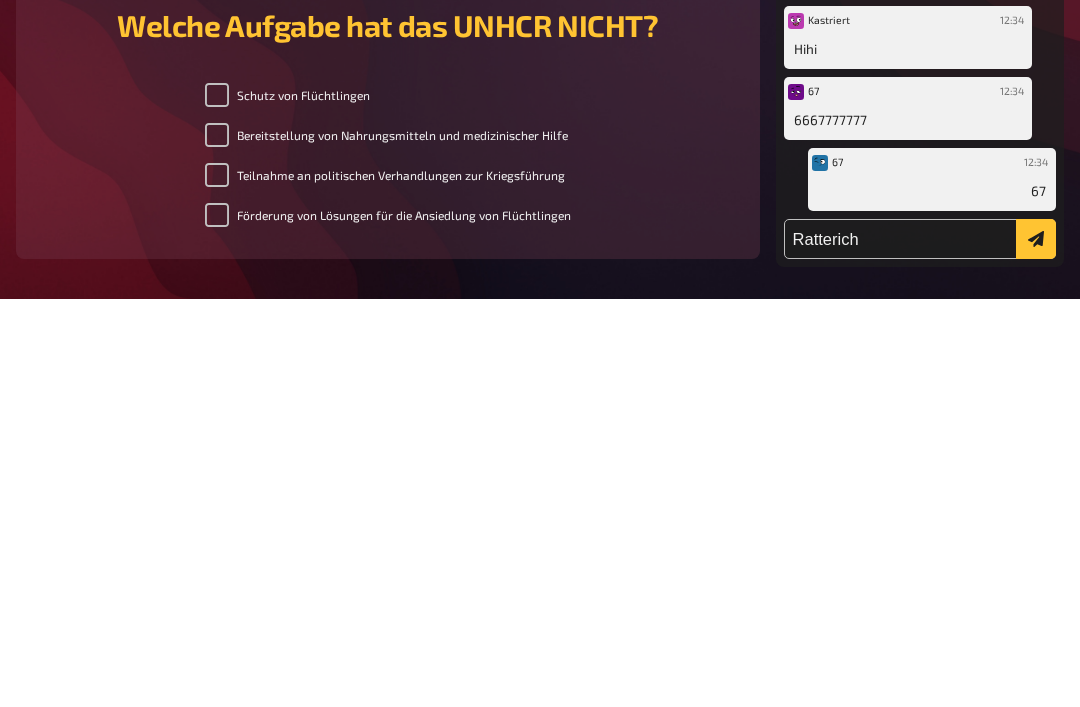 type 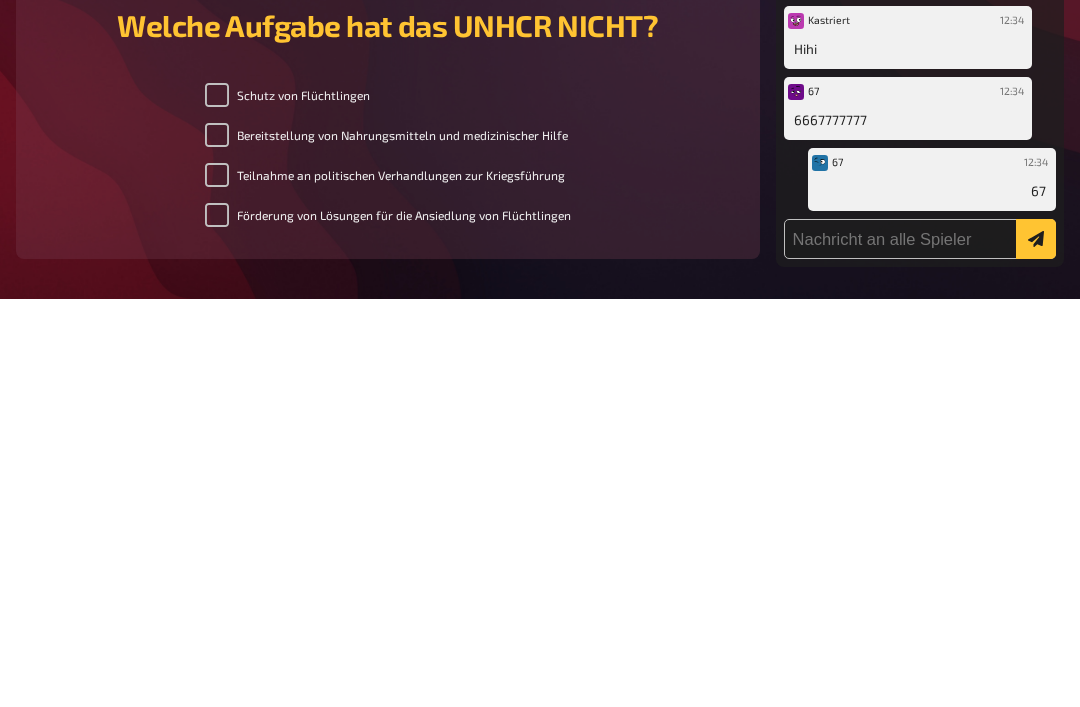 scroll, scrollTop: 5558, scrollLeft: 0, axis: vertical 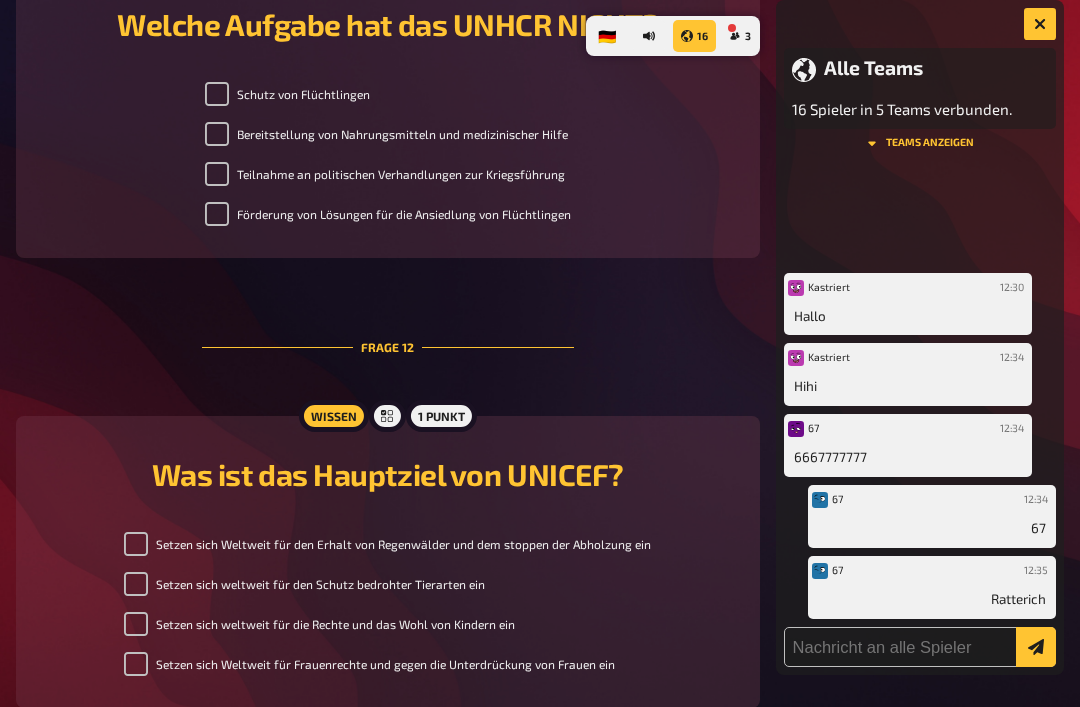 checkbox on "true" 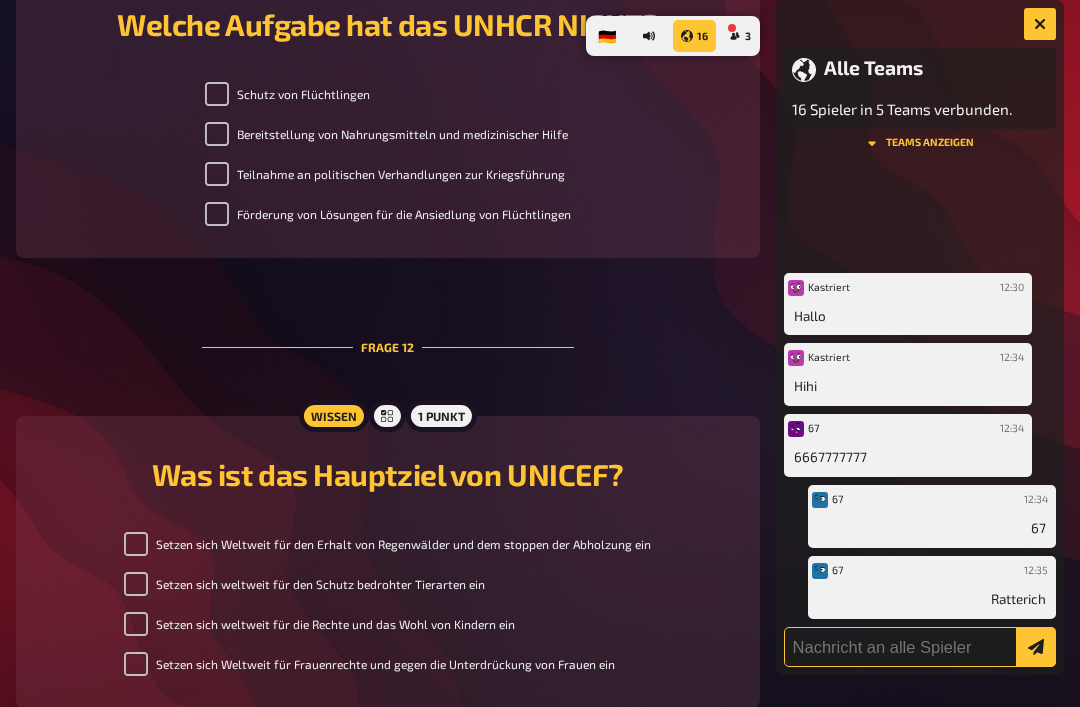 click at bounding box center (920, 647) 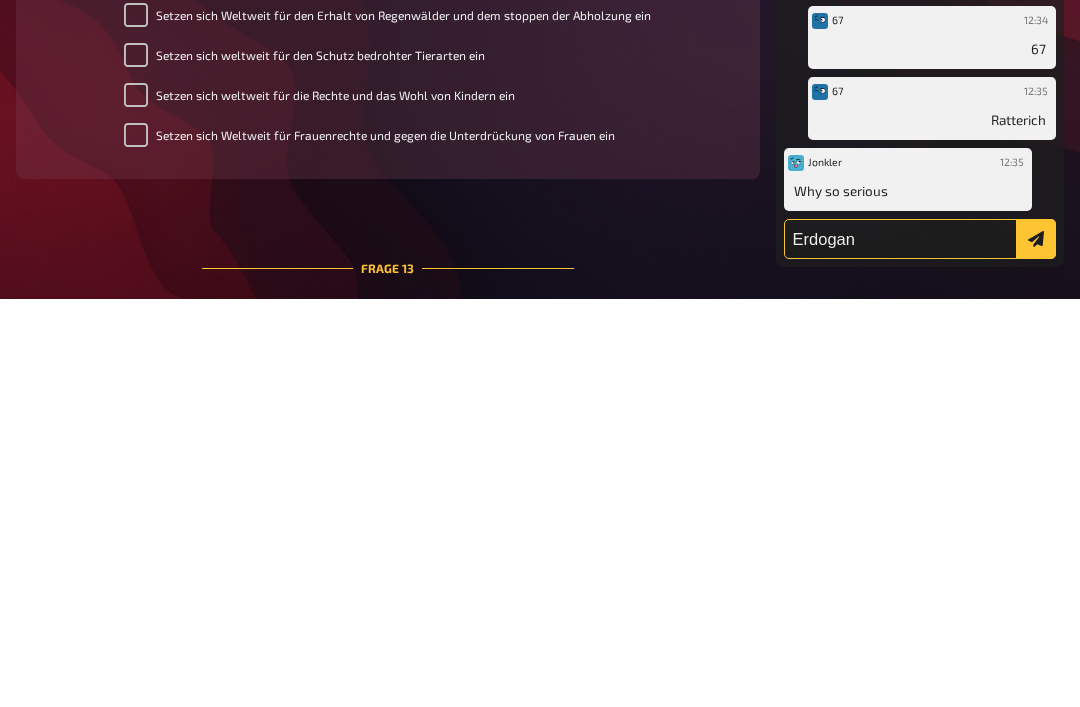 type on "Erdogan" 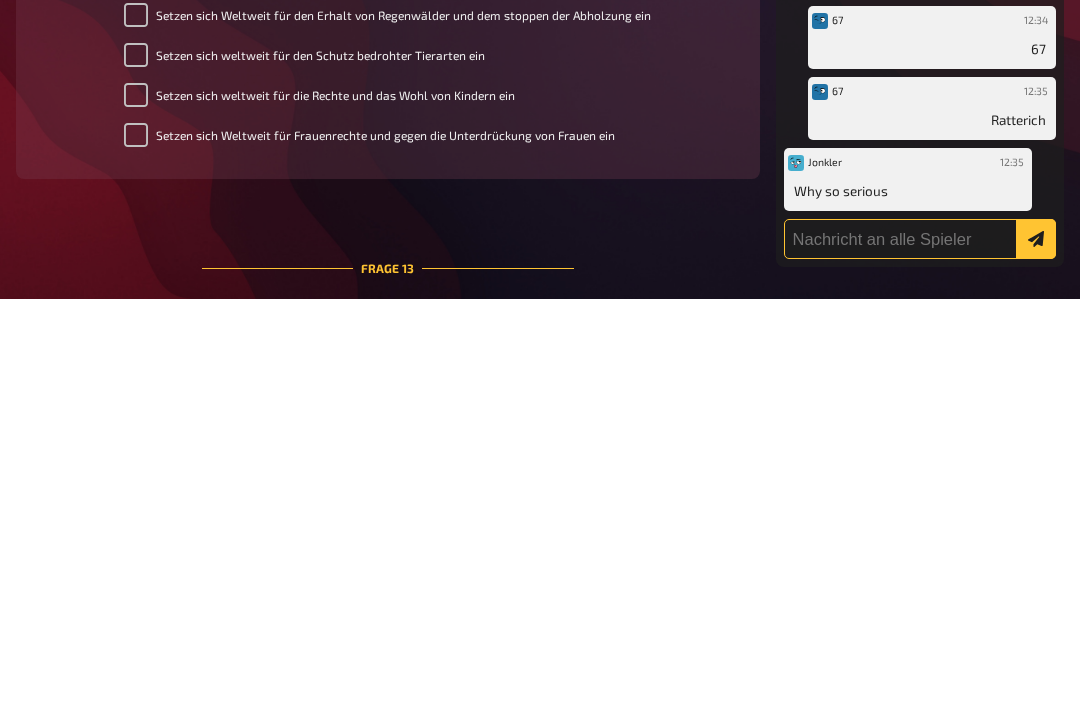 scroll, scrollTop: 6088, scrollLeft: 0, axis: vertical 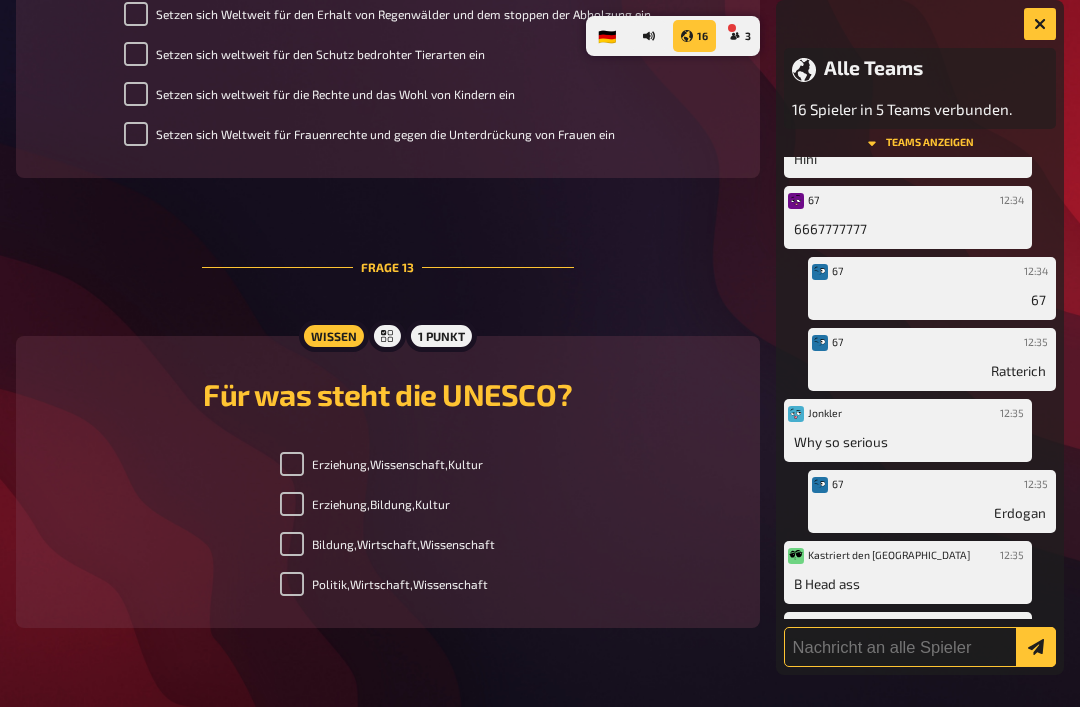 click at bounding box center [920, 647] 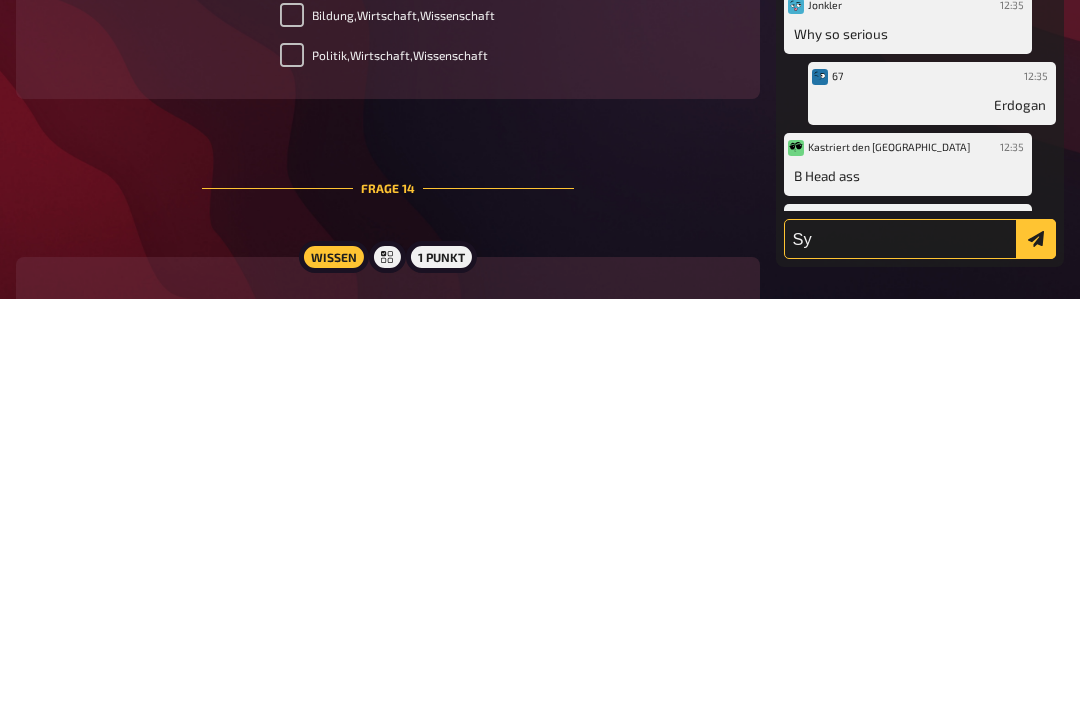 scroll, scrollTop: 182, scrollLeft: 0, axis: vertical 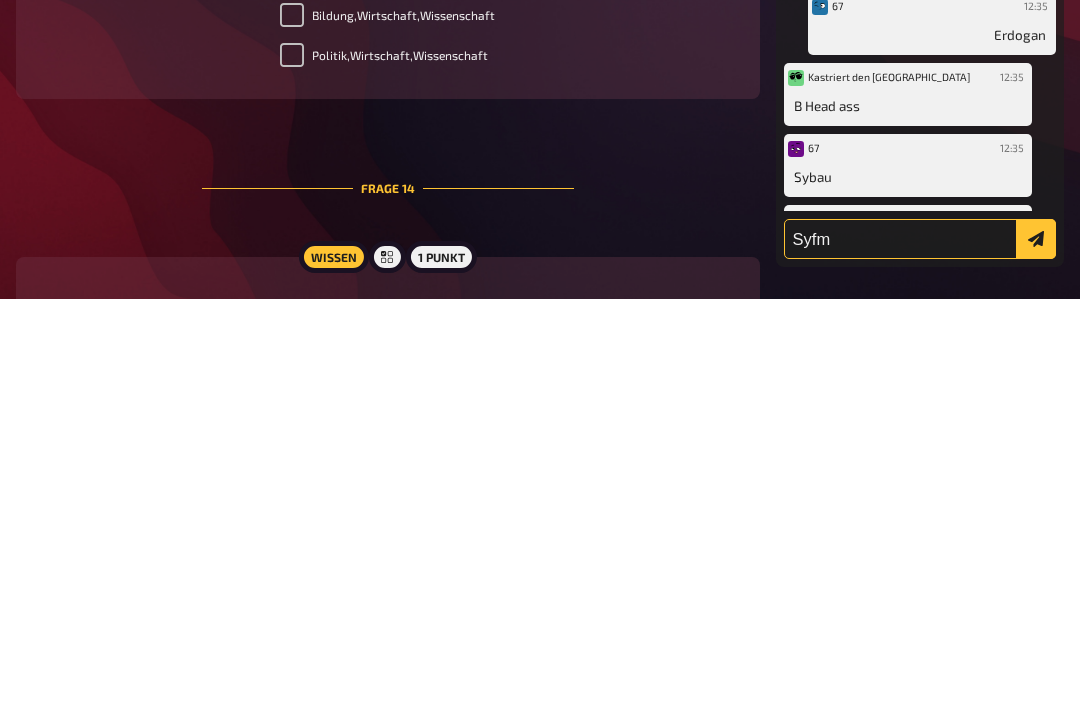 type on "Syfm" 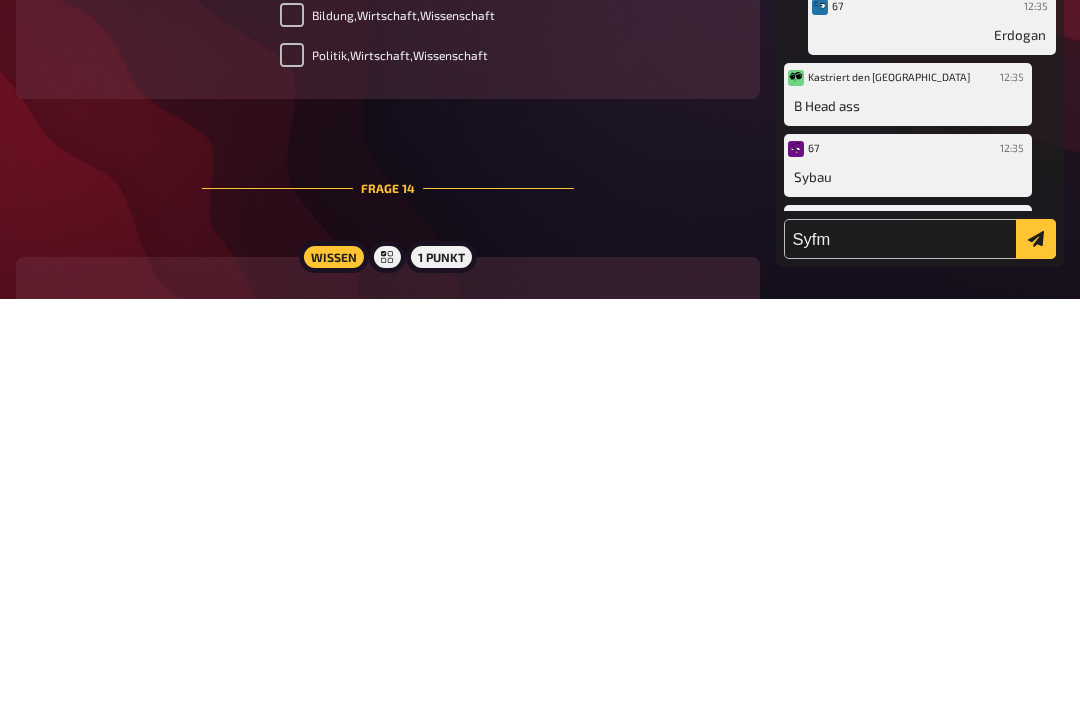 type 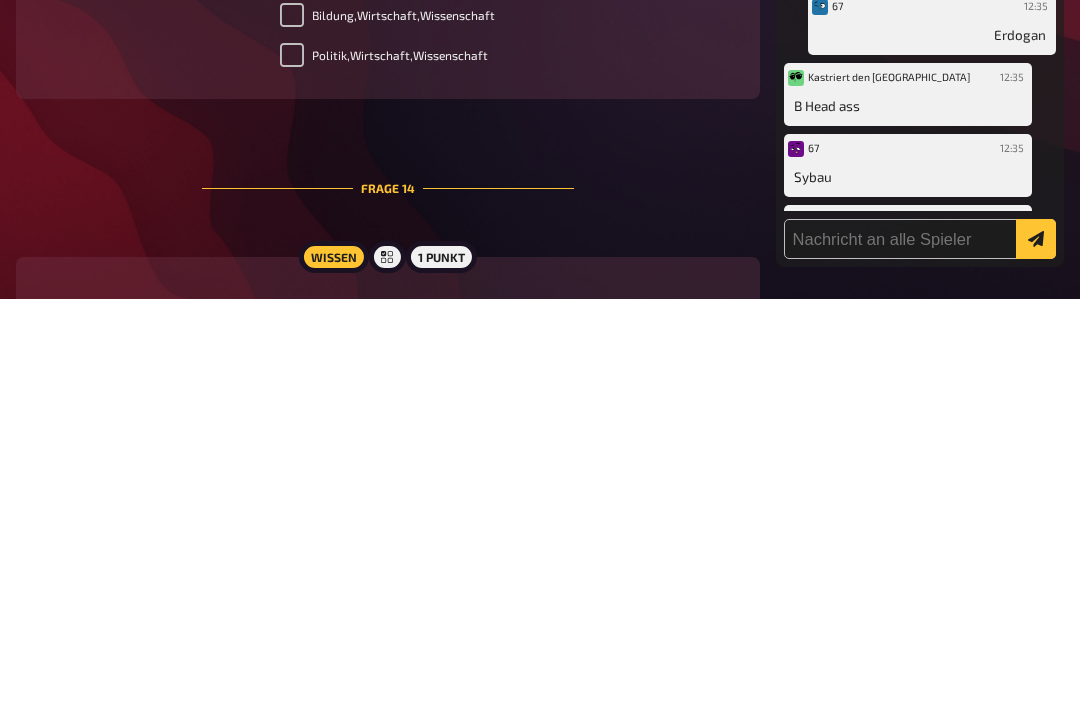 scroll, scrollTop: 6618, scrollLeft: 0, axis: vertical 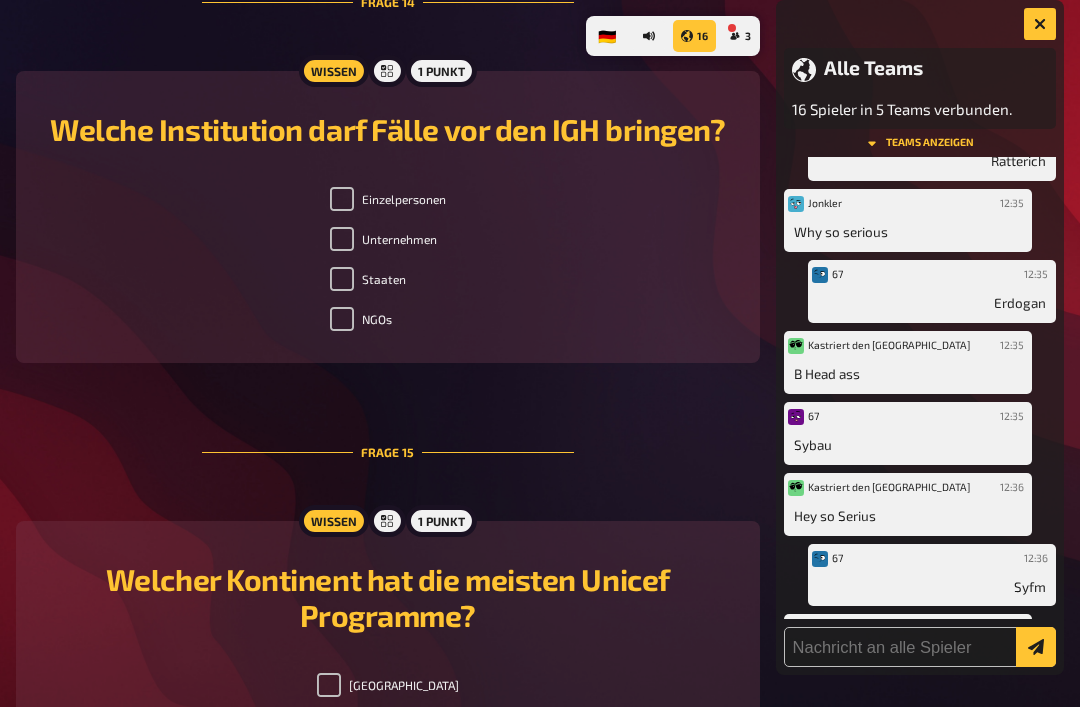 checkbox on "false" 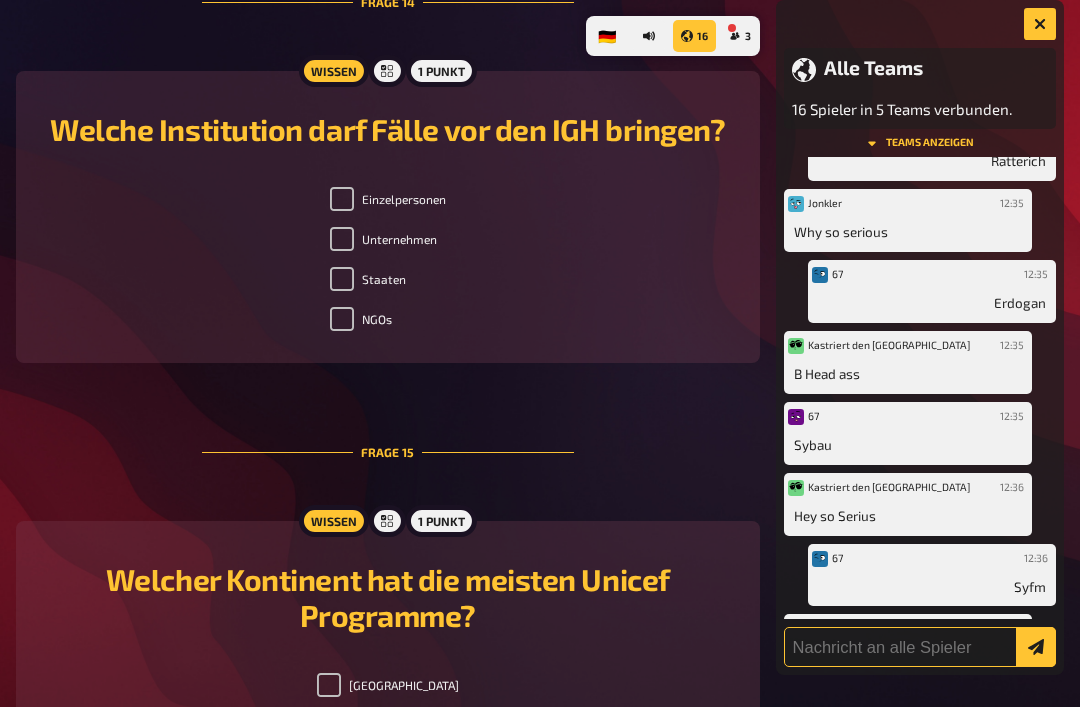 scroll, scrollTop: 6924, scrollLeft: 0, axis: vertical 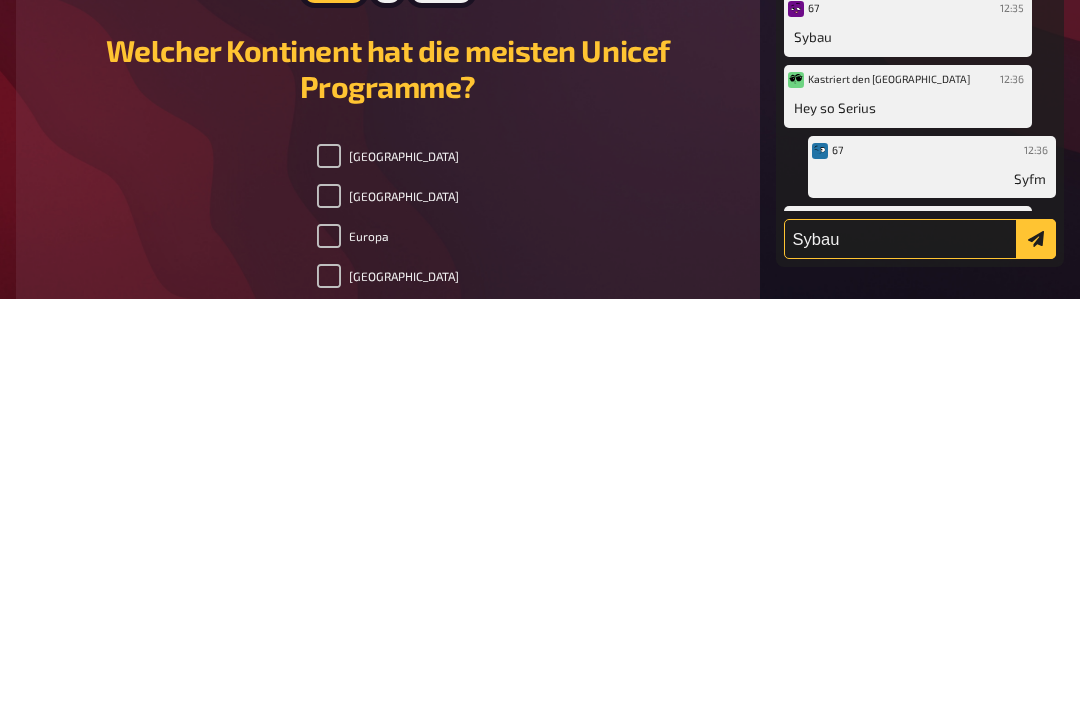 type on "Sybau" 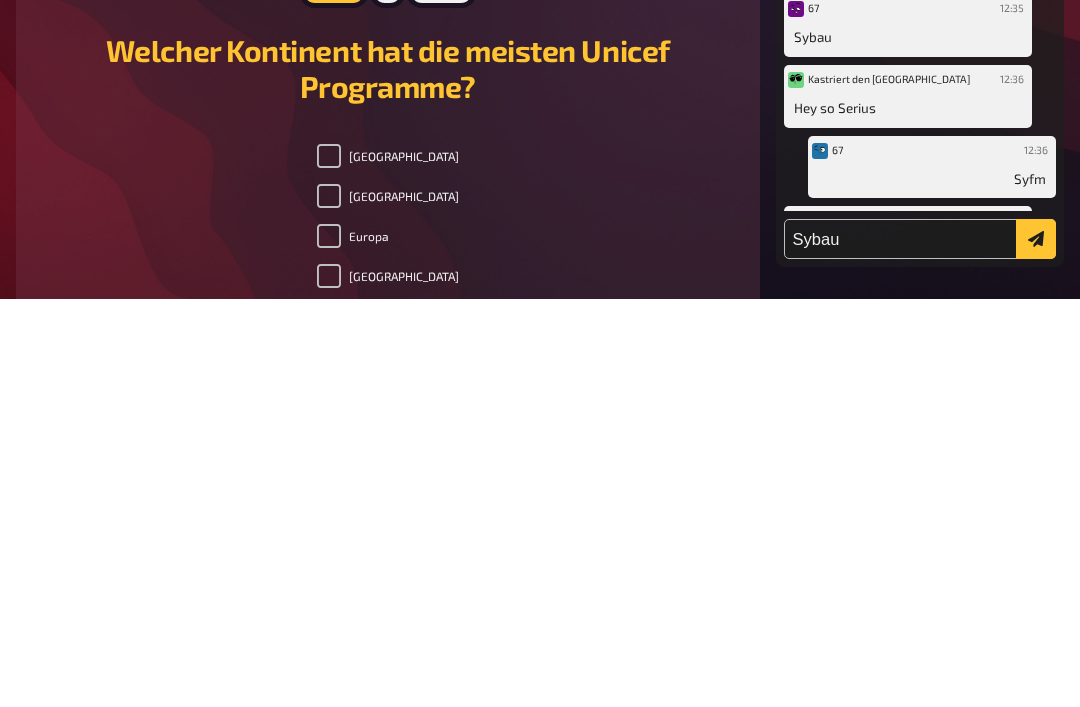 type 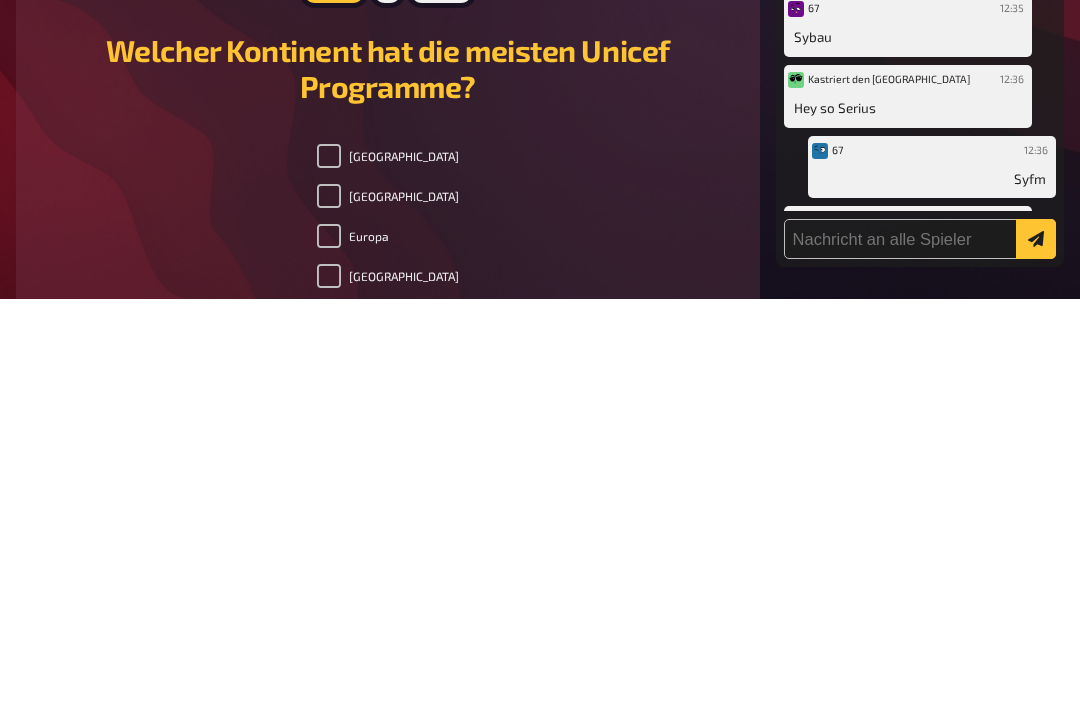 scroll, scrollTop: 7333, scrollLeft: 0, axis: vertical 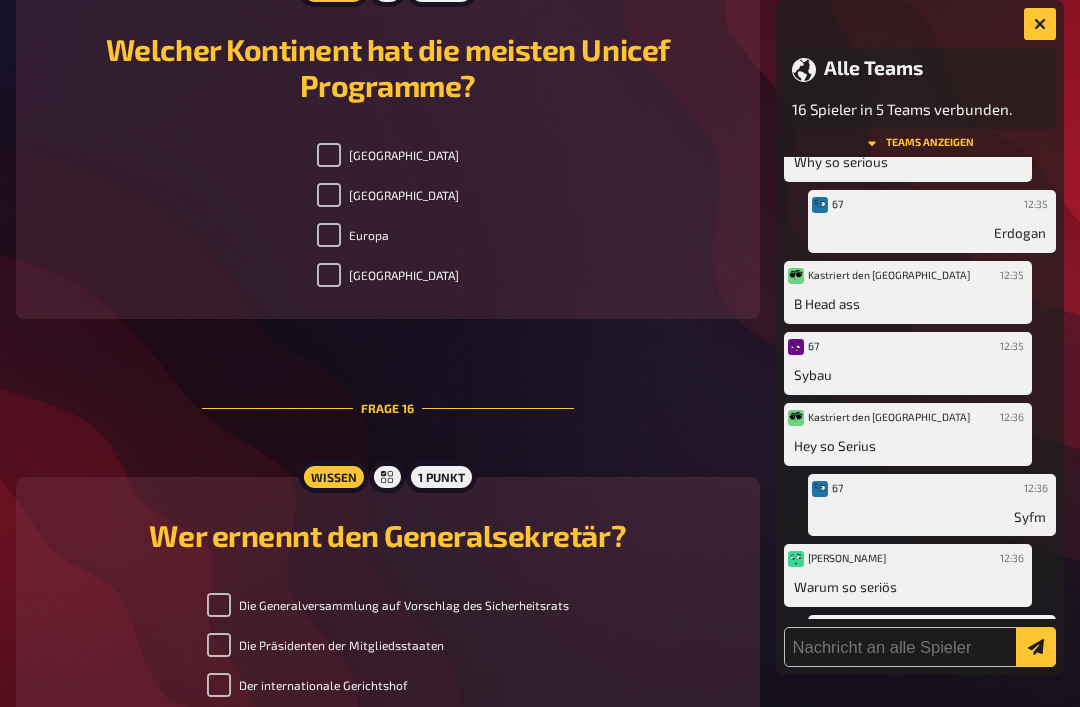 checkbox on "true" 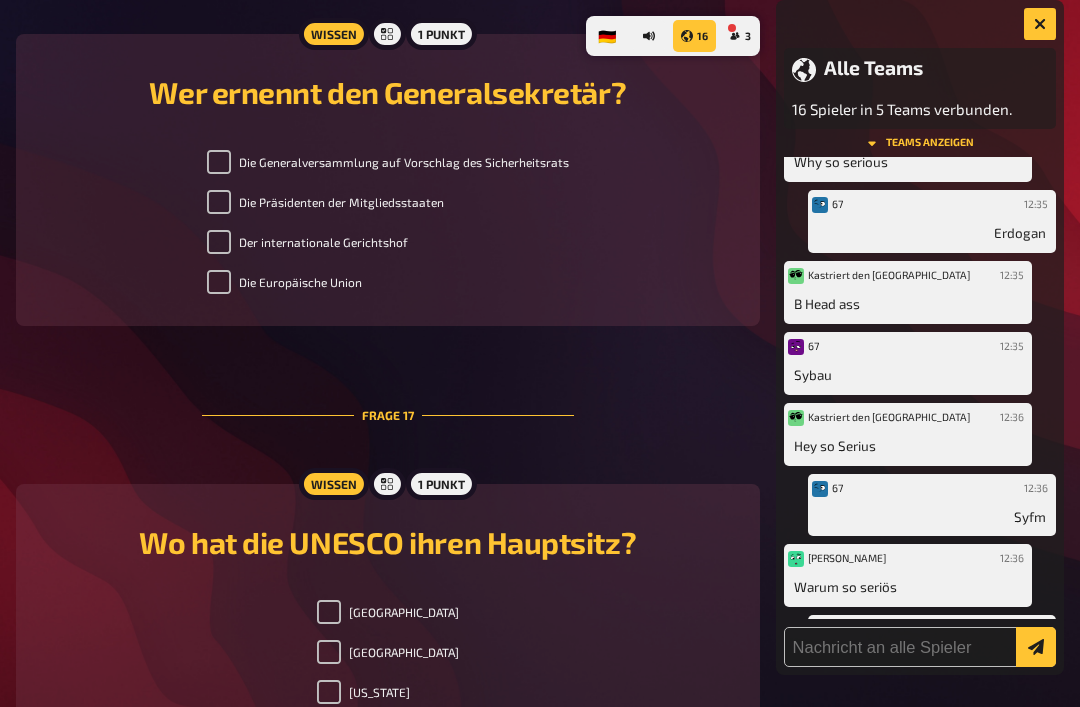 scroll, scrollTop: 7957, scrollLeft: 0, axis: vertical 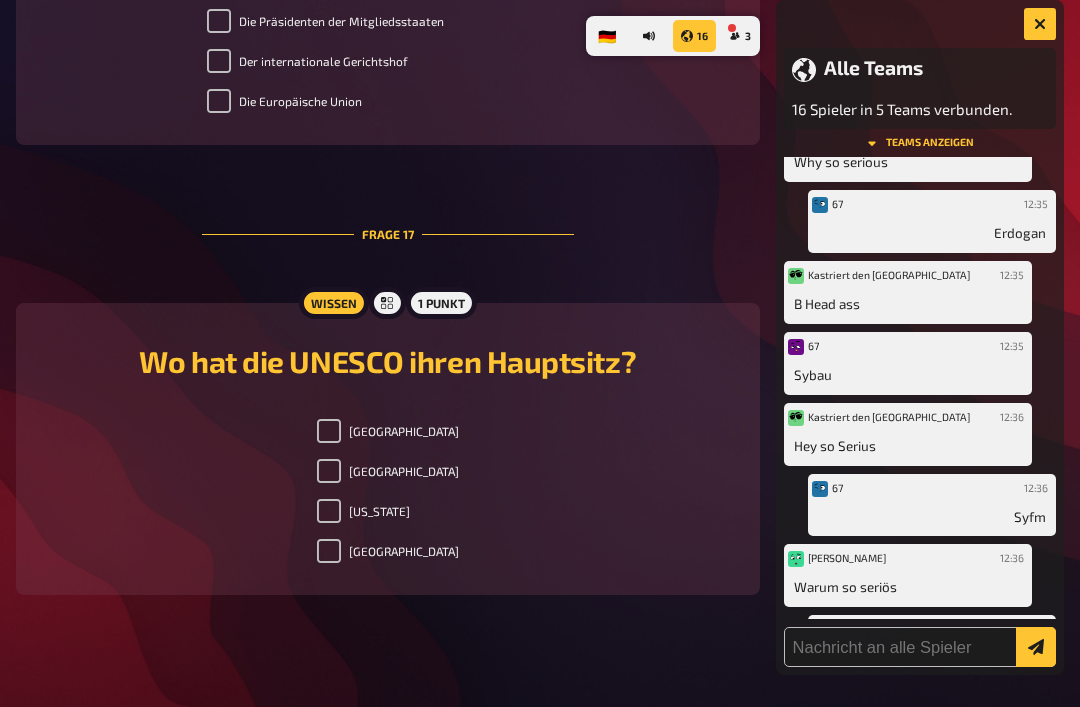 checkbox on "false" 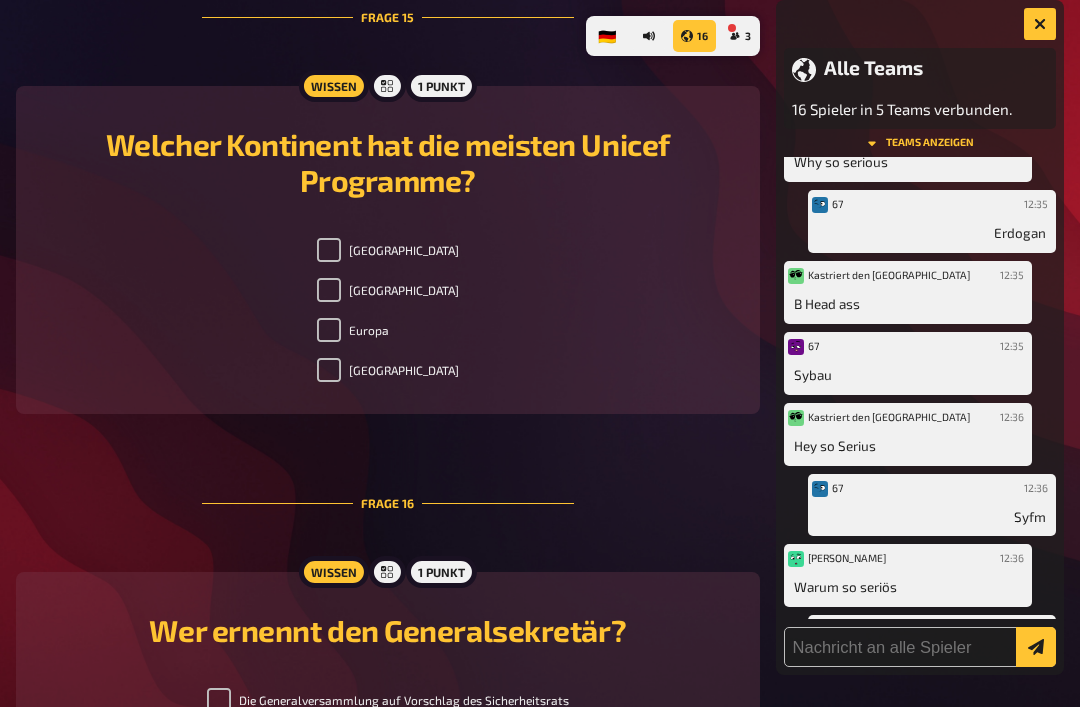 scroll, scrollTop: 7236, scrollLeft: 0, axis: vertical 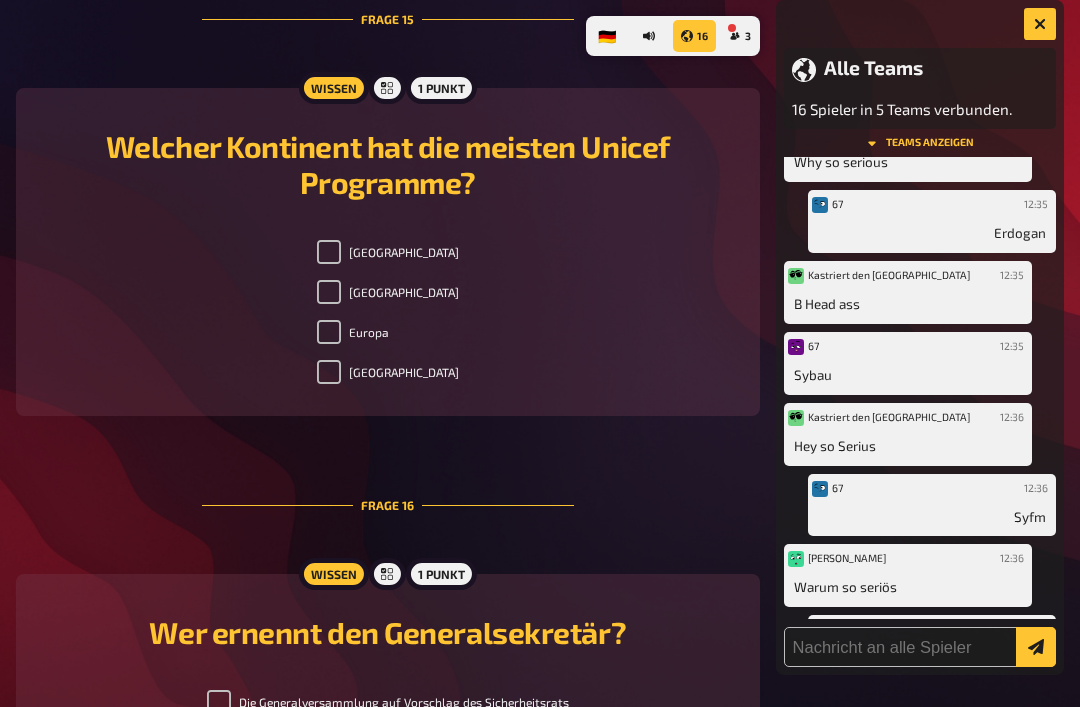 click at bounding box center (1040, 24) 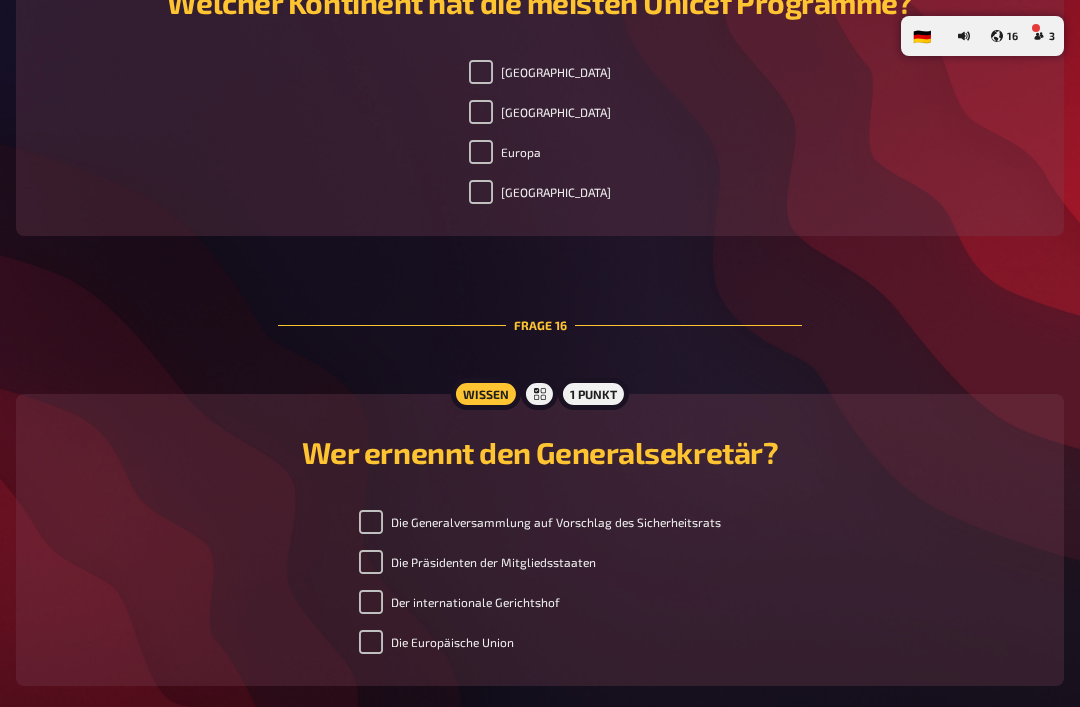 click 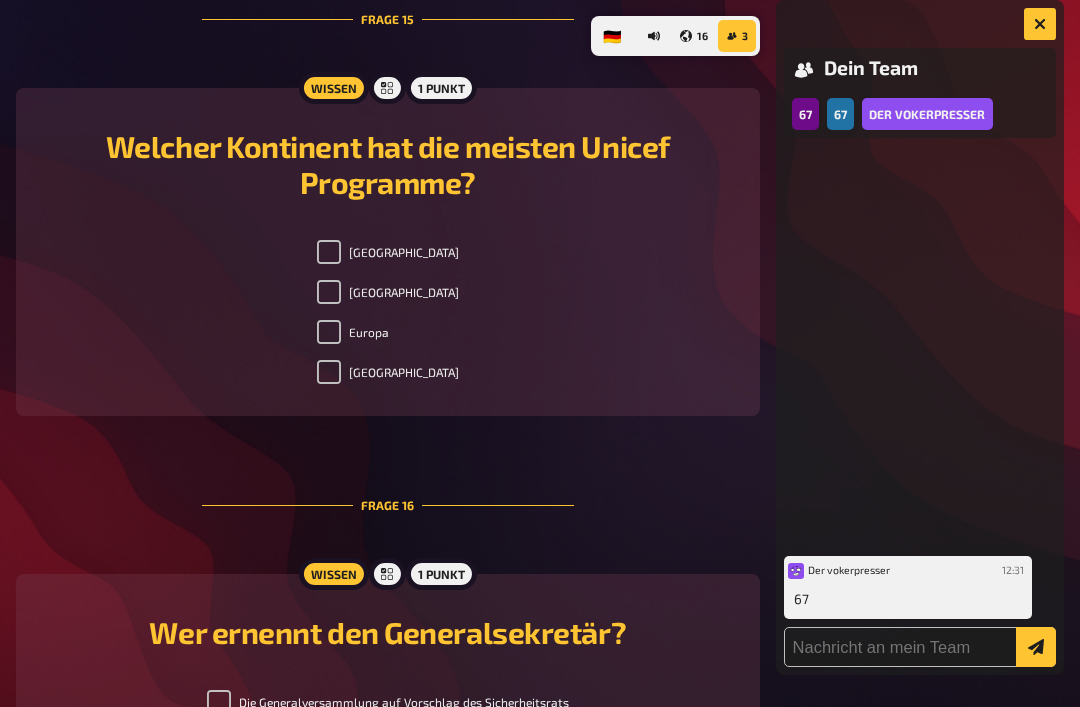 scroll, scrollTop: 0, scrollLeft: 0, axis: both 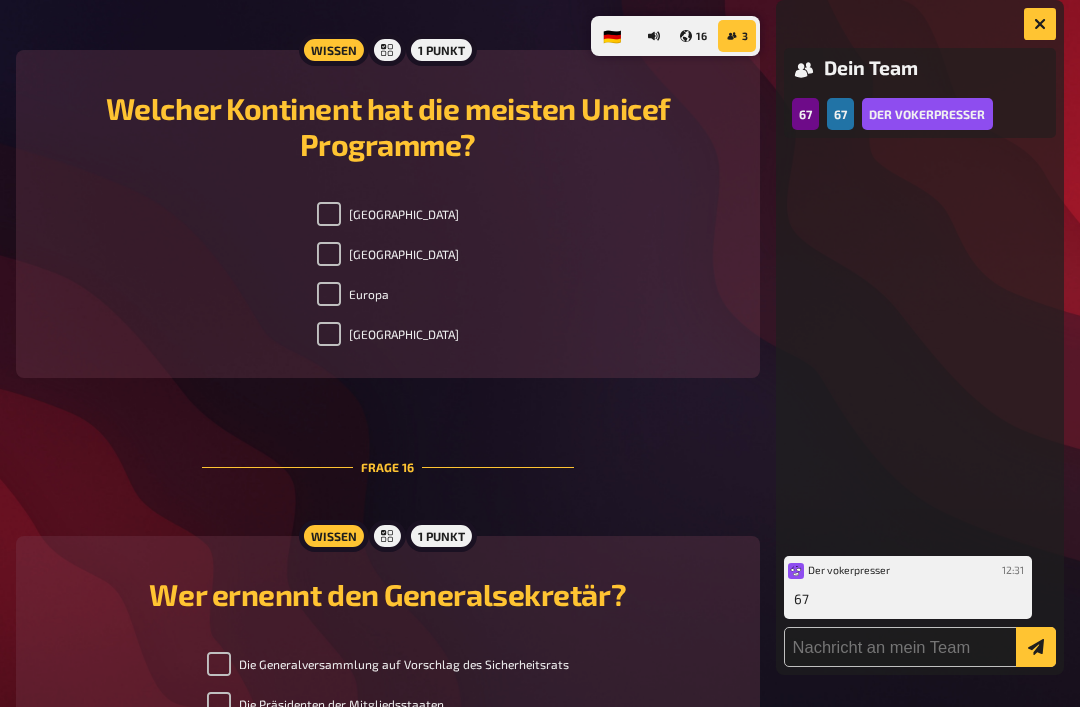 click at bounding box center (1040, 24) 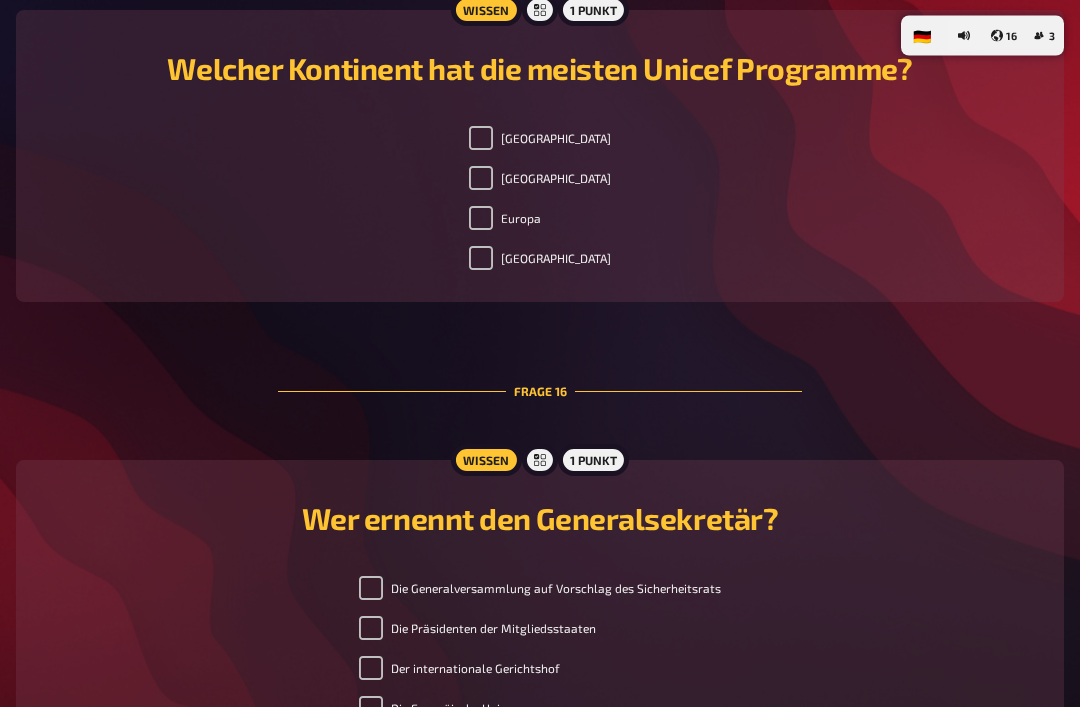 click on "16" at bounding box center [1004, 36] 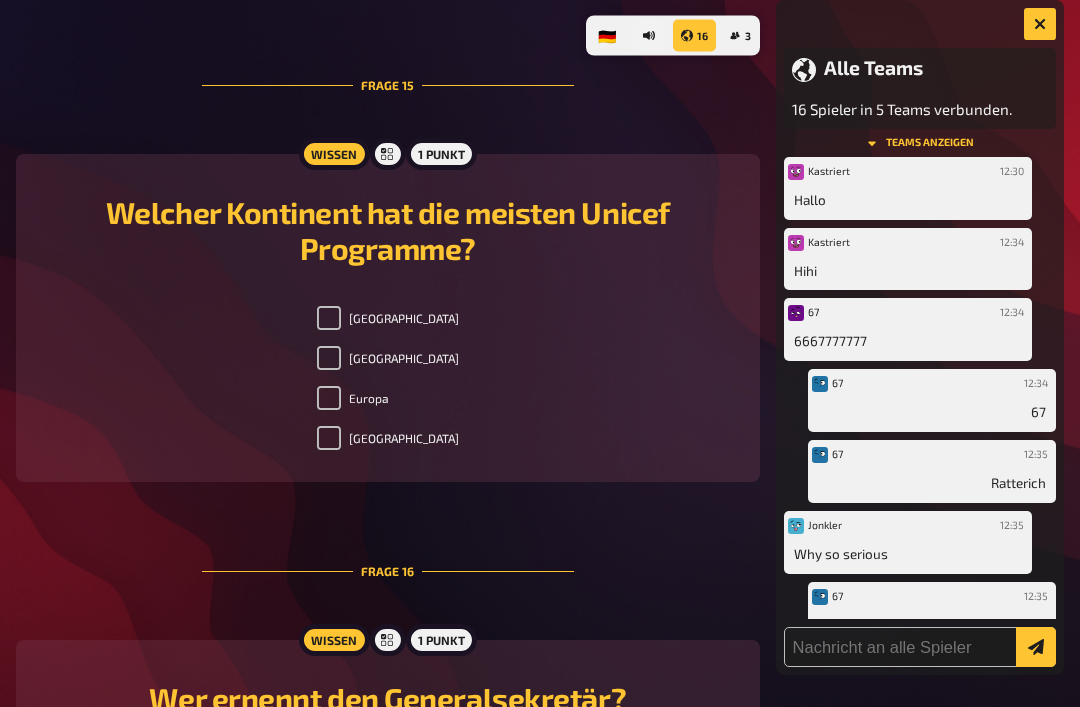 scroll, scrollTop: 7170, scrollLeft: 0, axis: vertical 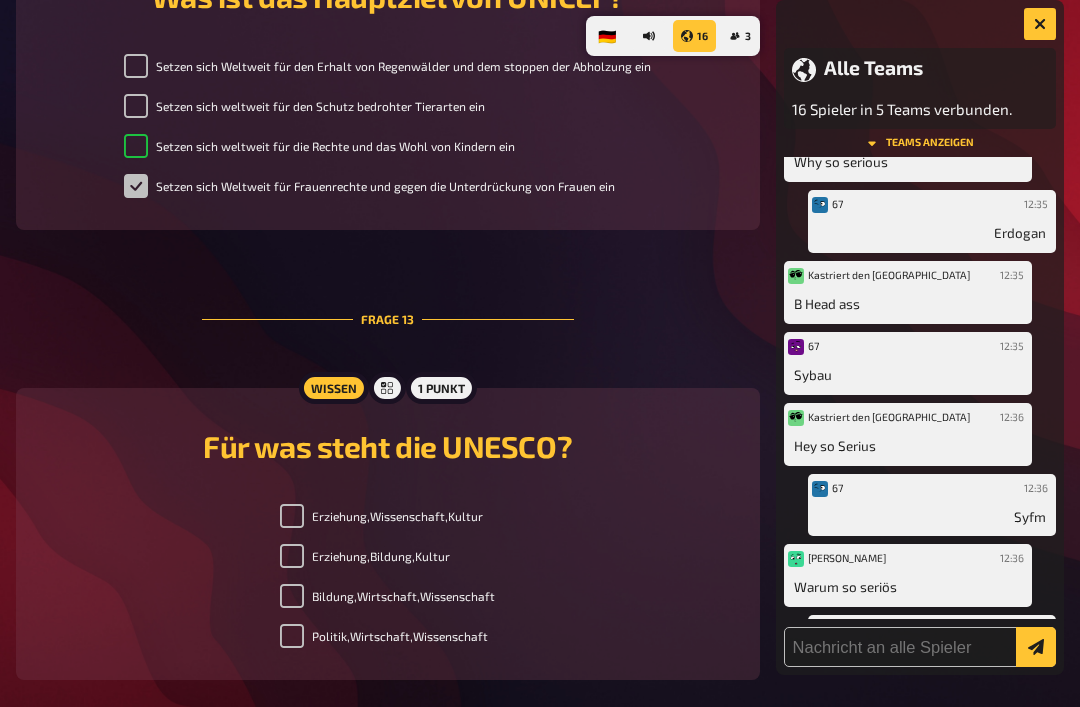 checkbox on "true" 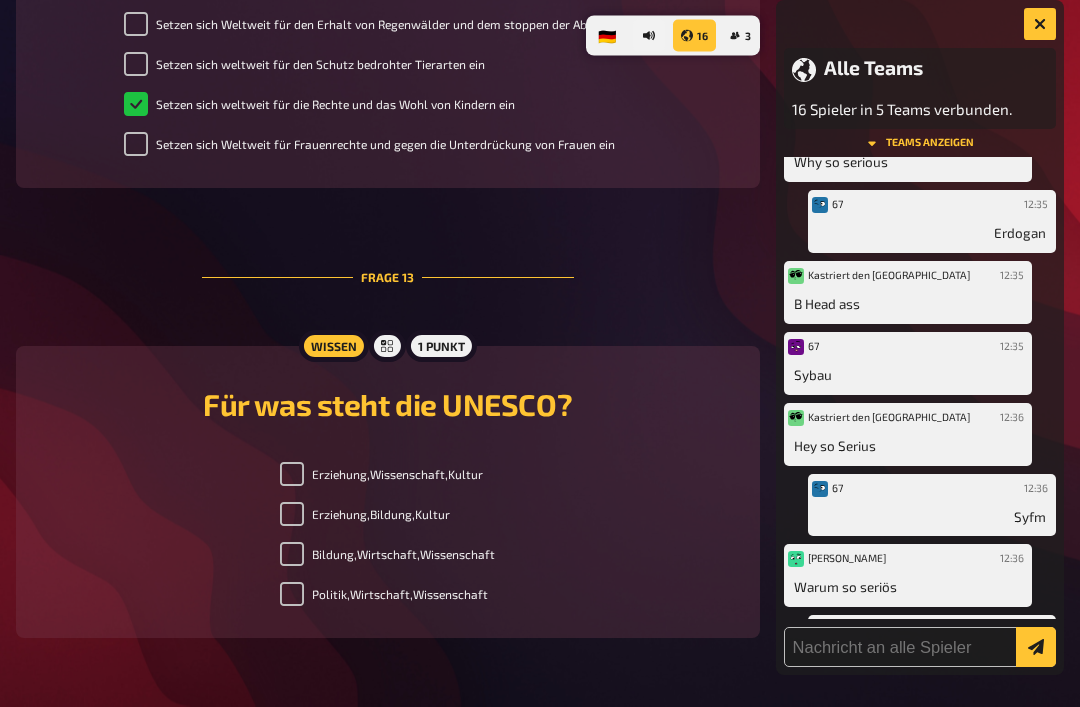 scroll, scrollTop: 6080, scrollLeft: 0, axis: vertical 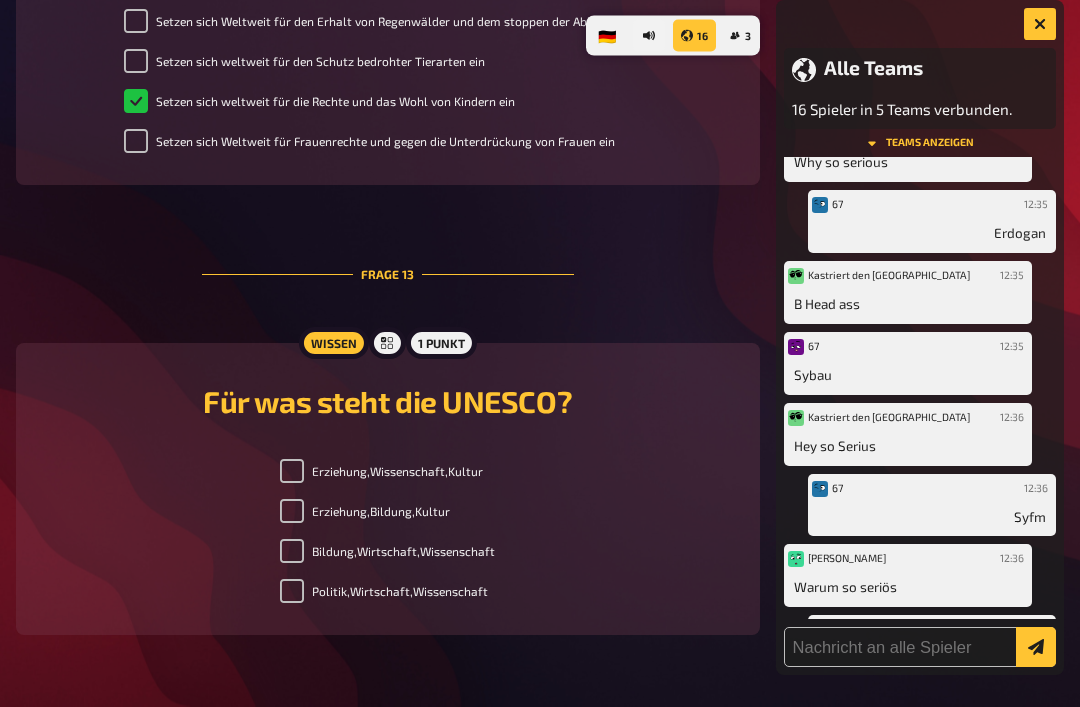 click on "Erziehung,Wissenschaft,Kultur" at bounding box center [292, 472] 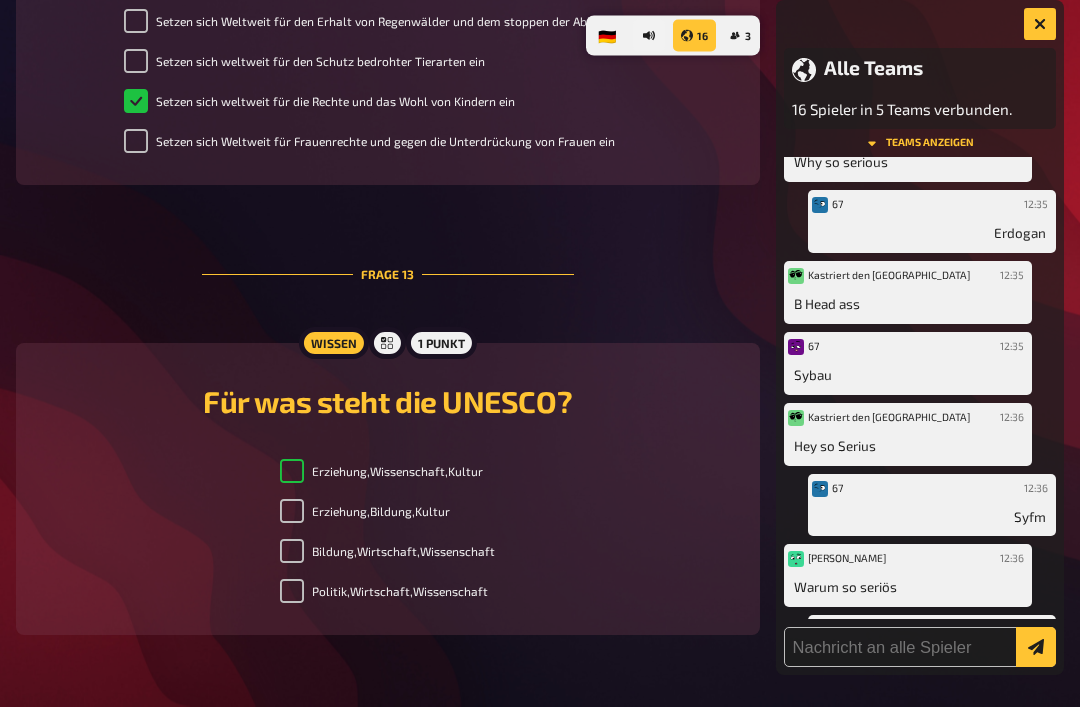 checkbox on "true" 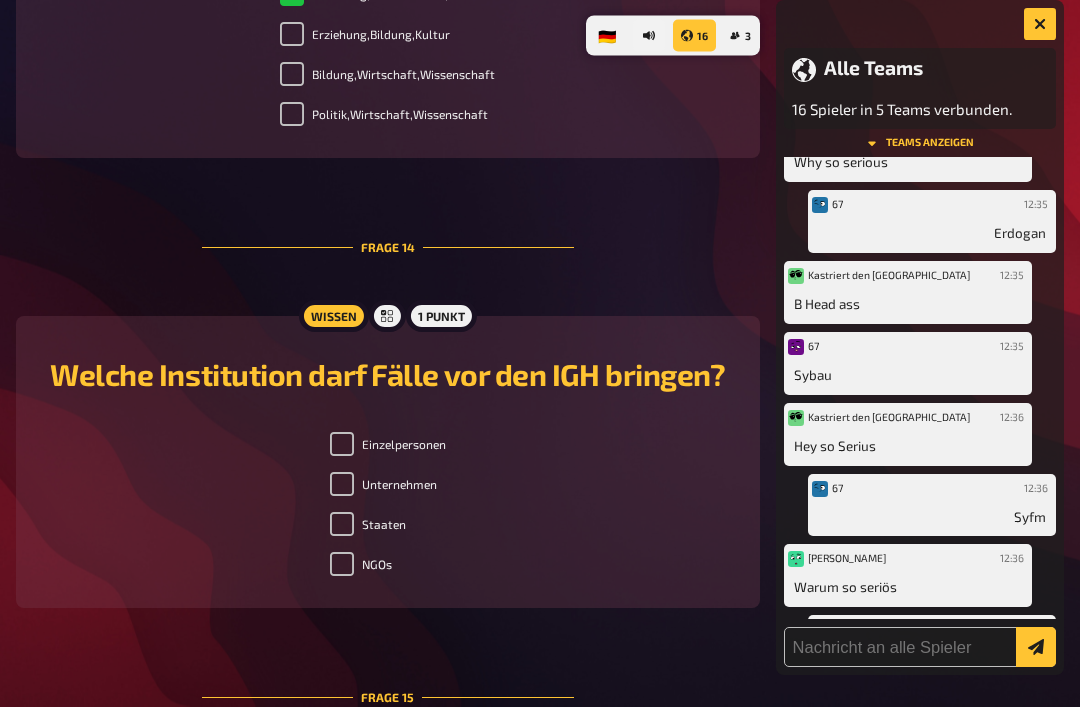 scroll, scrollTop: 6558, scrollLeft: 0, axis: vertical 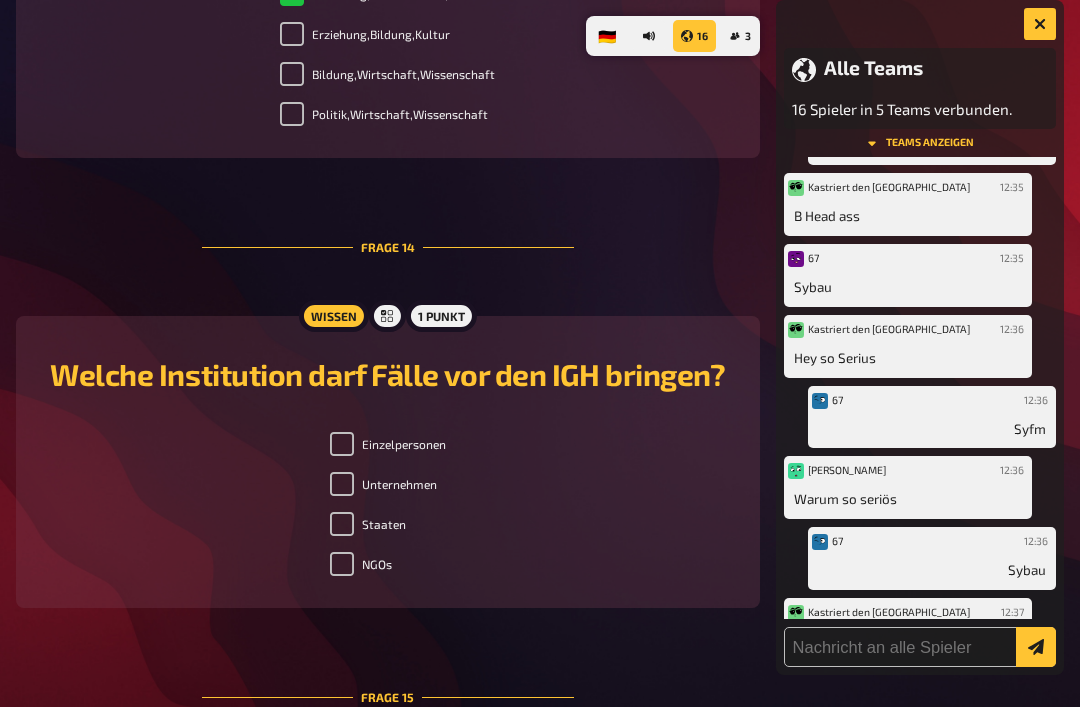 checkbox on "true" 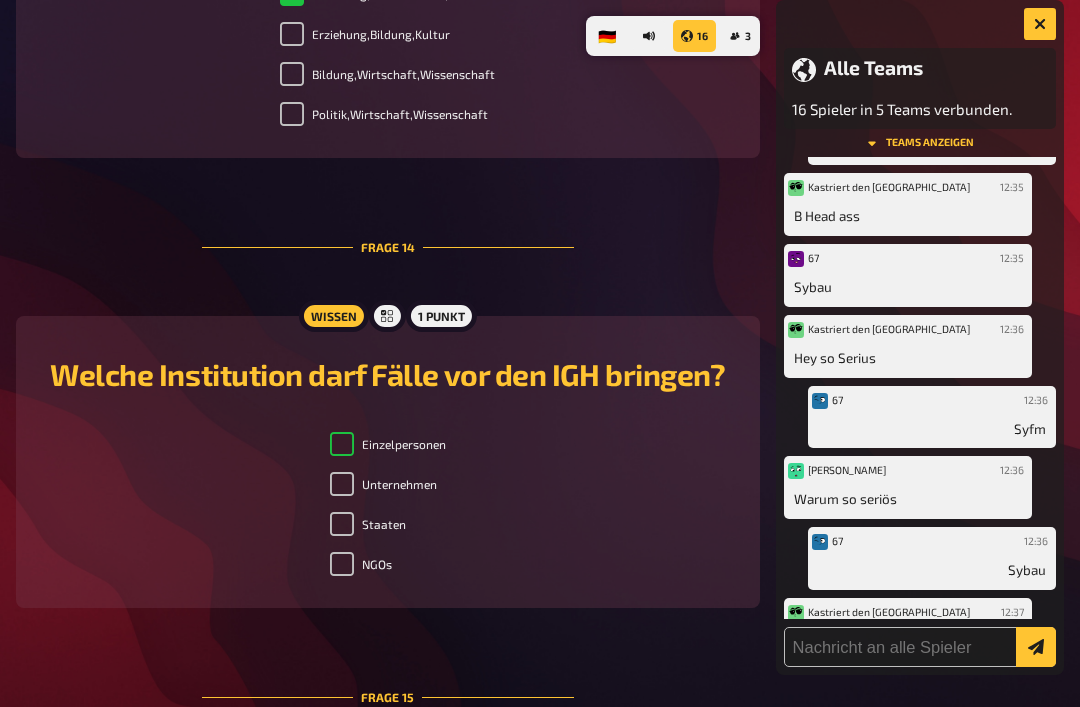 checkbox on "true" 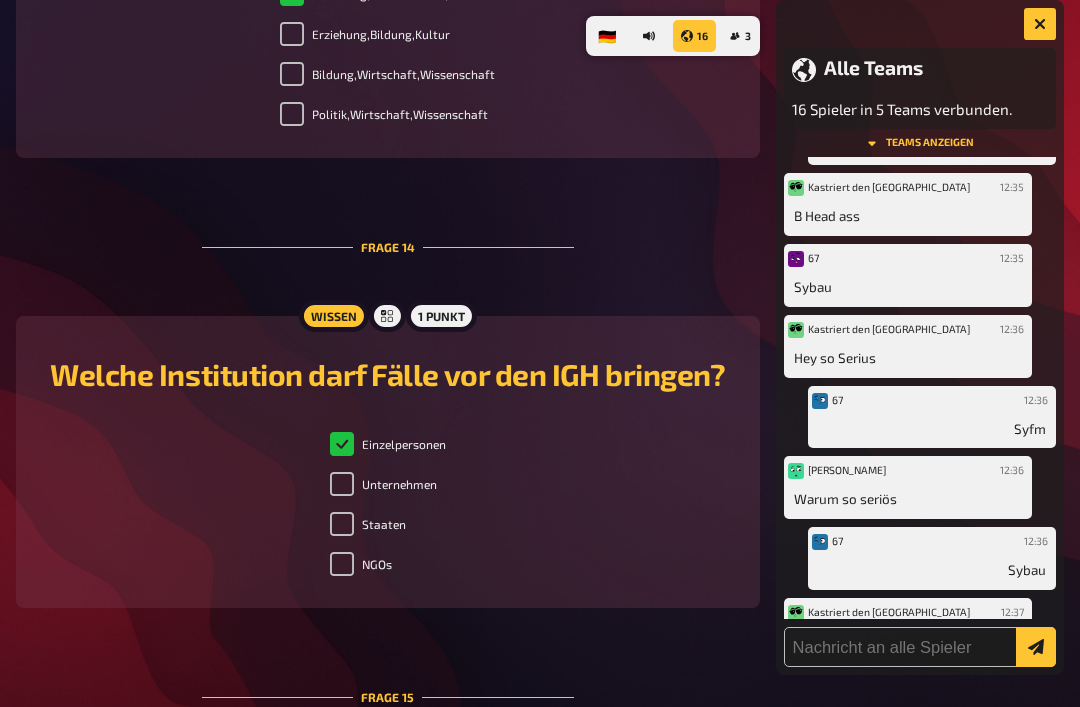 checkbox on "true" 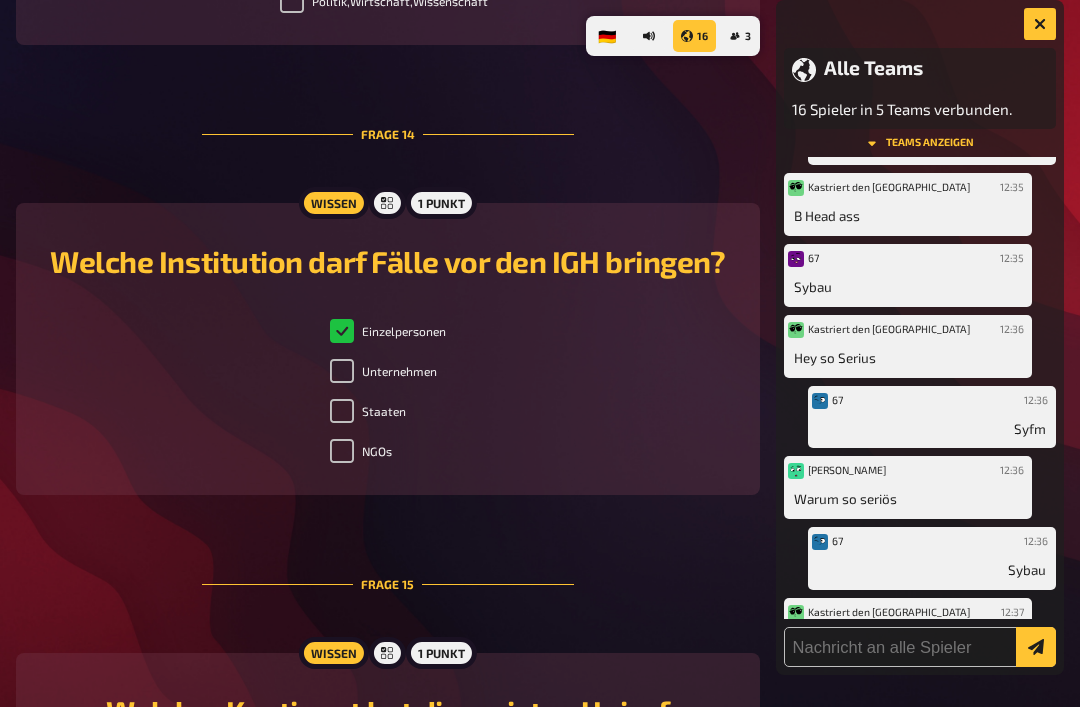 scroll, scrollTop: 6691, scrollLeft: 0, axis: vertical 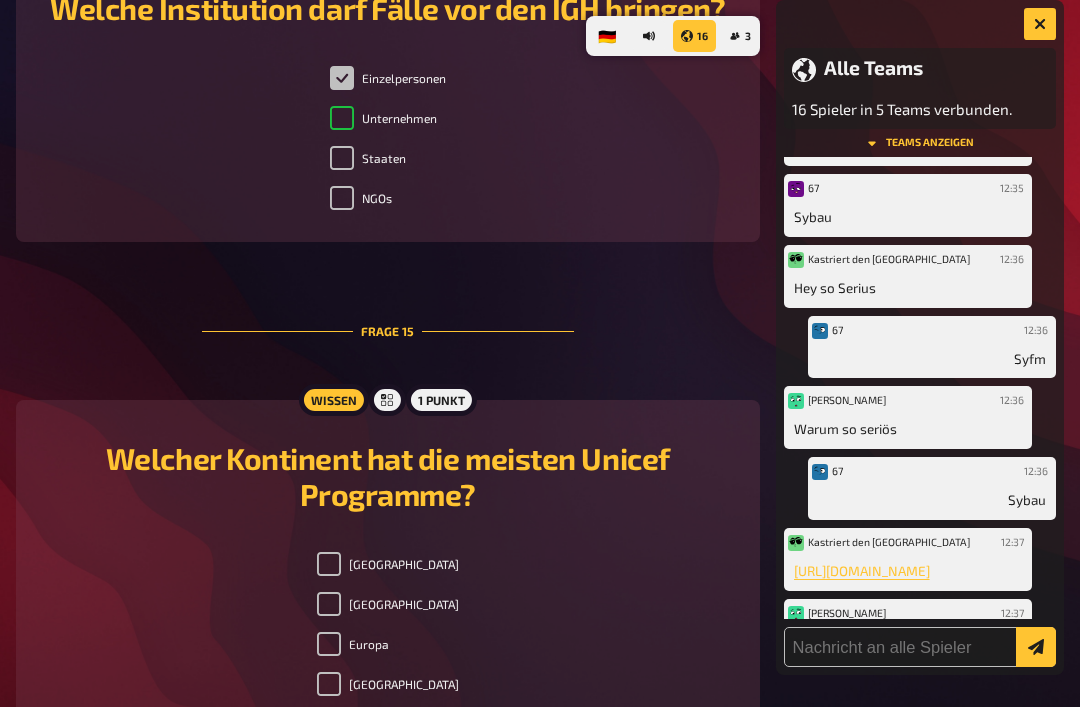 checkbox on "false" 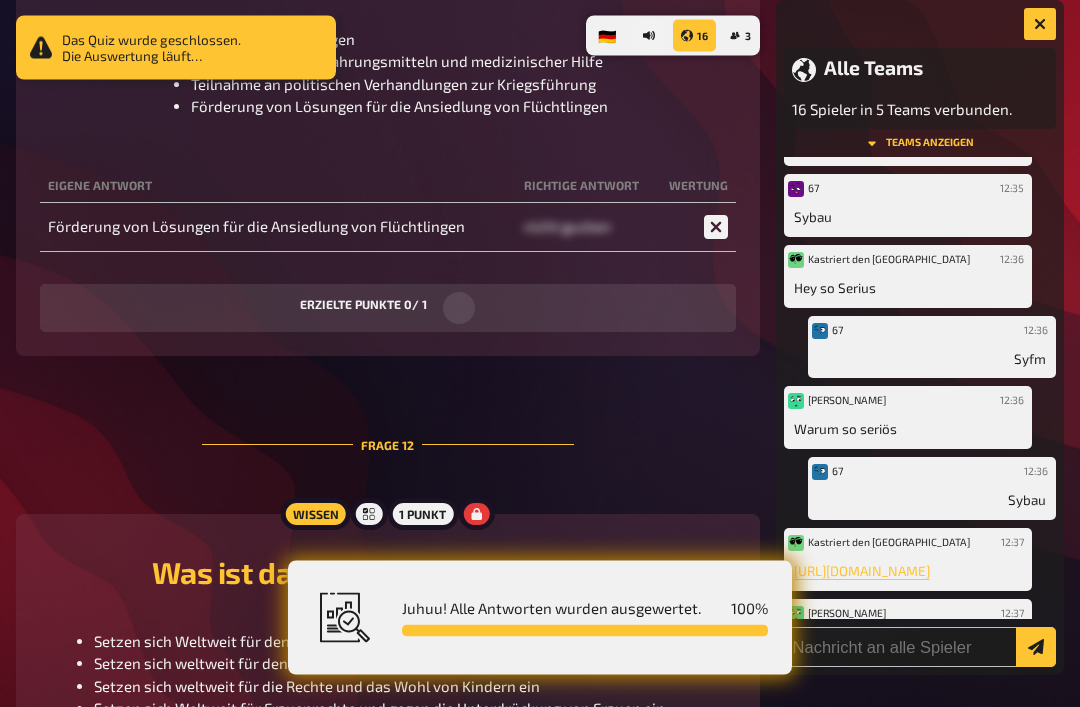 scroll, scrollTop: 7128, scrollLeft: 0, axis: vertical 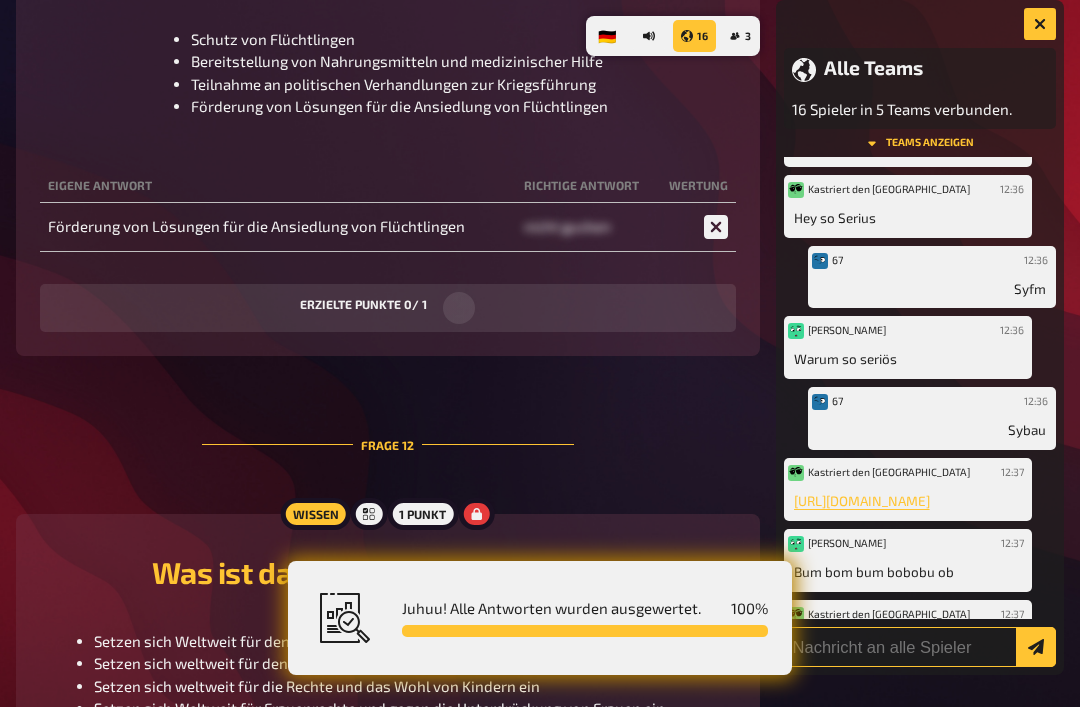 click at bounding box center (920, 647) 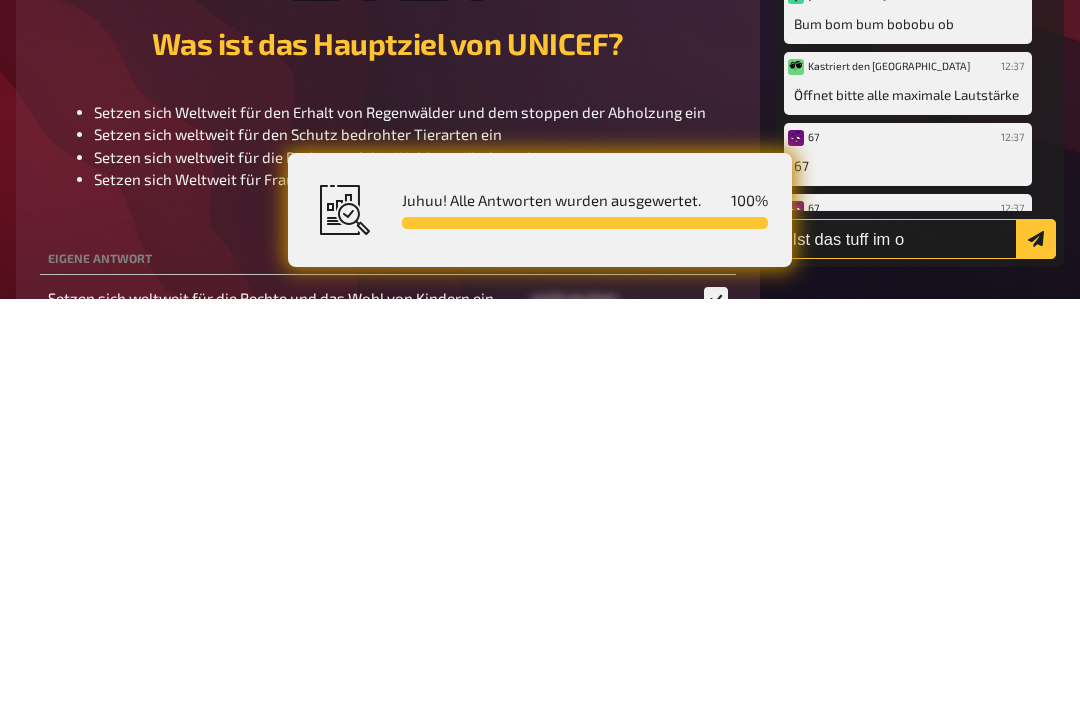scroll, scrollTop: 830, scrollLeft: 0, axis: vertical 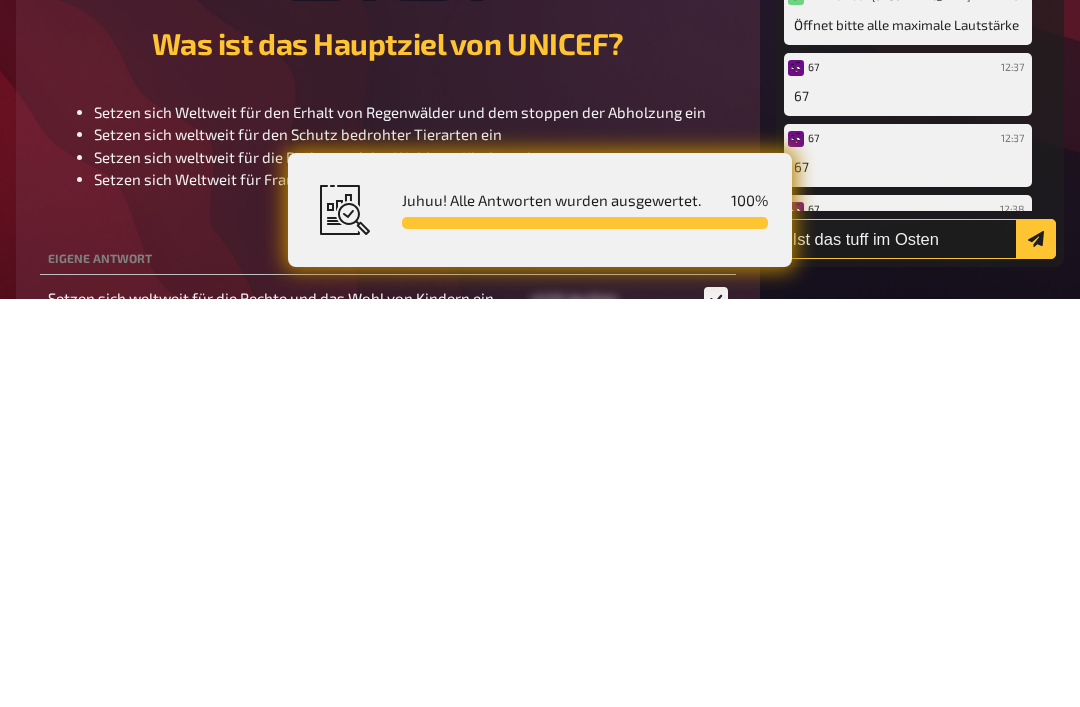 type on "Ist das tuff im Osten" 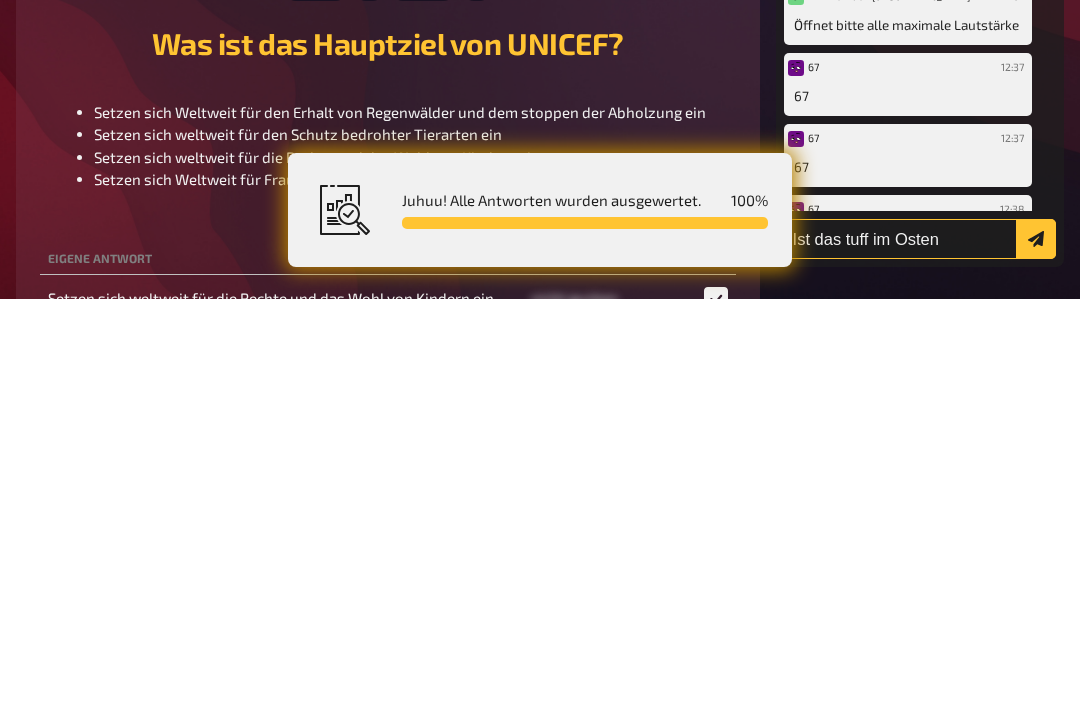 click at bounding box center [1036, 647] 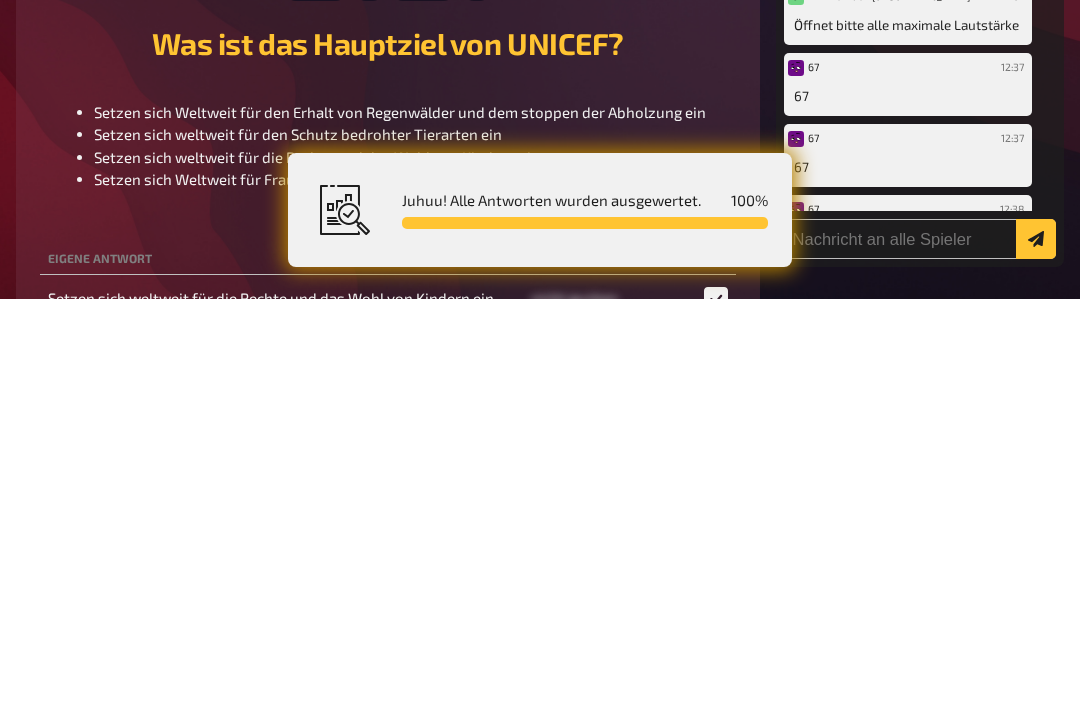 scroll, scrollTop: 7658, scrollLeft: 0, axis: vertical 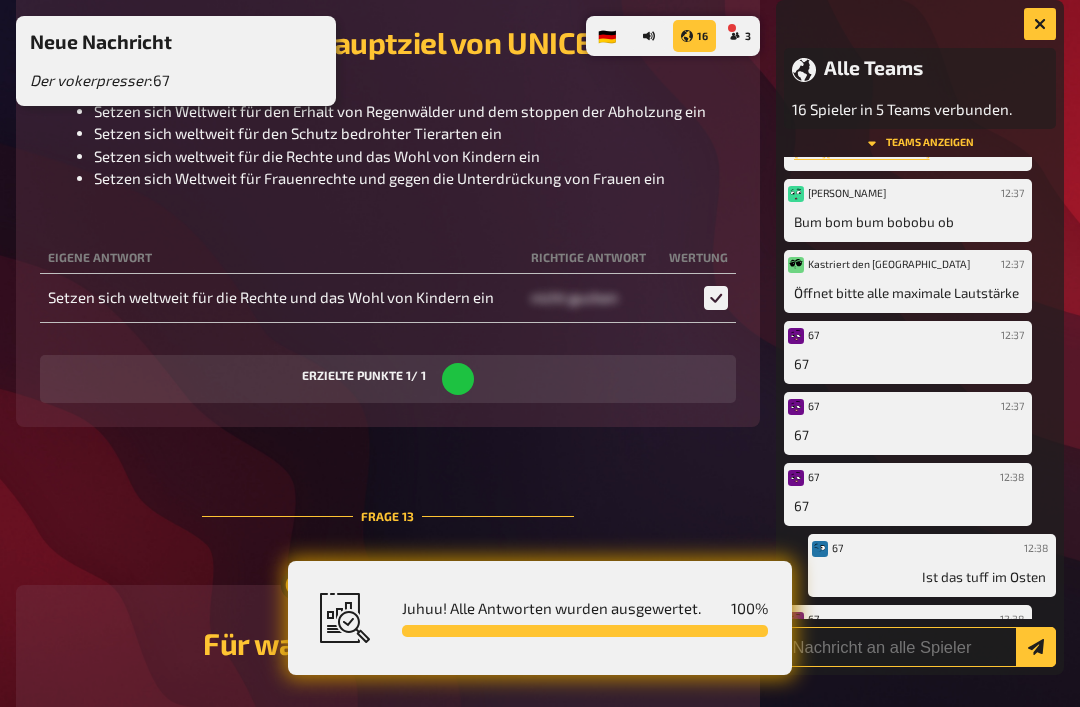 click at bounding box center (920, 647) 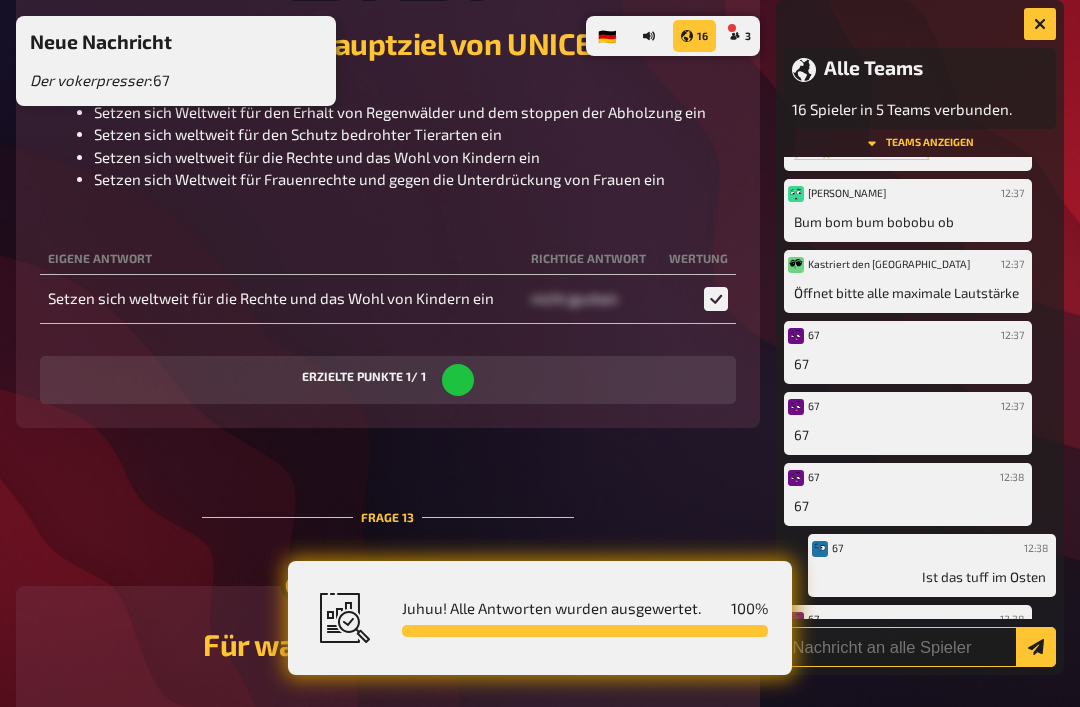 scroll, scrollTop: 7779, scrollLeft: 0, axis: vertical 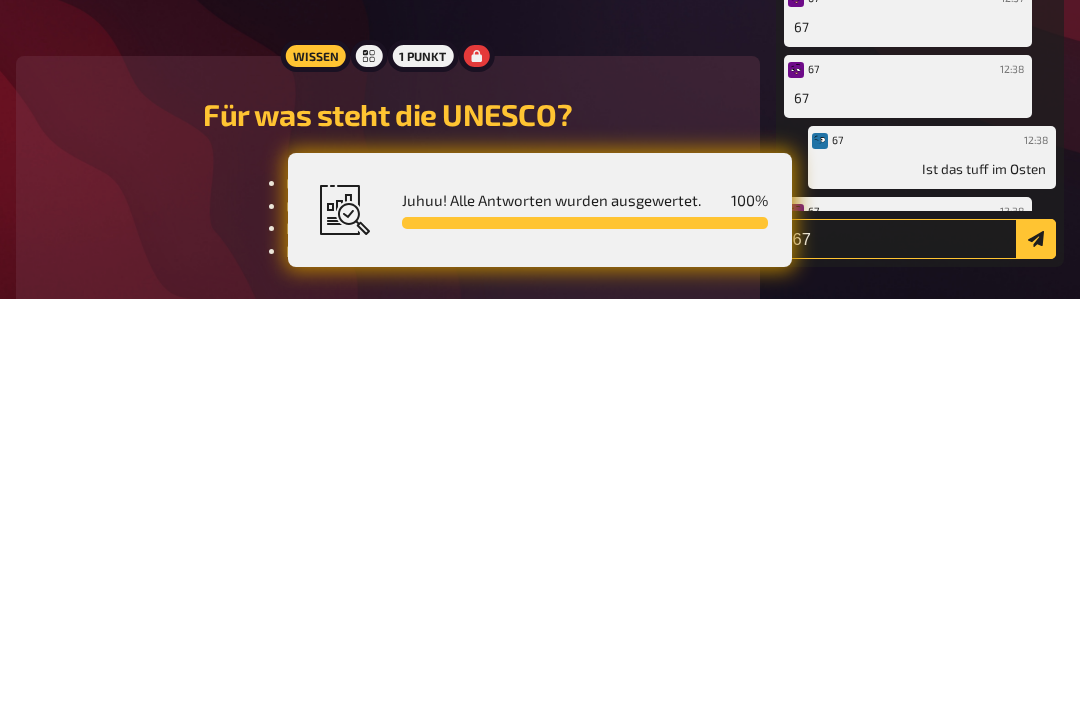 type on "67" 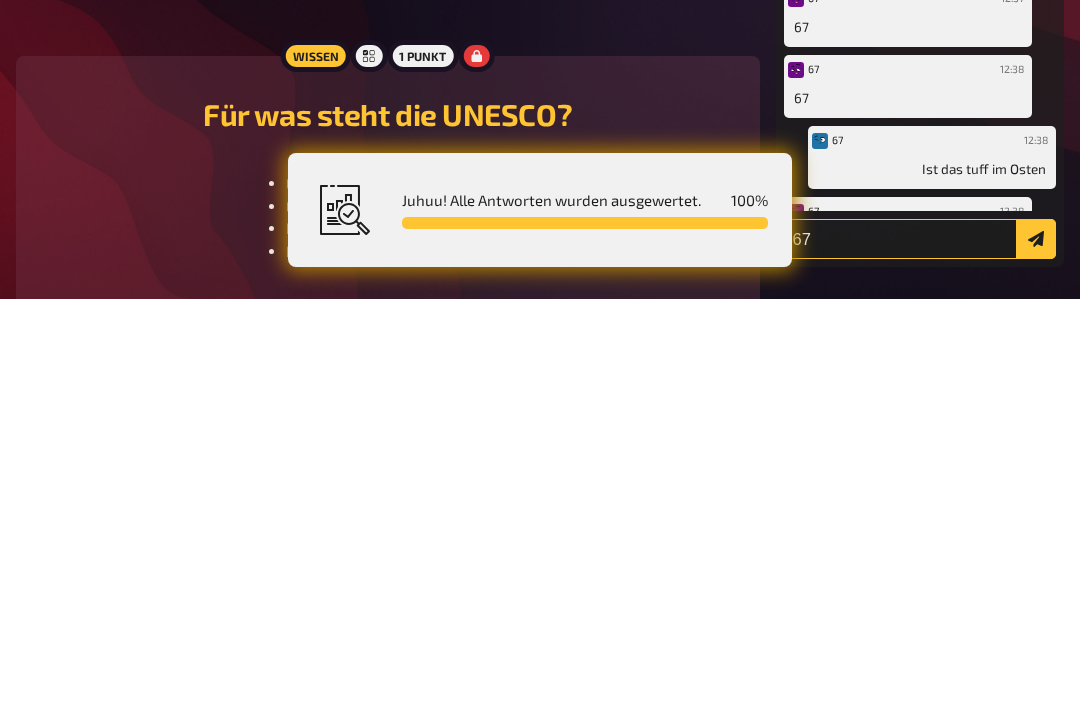click at bounding box center (1036, 647) 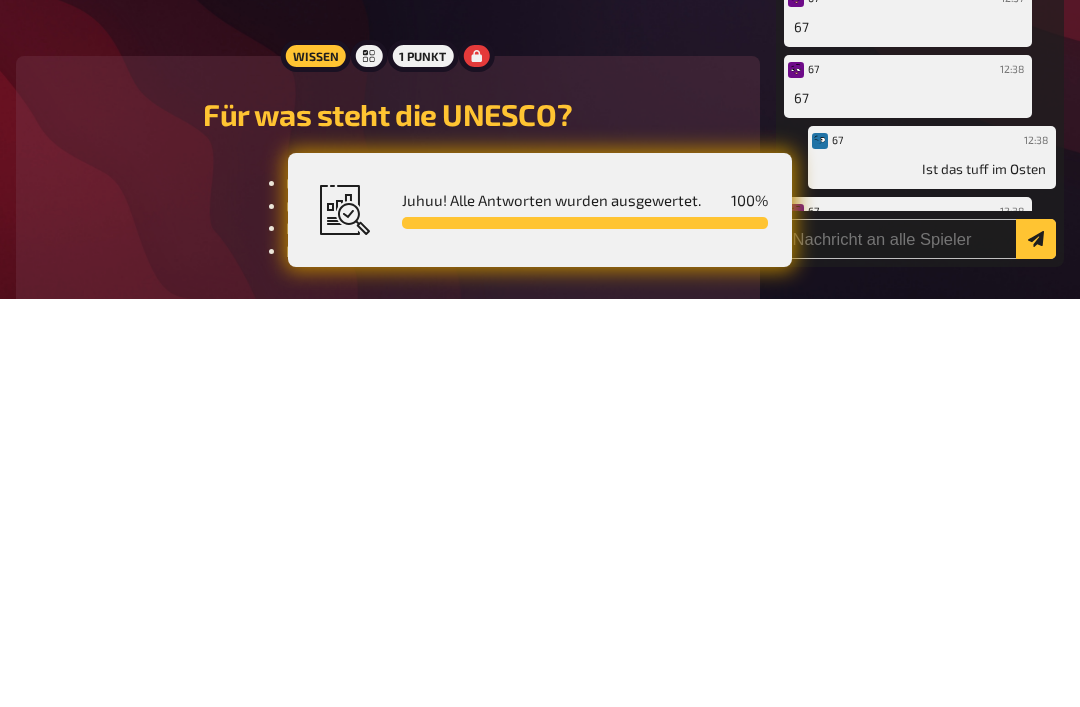 scroll, scrollTop: 8188, scrollLeft: 0, axis: vertical 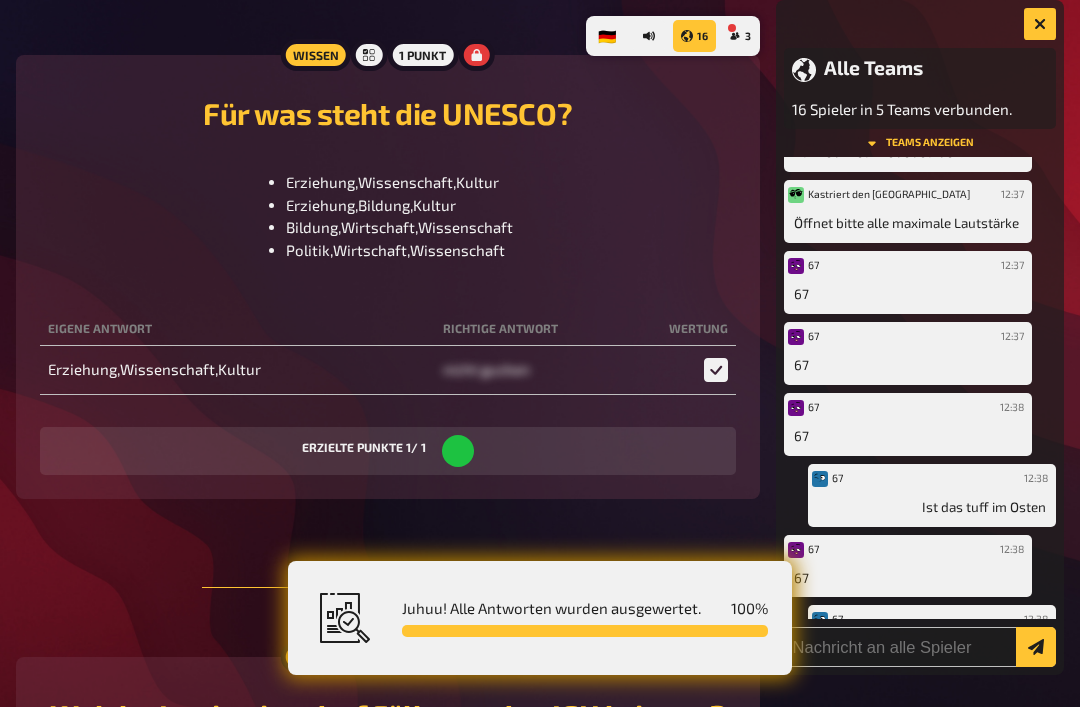 click at bounding box center (920, 647) 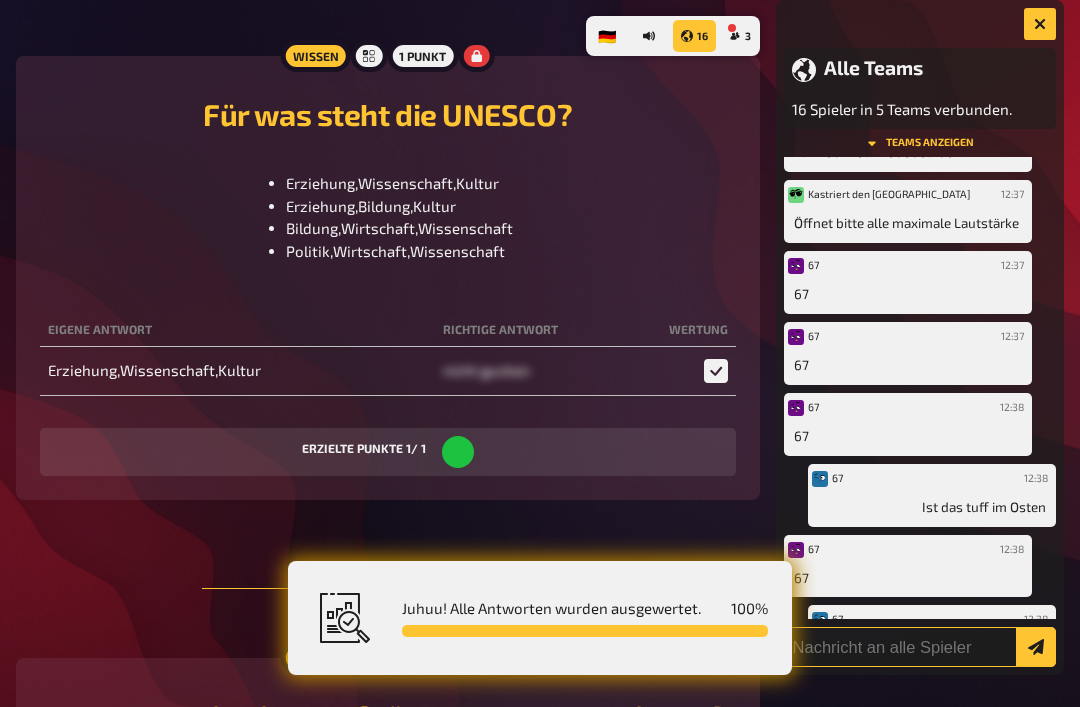 scroll, scrollTop: 8309, scrollLeft: 0, axis: vertical 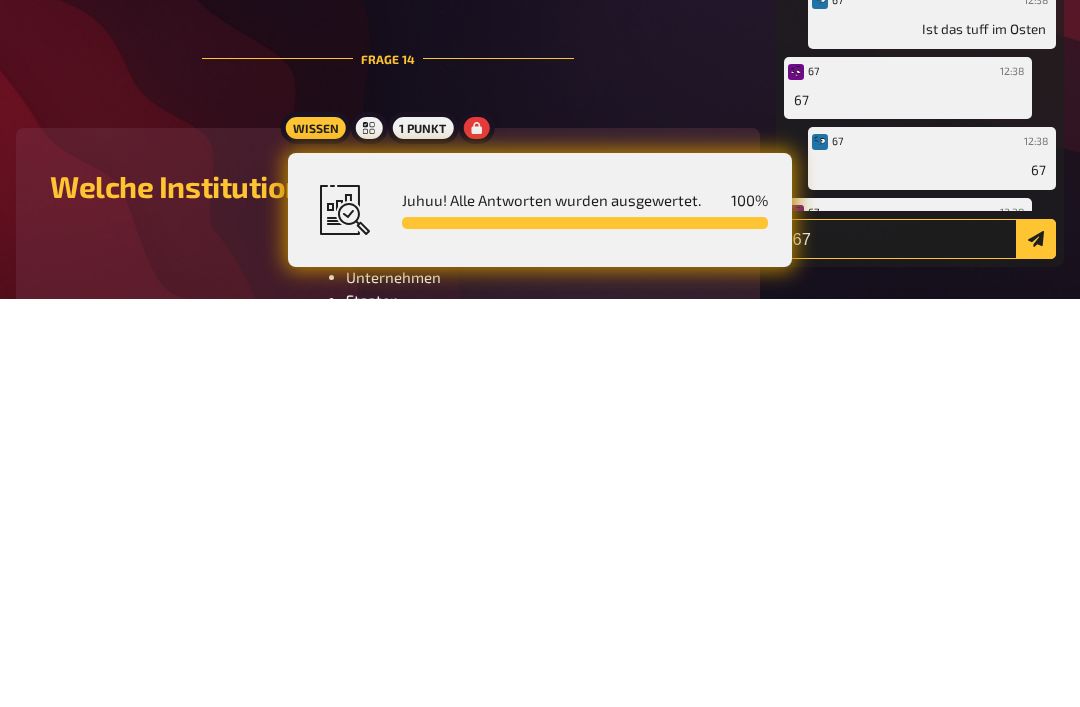 type on "67" 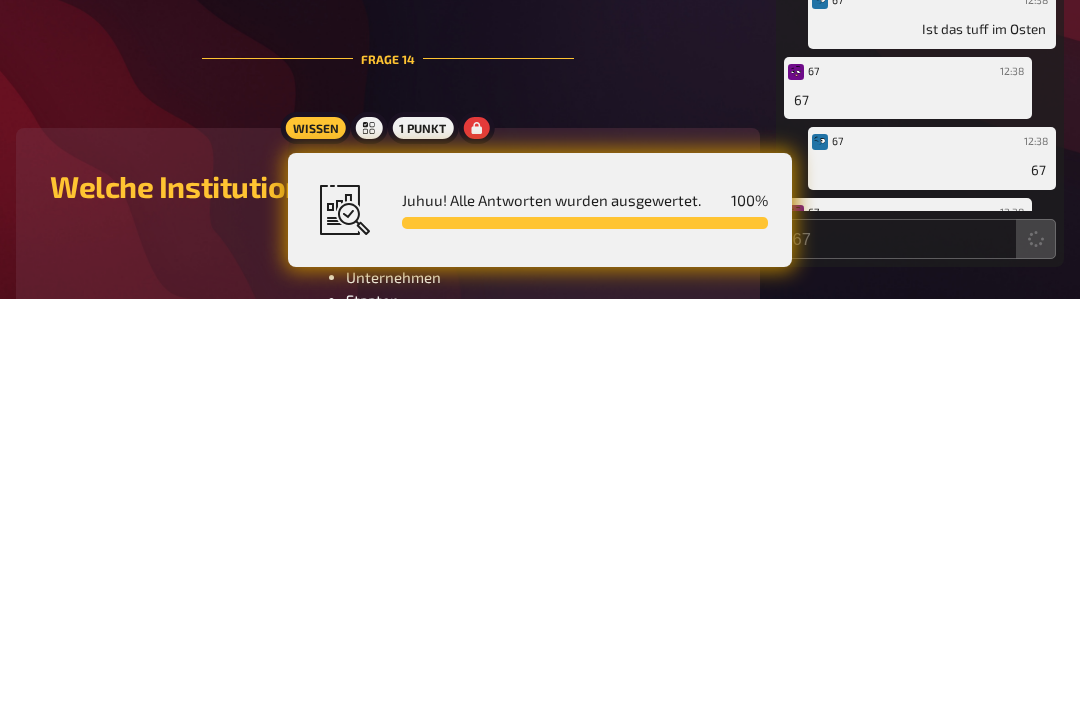 scroll, scrollTop: 8718, scrollLeft: 0, axis: vertical 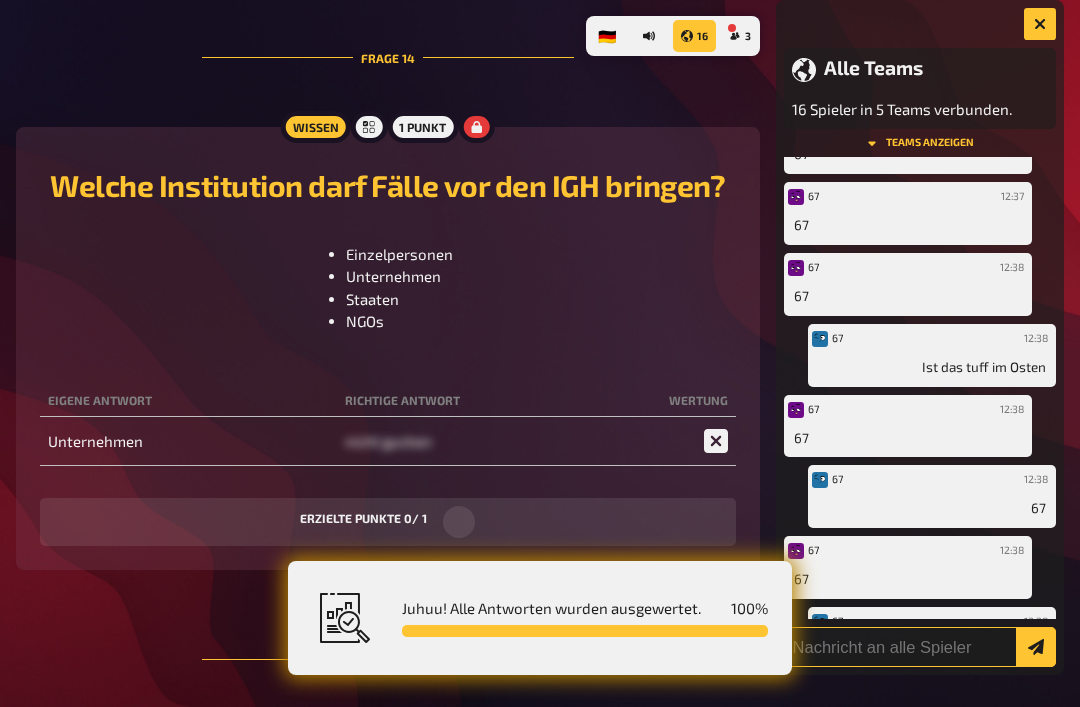 click at bounding box center [920, 647] 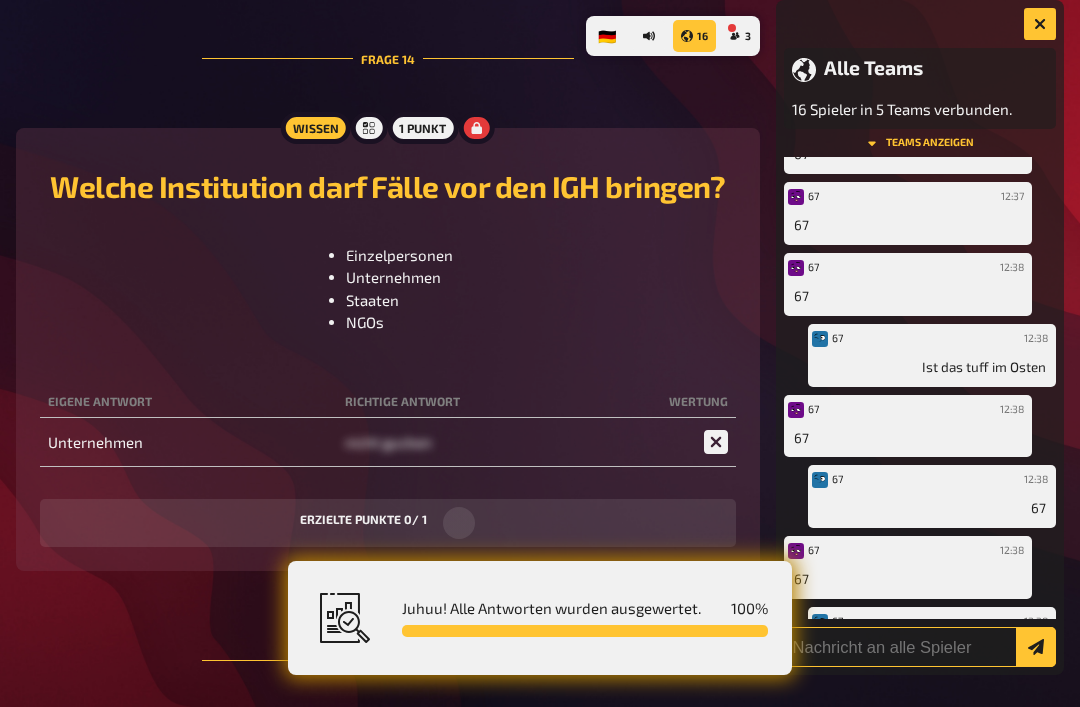 scroll, scrollTop: 8839, scrollLeft: 0, axis: vertical 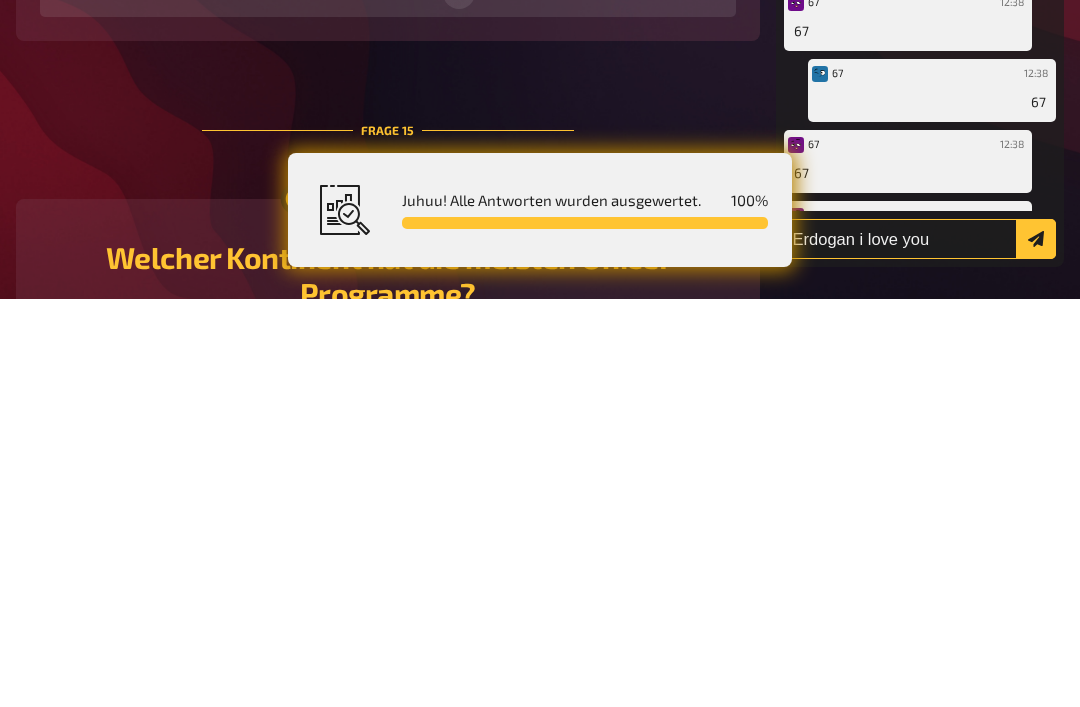 type on "Erdogan i love you" 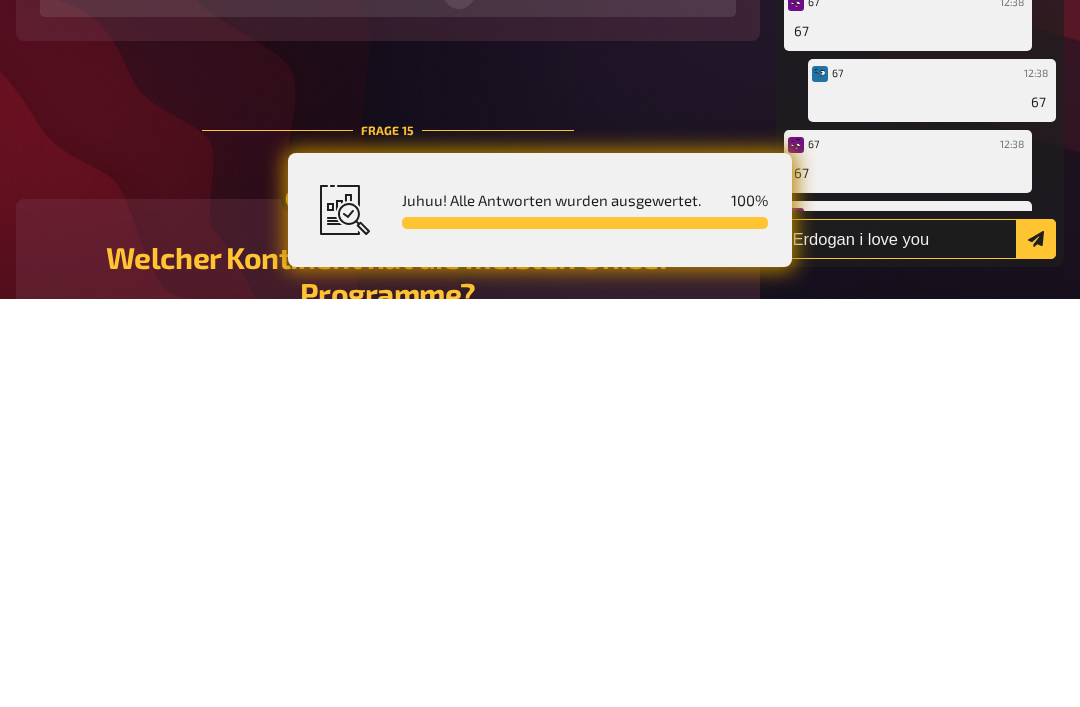 click at bounding box center (1036, 647) 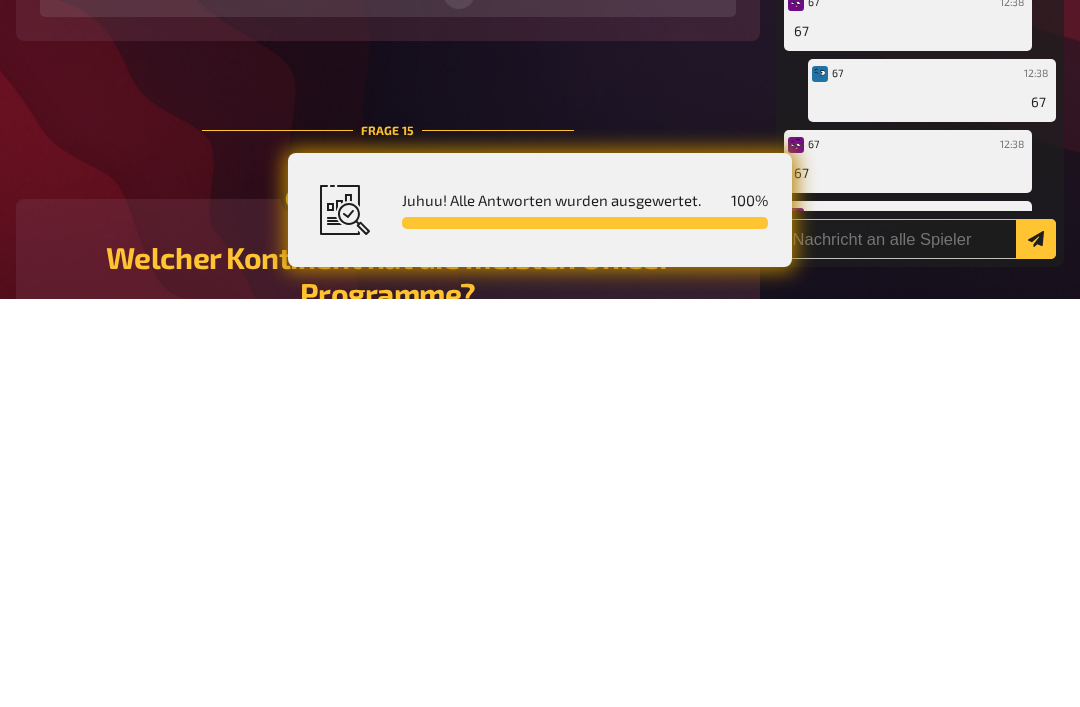 scroll, scrollTop: 1390, scrollLeft: 0, axis: vertical 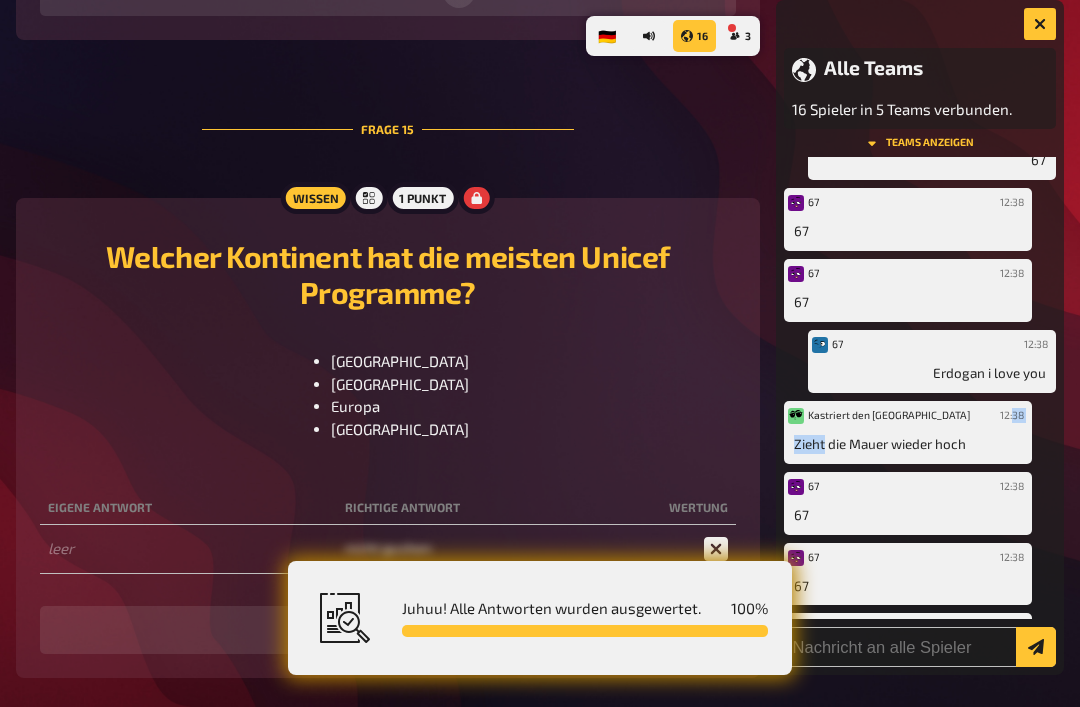 click on "67 12:38 Erdogan i love you" at bounding box center [932, 361] 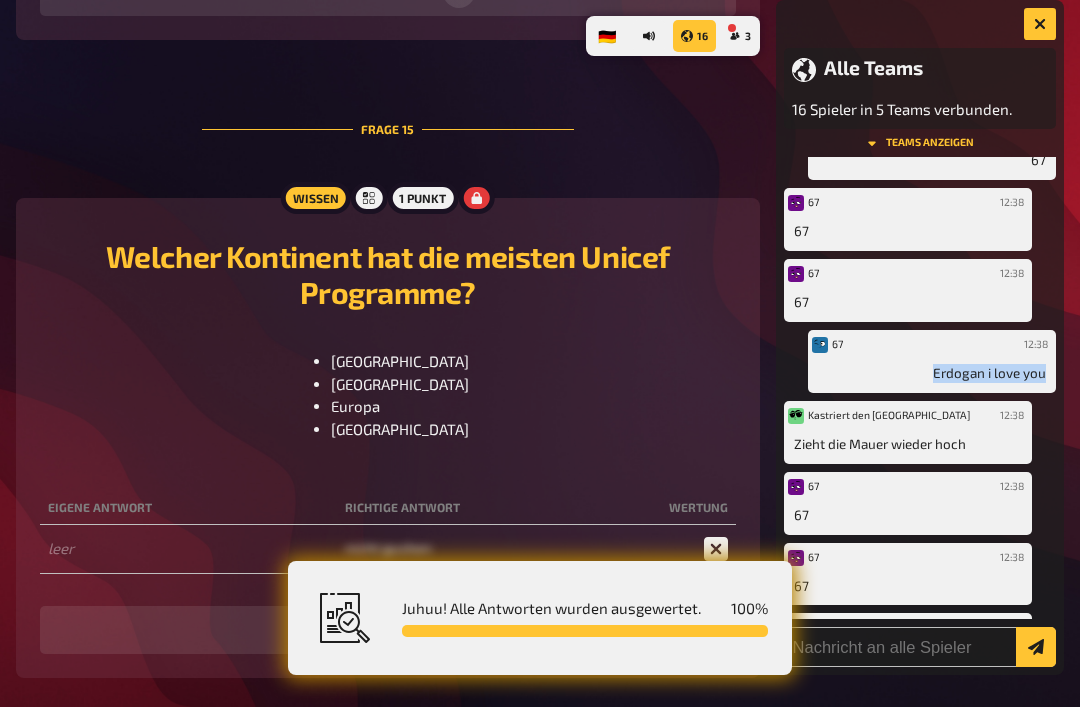 scroll, scrollTop: 1740, scrollLeft: 0, axis: vertical 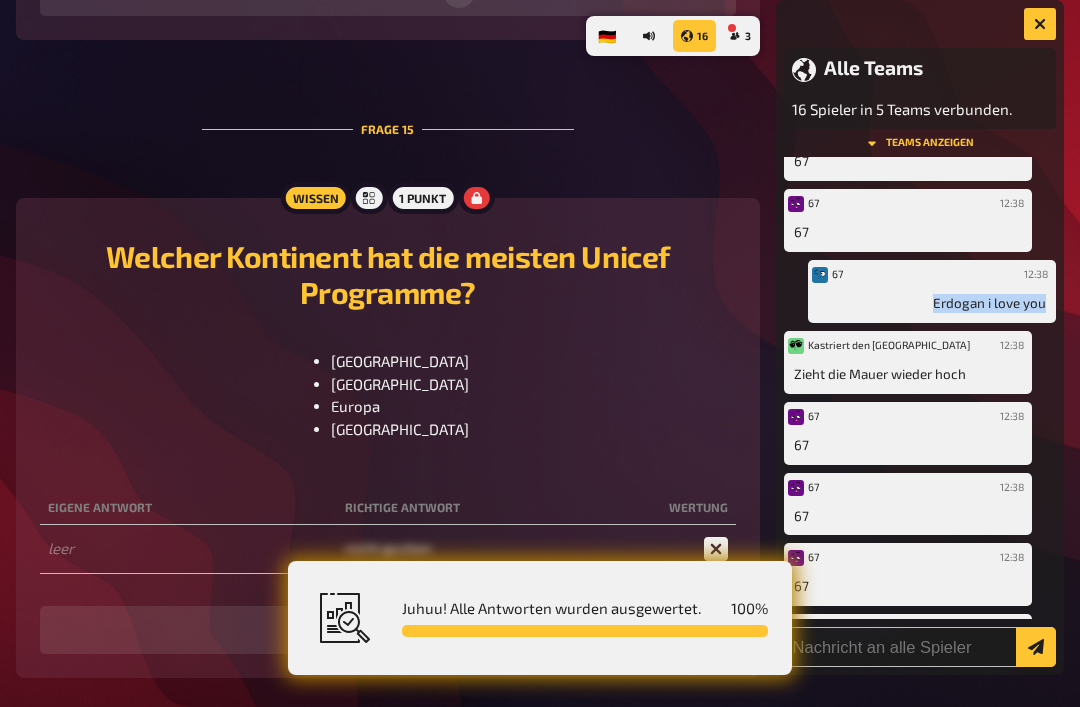 click on "Kastriert den nahen Osten 12:38 Zieht die Mauer wieder hoch" at bounding box center (908, 362) 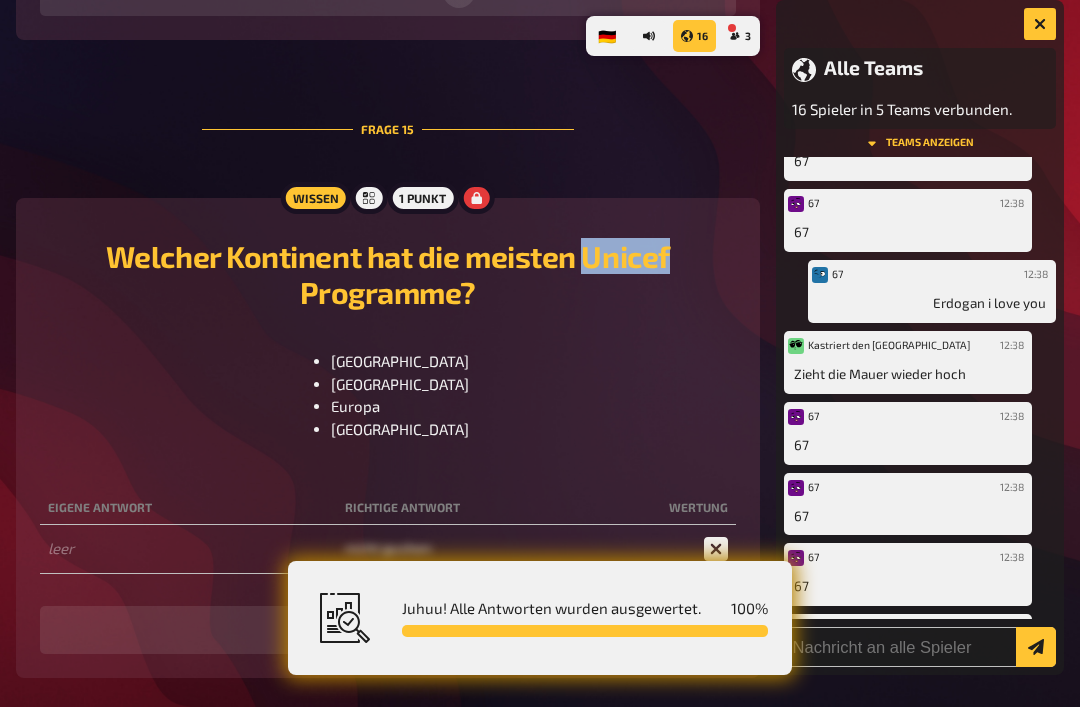 click on "67 12:38 Erdogan i love you" at bounding box center (932, 291) 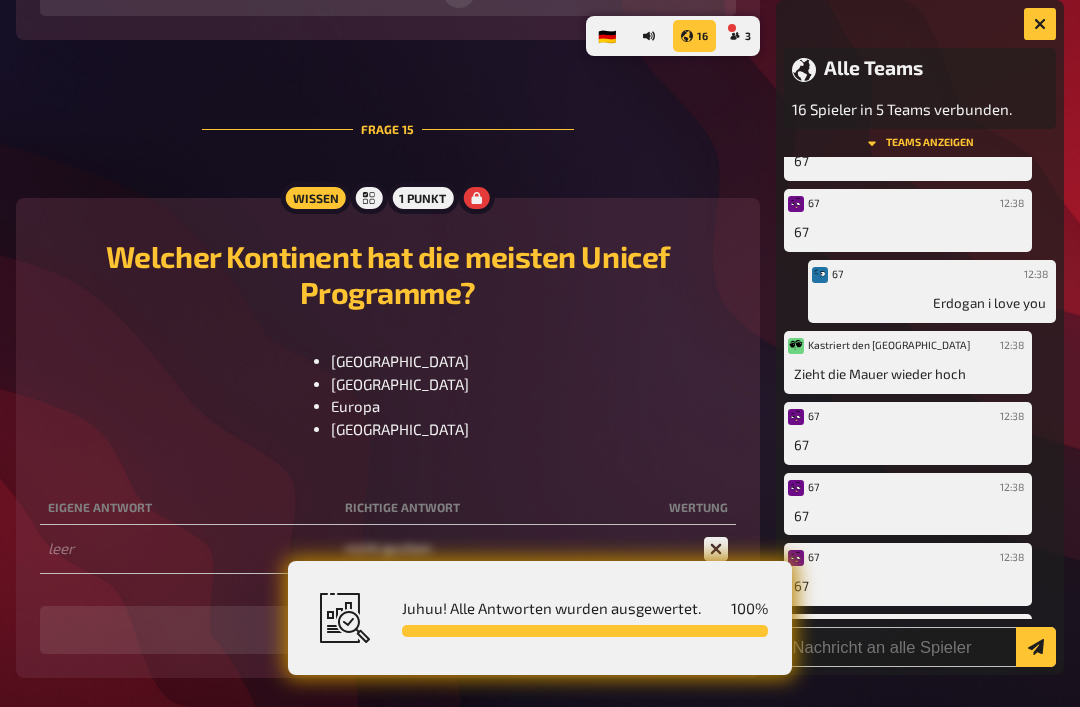 click on "Alle Teams 16 Spieler in 5 Teams verbunden. Teams anzeigen Kastriert 12:30 Hallo Kastriert 12:34 Hihi 67 12:34 6667777777 67 12:34 67 67 12:35 Ratterich Jonkler 12:35 Why so serious 67 12:35 Erdogan Kastriert den nahen Osten 12:35 B Head ass 67 12:35 Sybau  Kastriert den nahen Osten 12:36 Hey so Serius  67 12:36 Syfm Carl Sagan 12:36 Warum so seriös 67 12:36 Sybau Kastriert den nahen Osten 12:37 https://youtu.be/VGITI_Pckek?feature=shared Carl Sagan 12:37 Bum bom bum bobobu ob Kastriert den nahen Osten 12:37 Öffnet bitte alle maximale Lautstärke  67 12:37 67 67 12:37 67 67 12:38 67 67 12:38 Ist das tuff im Osten  67 12:38 67 67 12:38 67 67 12:38 67 67 12:38 67 67 12:38 67 67 12:38 67 67 12:38 Erdogan i love you Kastriert den nahen Osten 12:38 Zieht die Mauer wieder hoch 67 12:38 67 67 12:38 67 67 12:38 67 67 12:38 67" at bounding box center [920, 337] 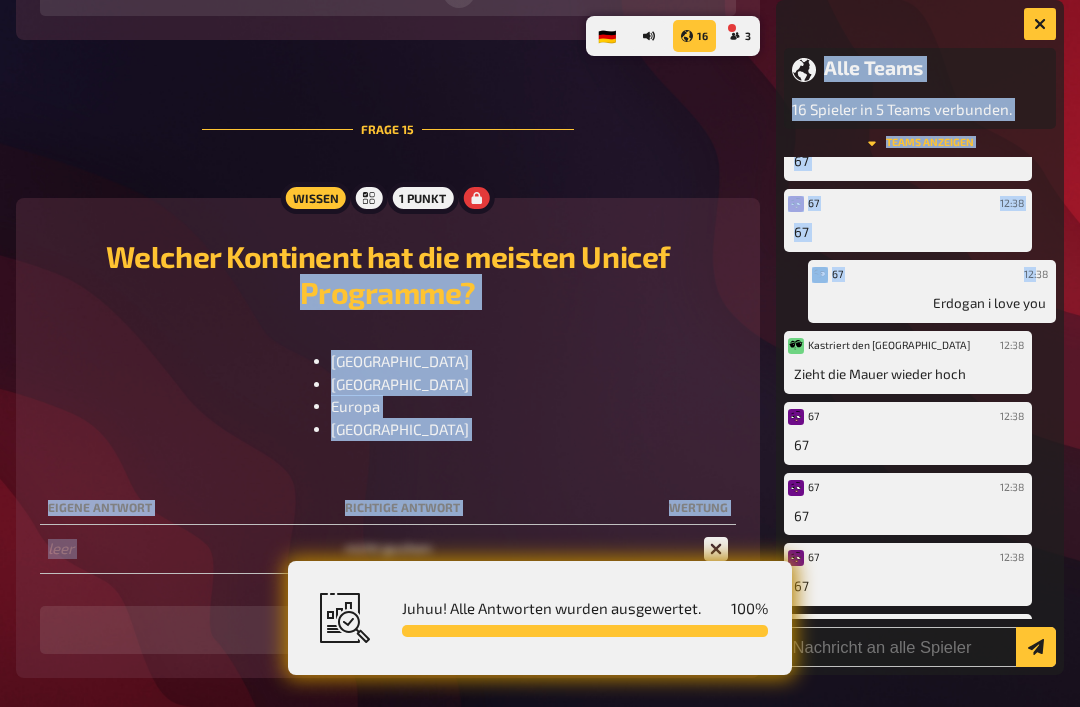 click on "Alle Teams 16 Spieler in 5 Teams verbunden. Teams anzeigen Kastriert 12:30 Hallo Kastriert 12:34 Hihi 67 12:34 6667777777 67 12:34 67 67 12:35 Ratterich Jonkler 12:35 Why so serious 67 12:35 Erdogan Kastriert den nahen Osten 12:35 B Head ass 67 12:35 Sybau  Kastriert den nahen Osten 12:36 Hey so Serius  67 12:36 Syfm Carl Sagan 12:36 Warum so seriös 67 12:36 Sybau Kastriert den nahen Osten 12:37 https://youtu.be/VGITI_Pckek?feature=shared Carl Sagan 12:37 Bum bom bum bobobu ob Kastriert den nahen Osten 12:37 Öffnet bitte alle maximale Lautstärke  67 12:37 67 67 12:37 67 67 12:38 67 67 12:38 Ist das tuff im Osten  67 12:38 67 67 12:38 67 67 12:38 67 67 12:38 67 67 12:38 67 67 12:38 67 67 12:38 Erdogan i love you Kastriert den nahen Osten 12:38 Zieht die Mauer wieder hoch 67 12:38 67 67 12:38 67 67 12:38 67 67 12:38 67" at bounding box center (920, 337) 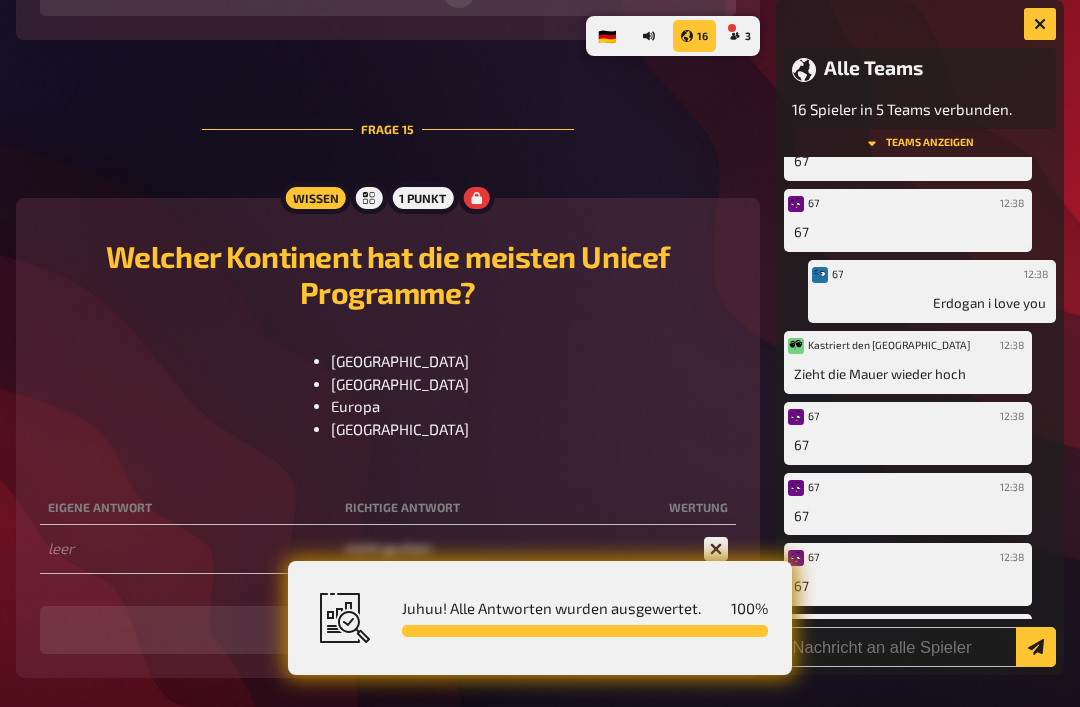click on "Kastriert 12:30 Hallo Kastriert 12:34 Hihi 67 12:34 6667777777 67 12:34 67 67 12:35 Ratterich Jonkler 12:35 Why so serious 67 12:35 Erdogan Kastriert den nahen Osten 12:35 B Head ass 67 12:35 Sybau  Kastriert den nahen Osten 12:36 Hey so Serius  67 12:36 Syfm Carl Sagan 12:36 Warum so seriös 67 12:36 Sybau Kastriert den nahen Osten 12:37 https://youtu.be/VGITI_Pckek?feature=shared Carl Sagan 12:37 Bum bom bum bobobu ob Kastriert den nahen Osten 12:37 Öffnet bitte alle maximale Lautstärke  67 12:37 67 67 12:37 67 67 12:38 67 67 12:38 Ist das tuff im Osten  67 12:38 67 67 12:38 67 67 12:38 67 67 12:38 67 67 12:38 67 67 12:38 67 67 12:38 Erdogan i love you Kastriert den nahen Osten 12:38 Zieht die Mauer wieder hoch 67 12:38 67 67 12:38 67 67 12:38 67 67 12:38 67" at bounding box center (920, -453) 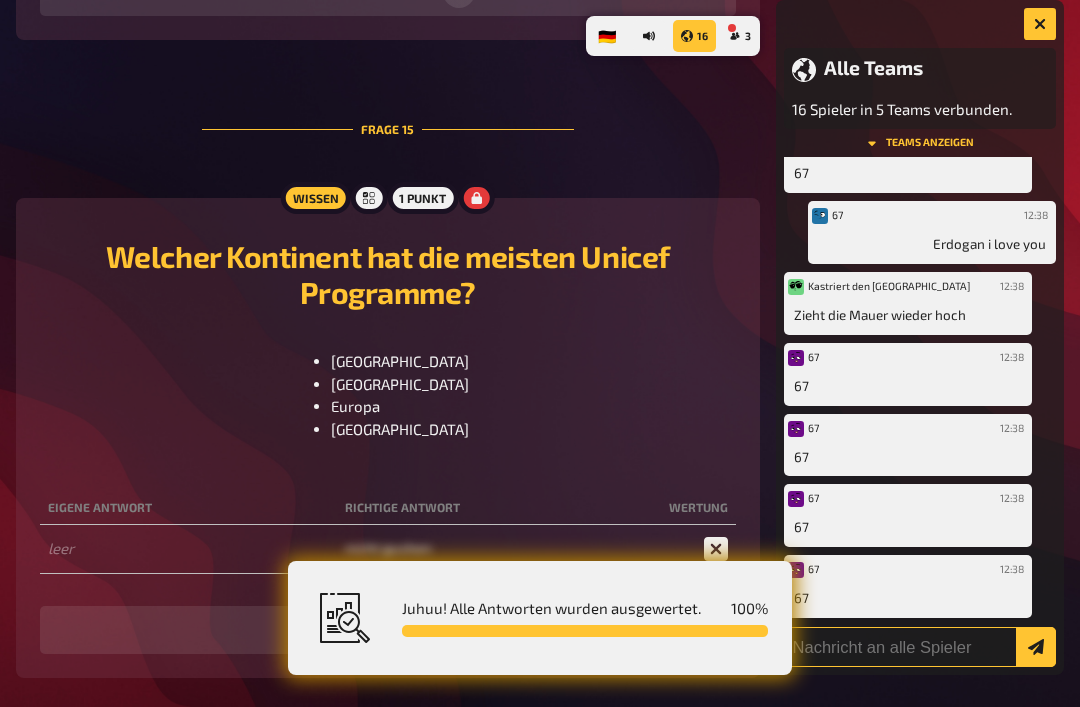 click at bounding box center [920, 647] 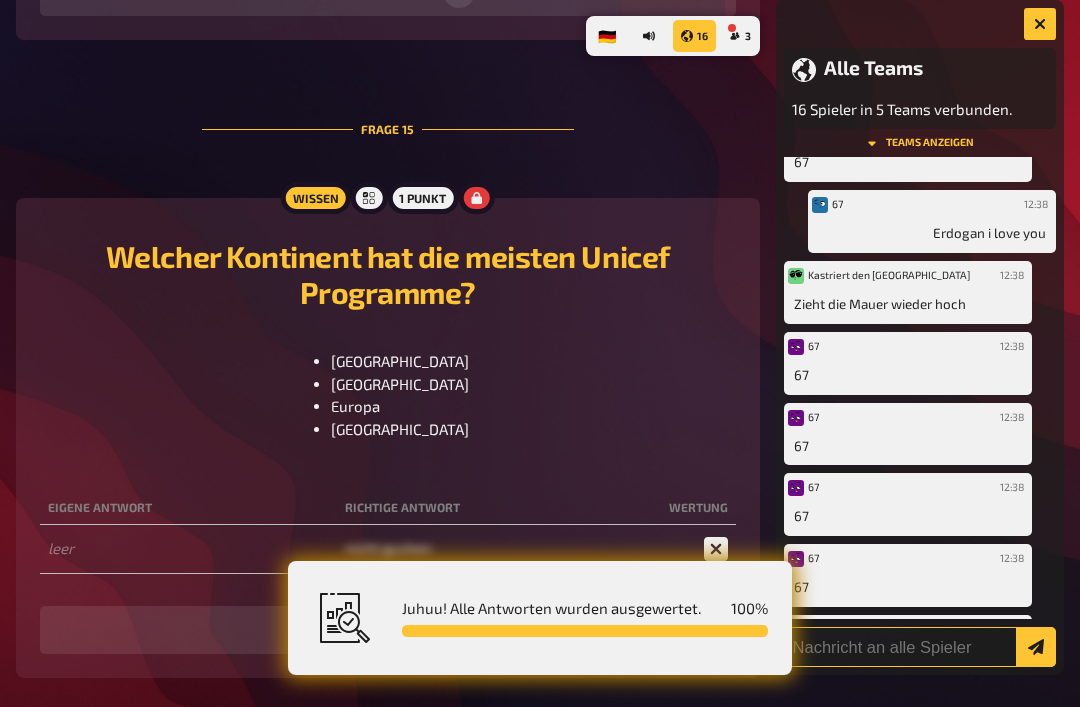 scroll, scrollTop: 9369, scrollLeft: 0, axis: vertical 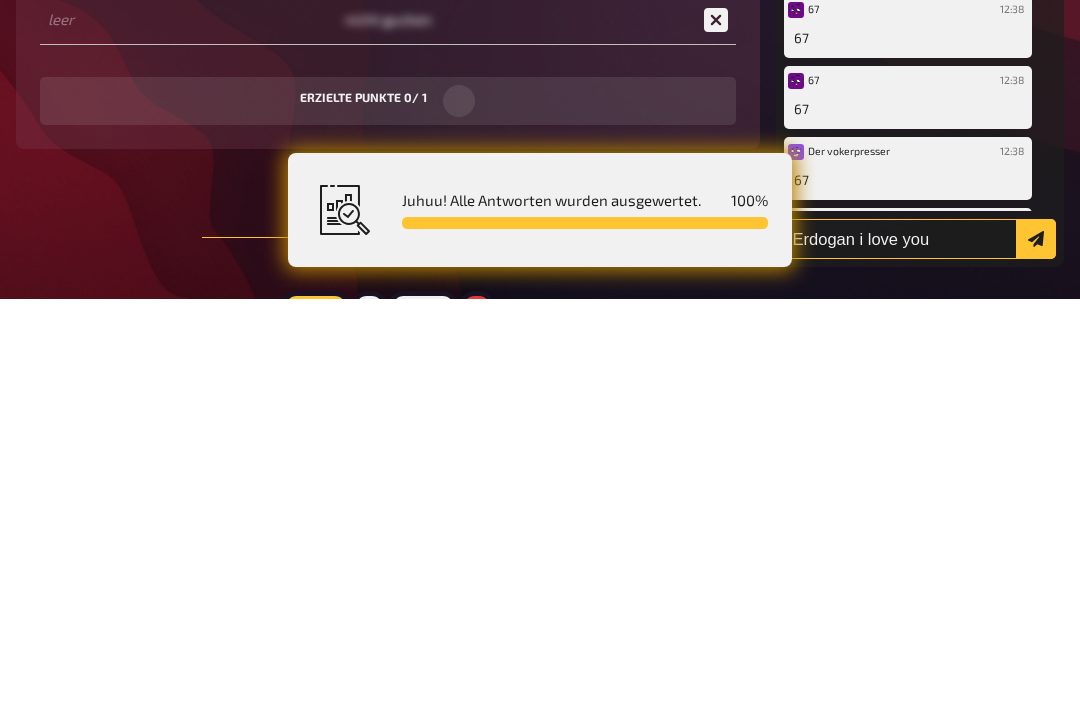 type on "Erdogan i love you" 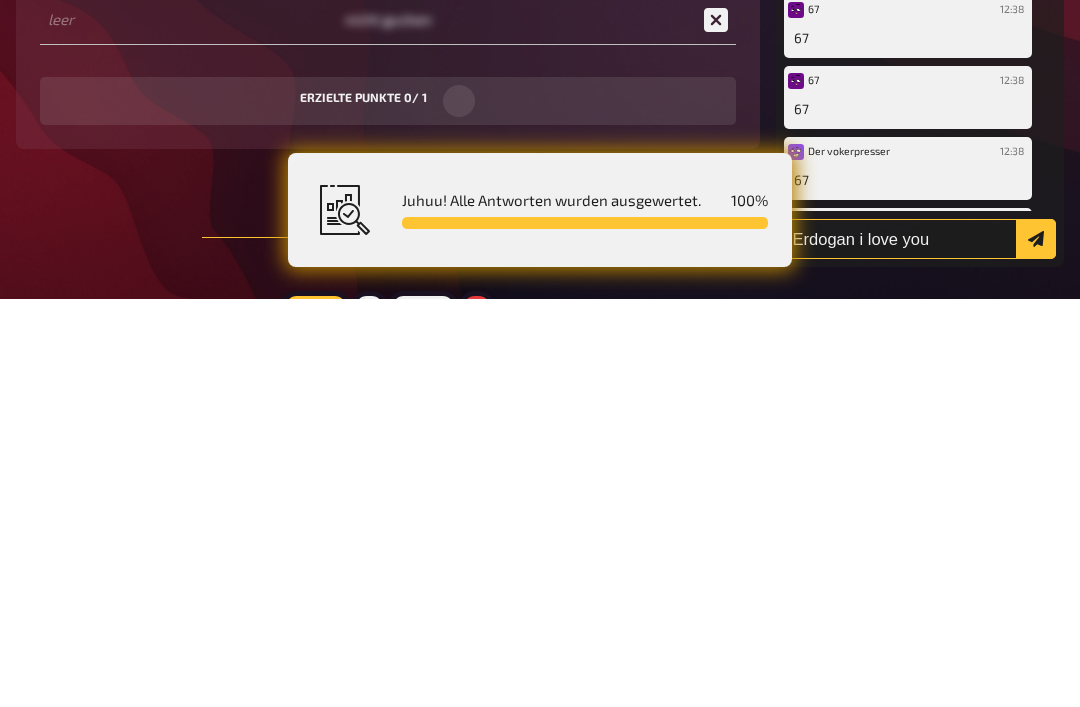 click at bounding box center (1036, 647) 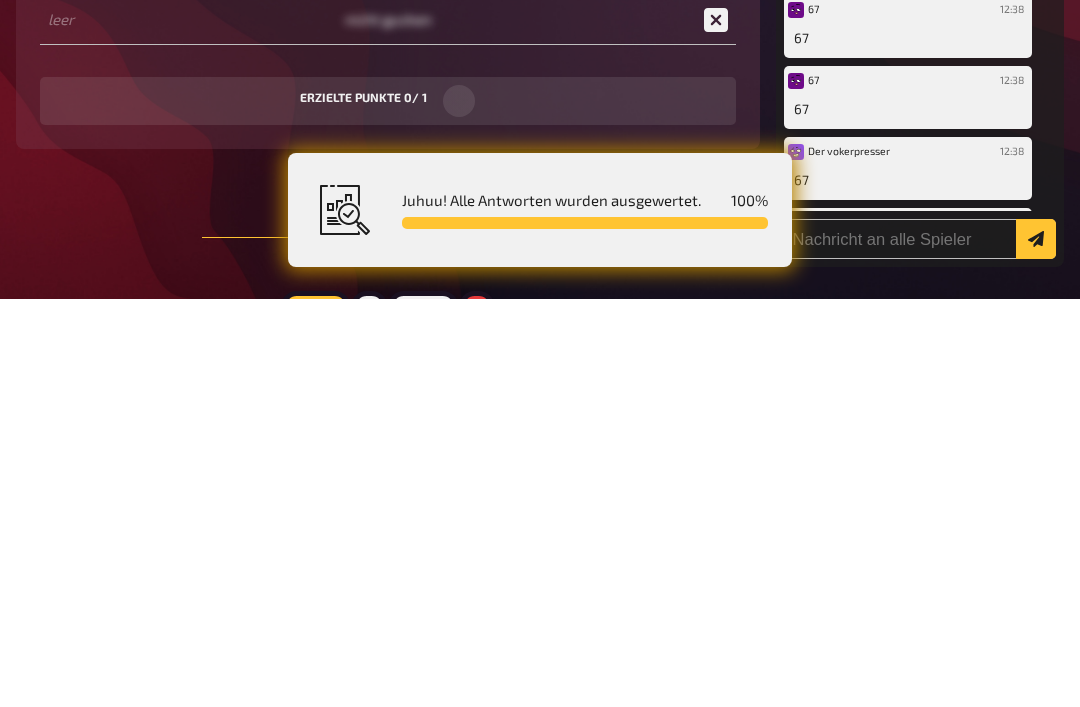 scroll, scrollTop: 1950, scrollLeft: 0, axis: vertical 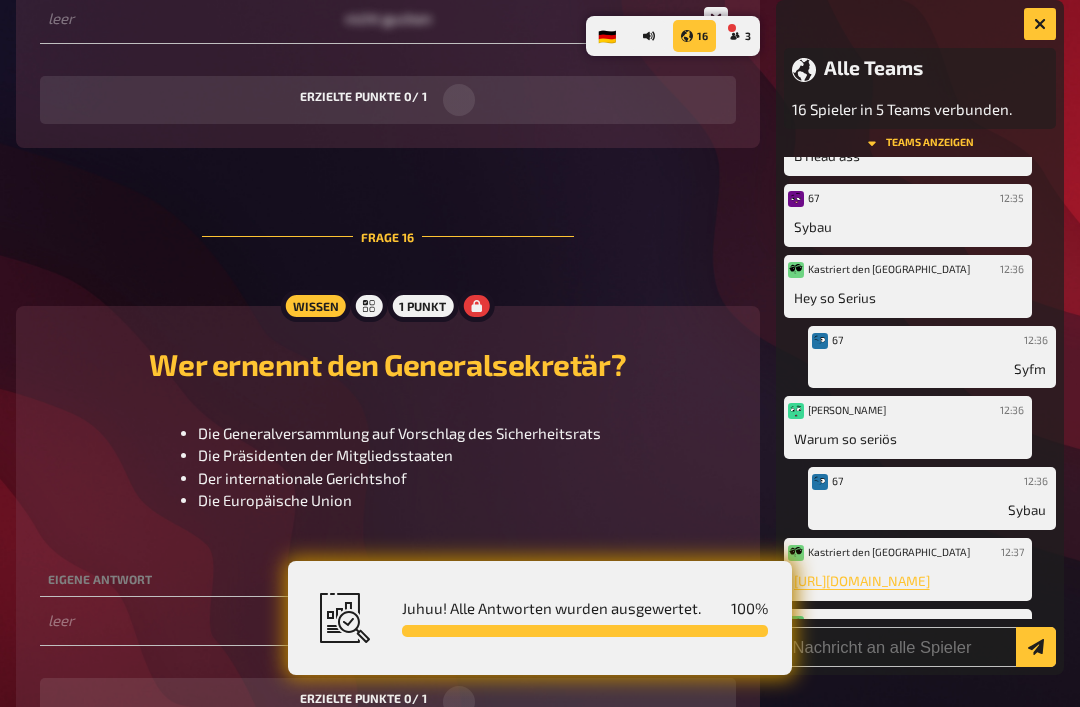 click on "https://youtu.be/VGITI_Pckek?feature=shared" at bounding box center (908, 581) 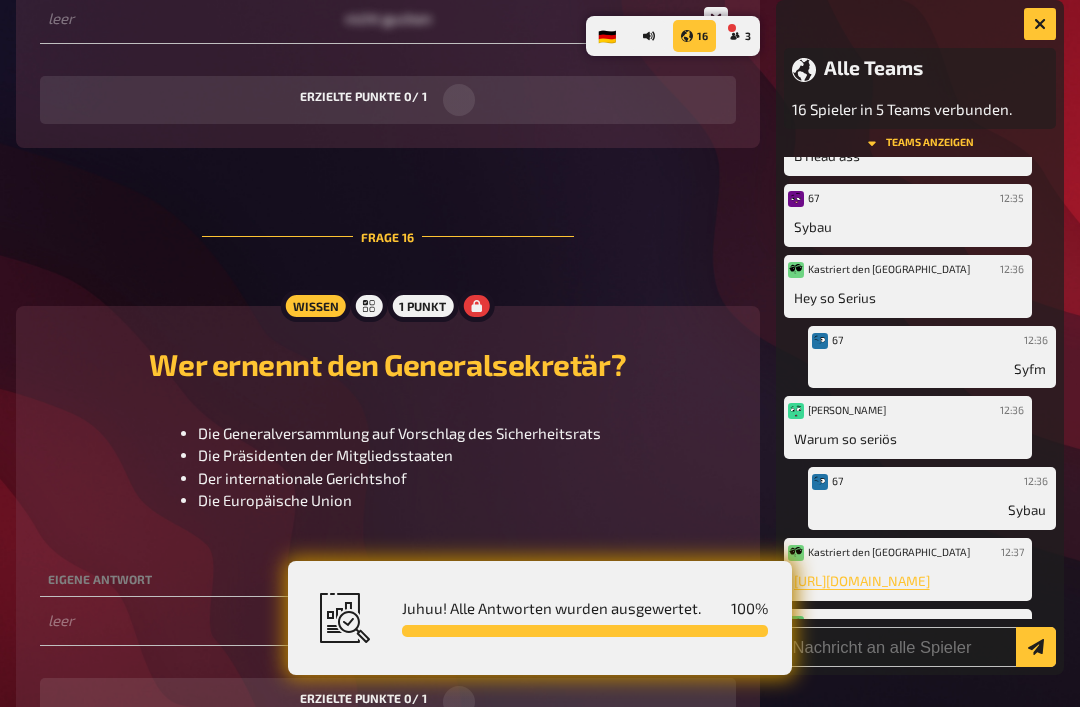 scroll, scrollTop: 9810, scrollLeft: 0, axis: vertical 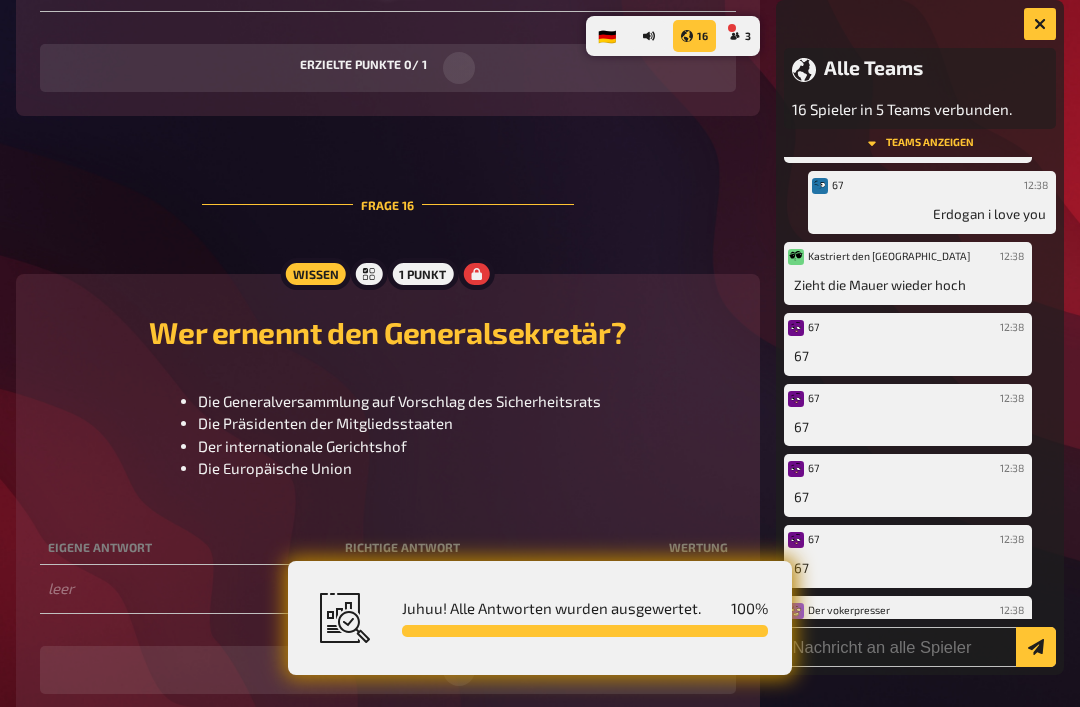click on "erzielte Punkte   0  /   1" at bounding box center (388, 68) 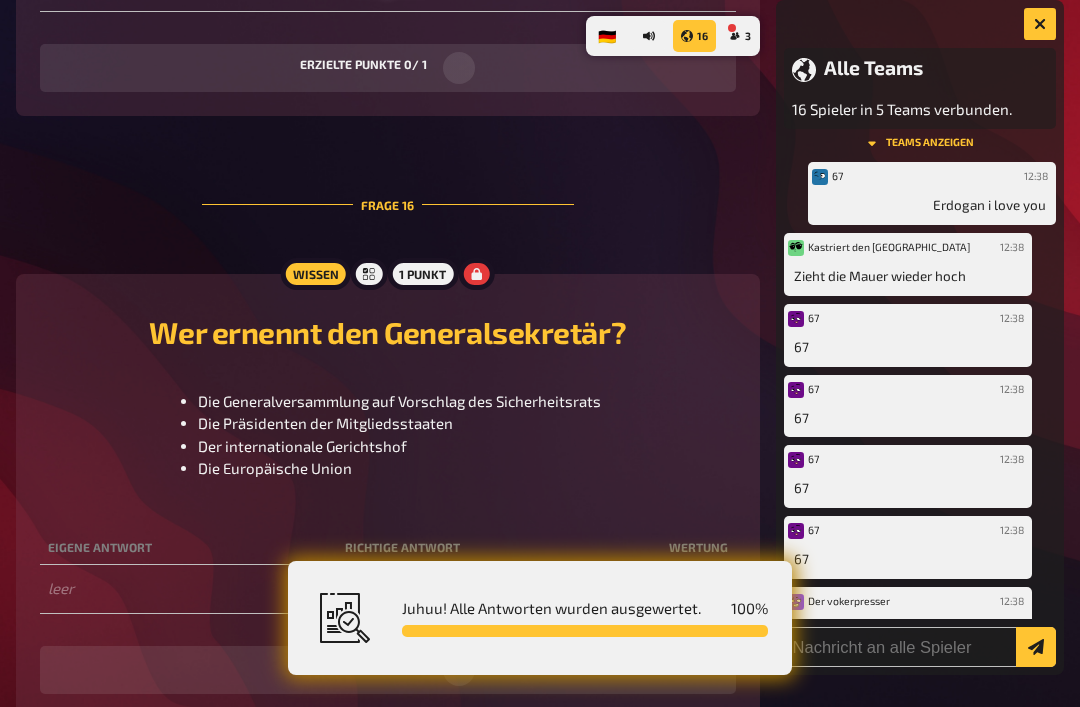 scroll, scrollTop: 1840, scrollLeft: 0, axis: vertical 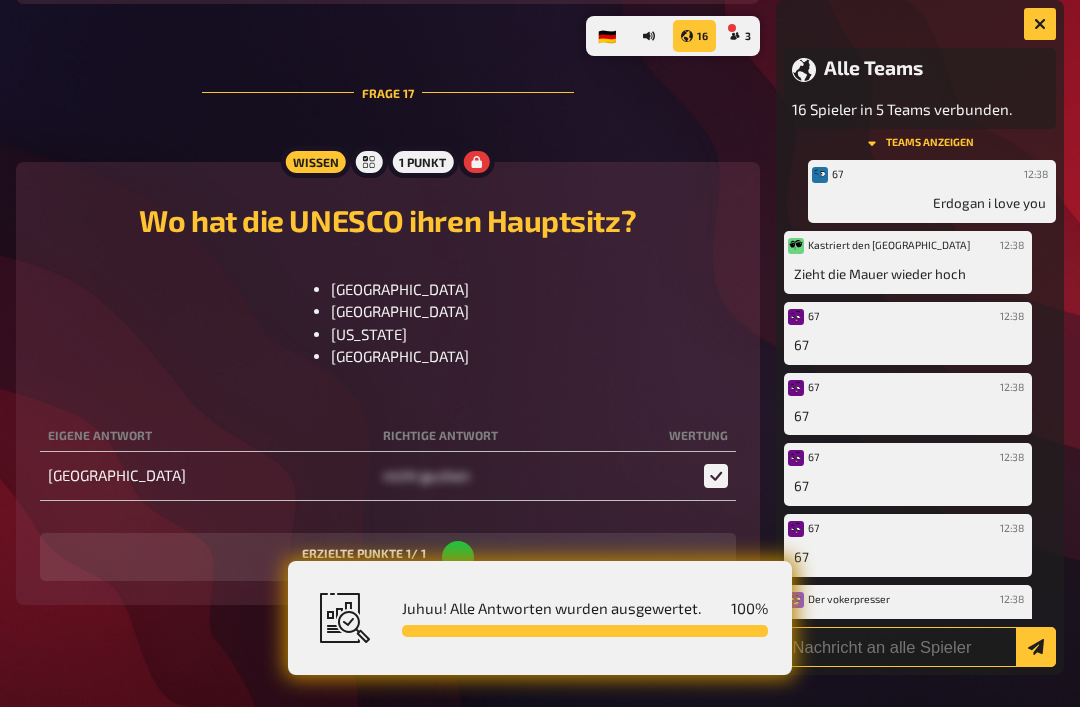click at bounding box center [920, 647] 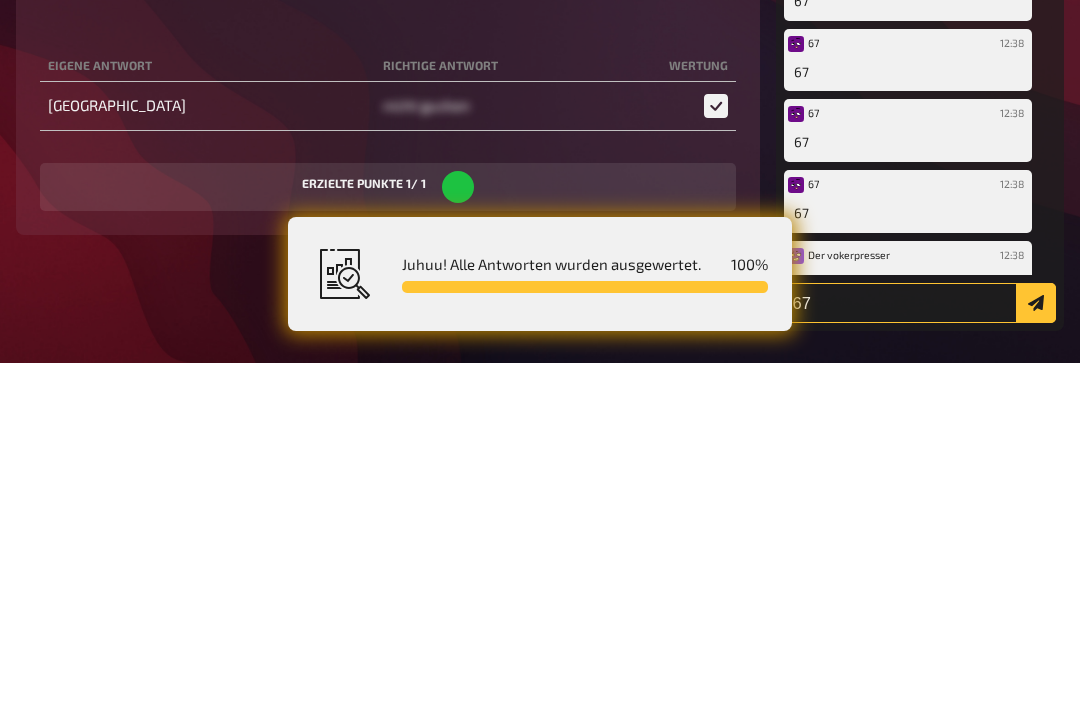 type on "67" 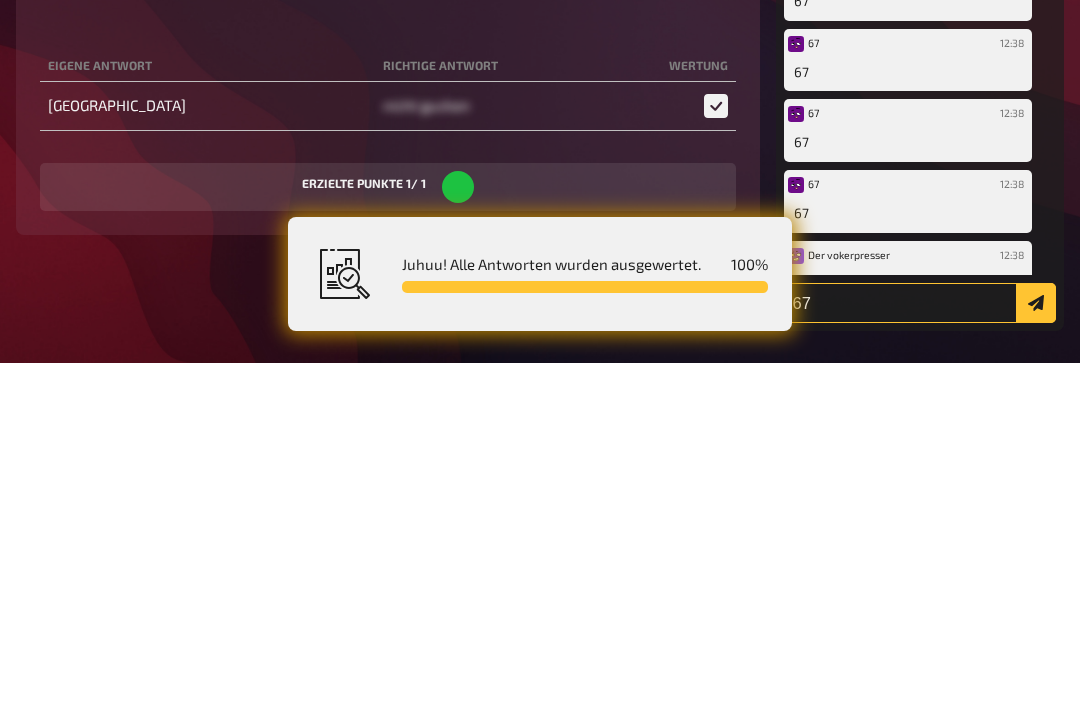 click at bounding box center [1036, 647] 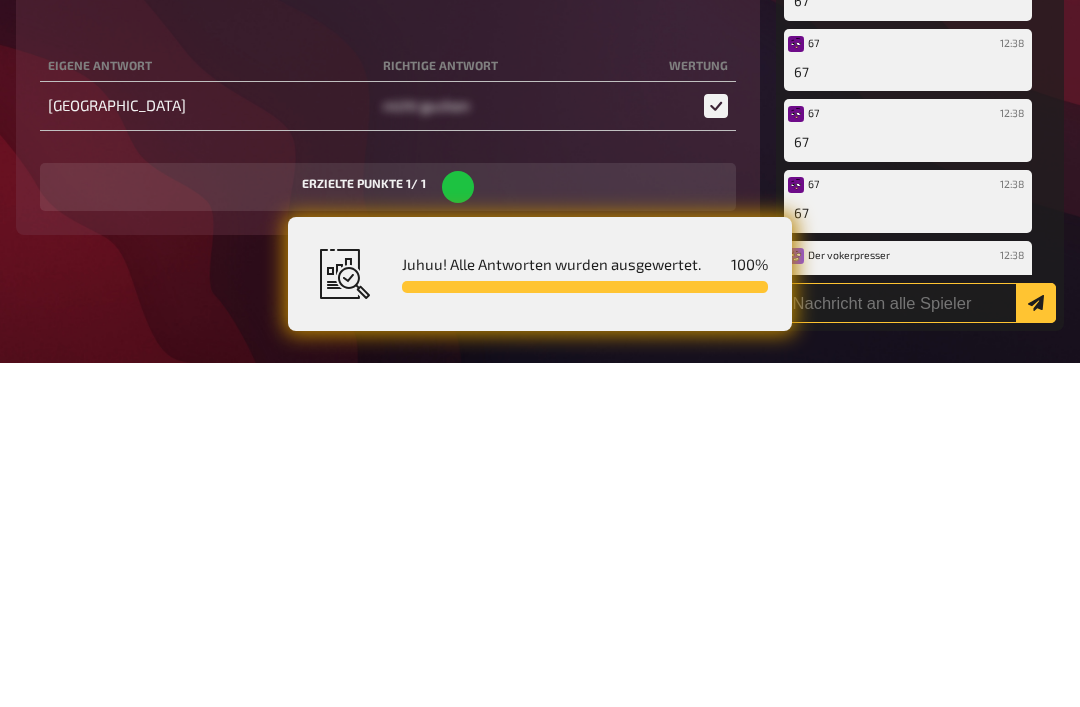 scroll, scrollTop: 10524, scrollLeft: 0, axis: vertical 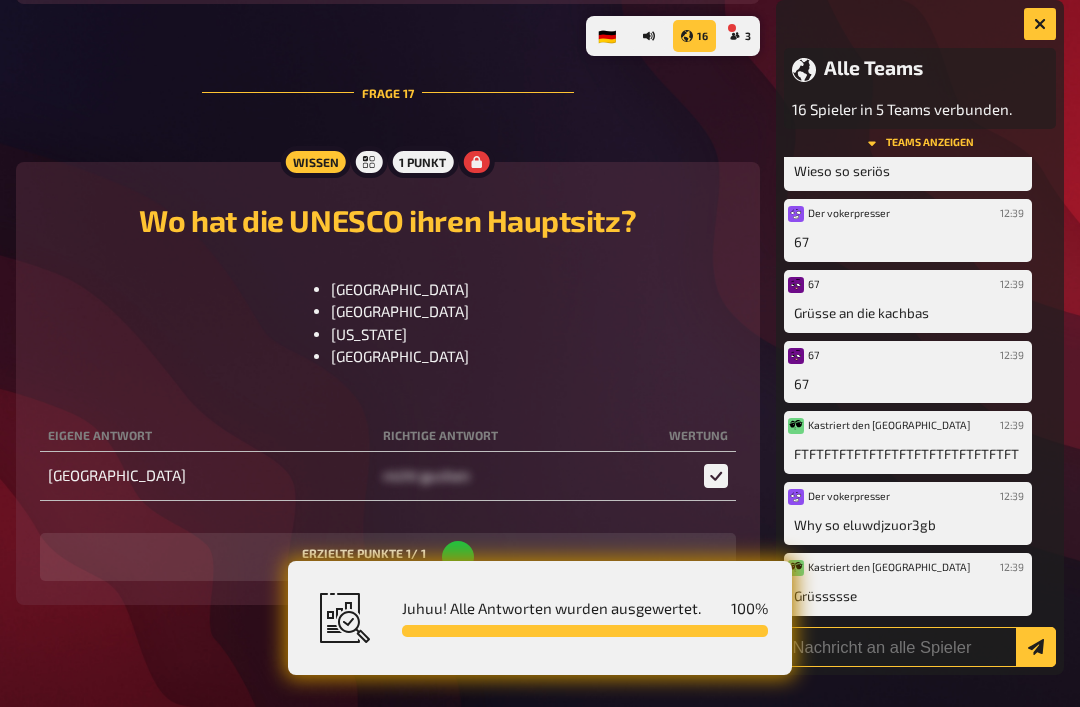 click at bounding box center [920, 647] 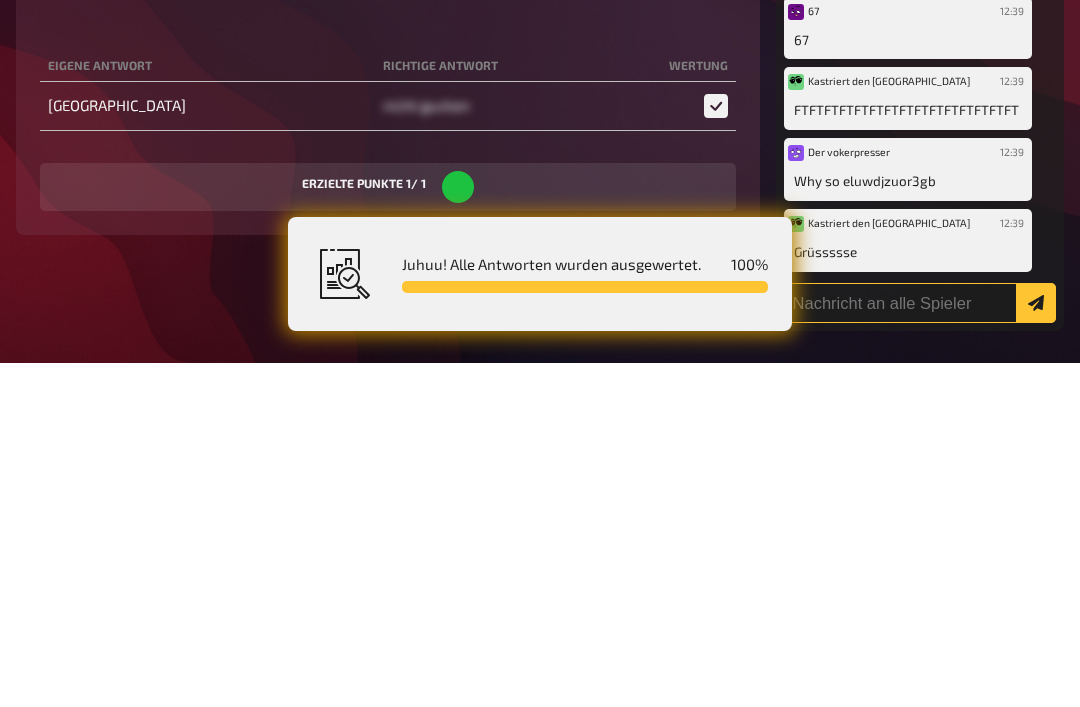 scroll, scrollTop: 2652, scrollLeft: 0, axis: vertical 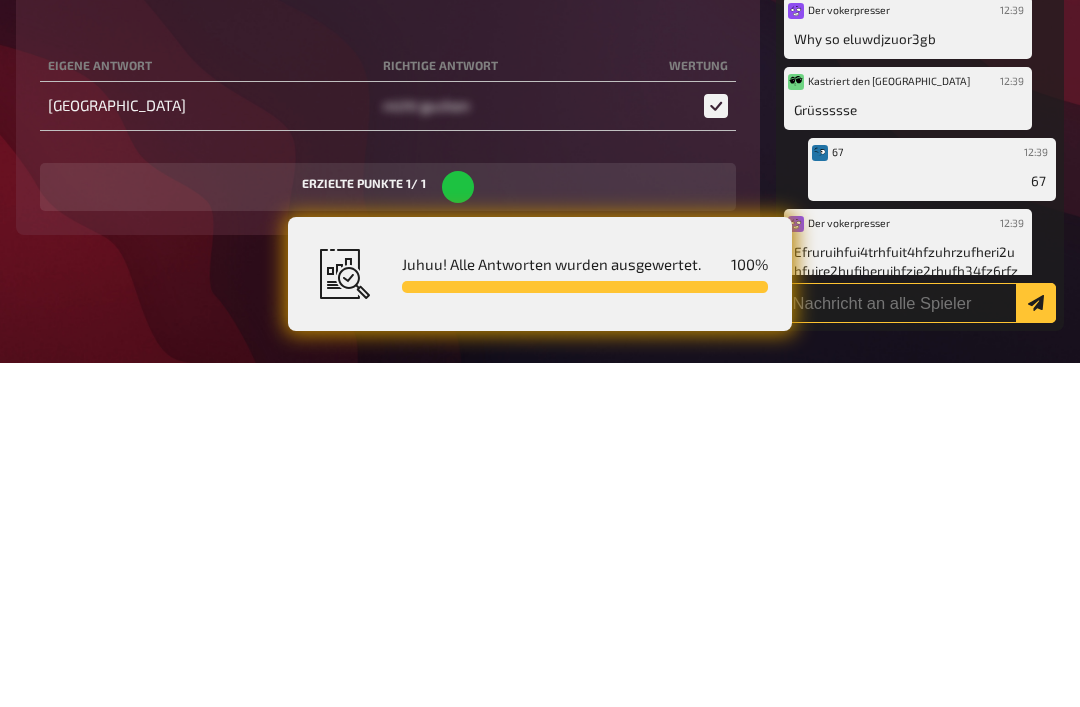 type on "D" 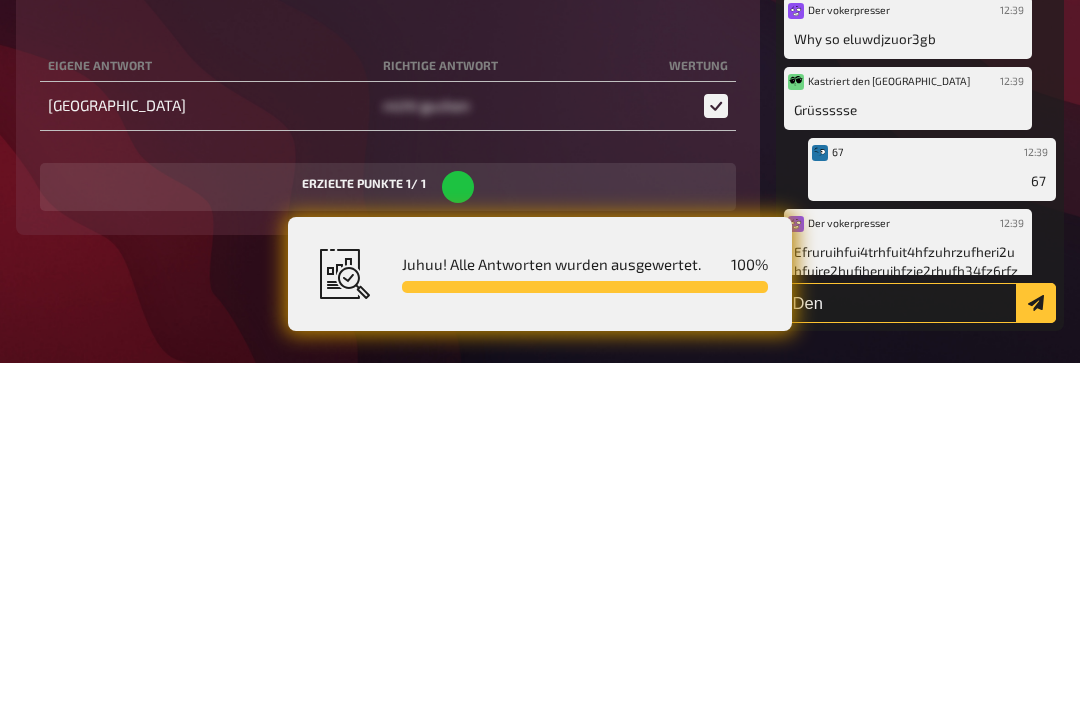 scroll, scrollTop: 2722, scrollLeft: 0, axis: vertical 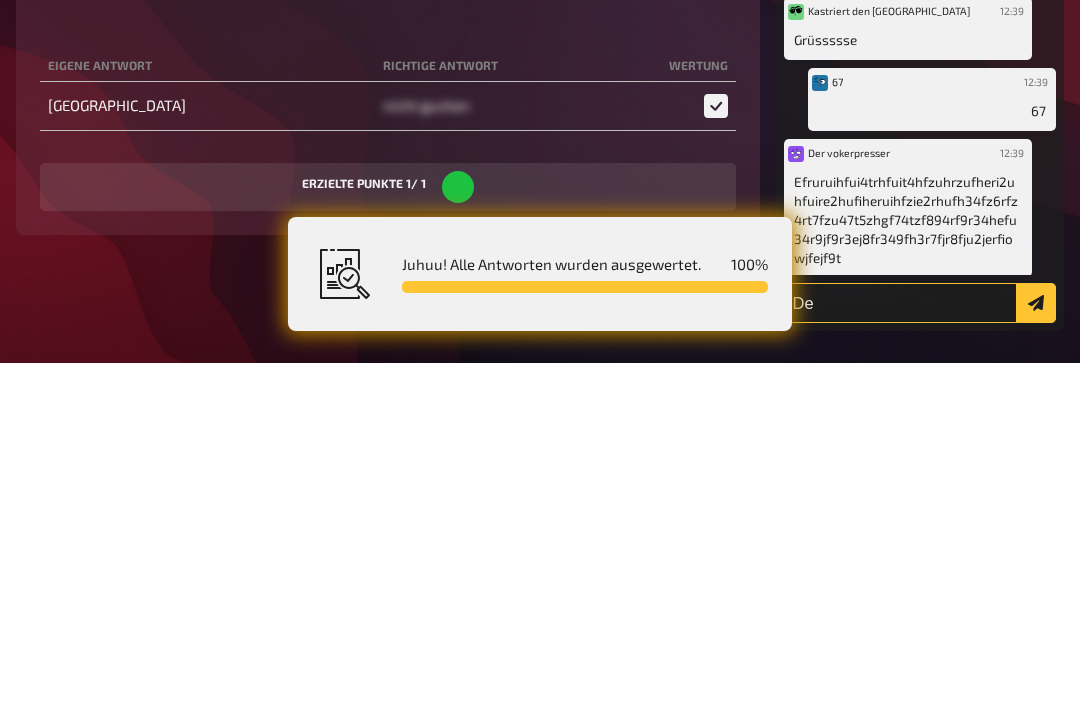 type on "D" 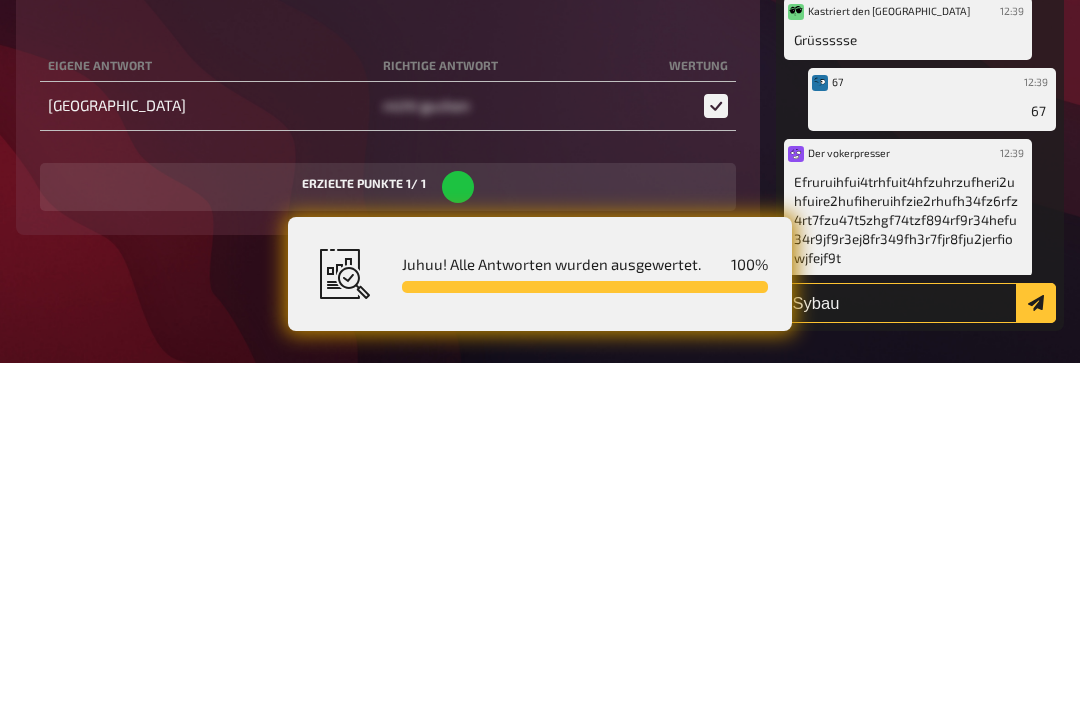 type on "Sybau" 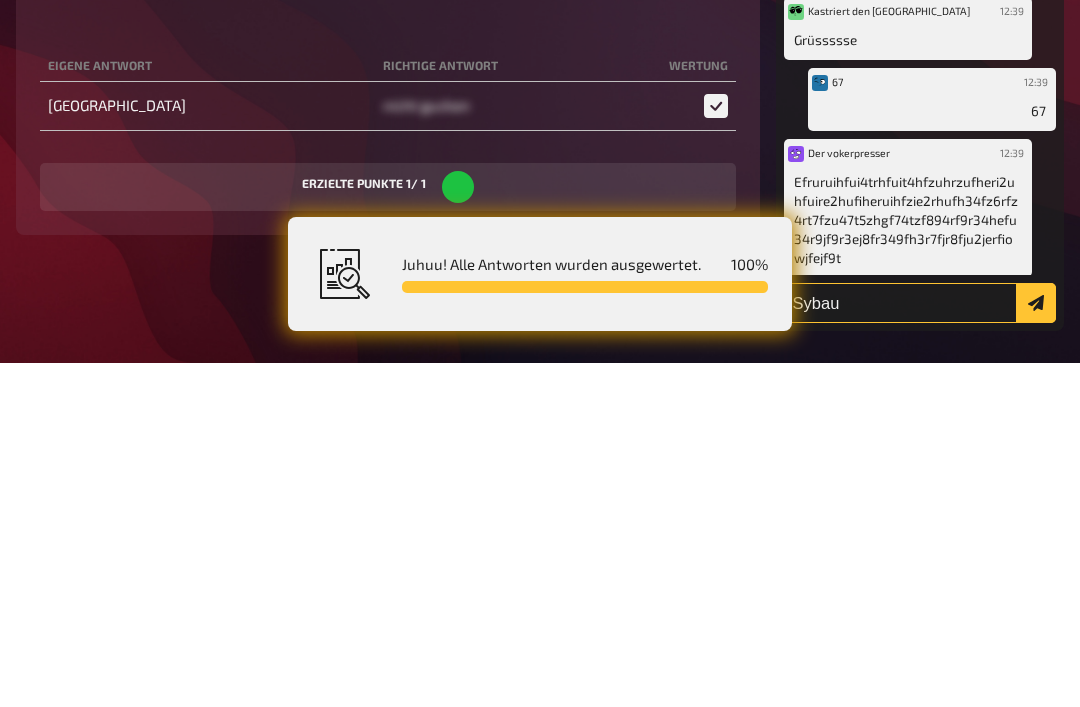 click at bounding box center (1036, 647) 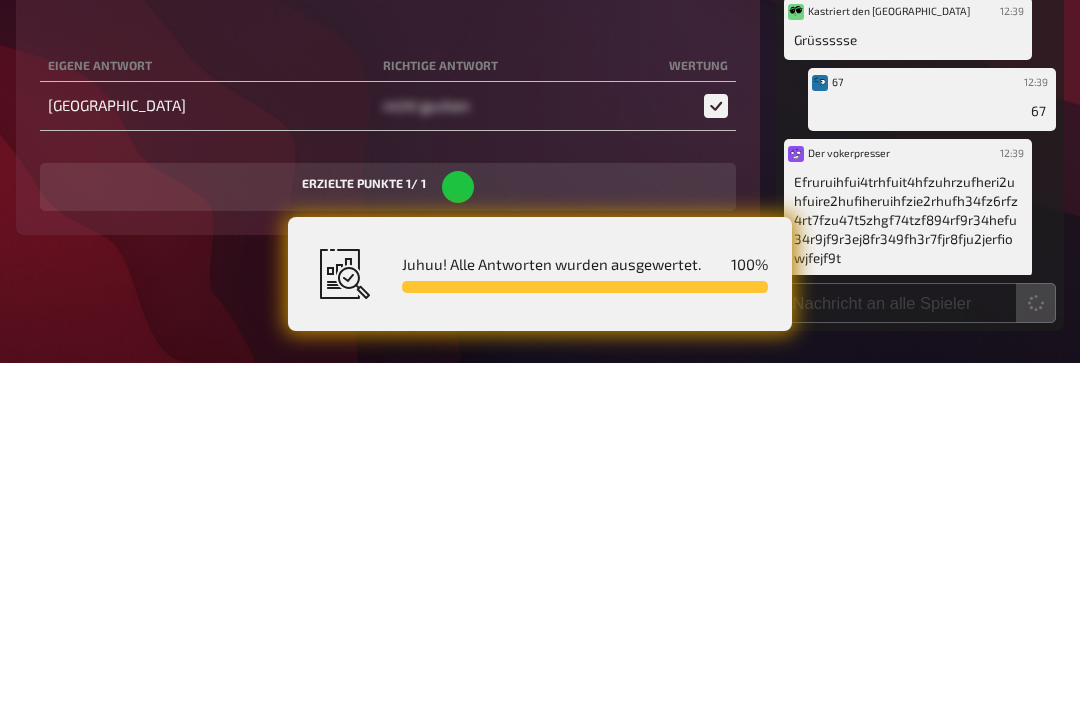 scroll, scrollTop: 10524, scrollLeft: 0, axis: vertical 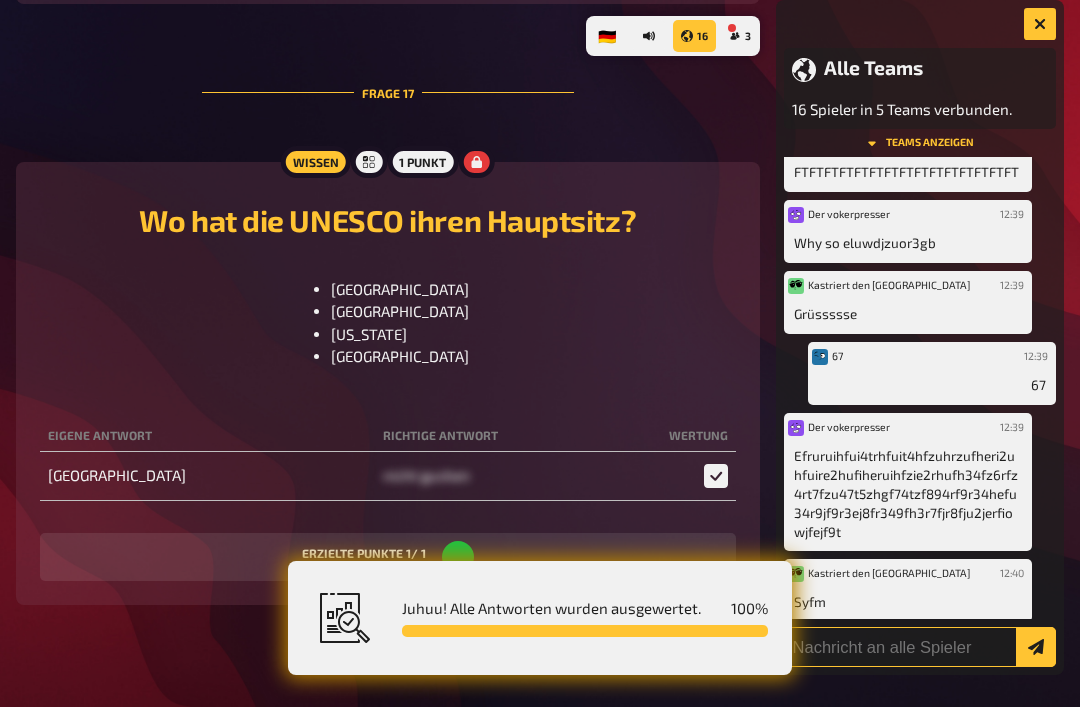 click at bounding box center (920, 647) 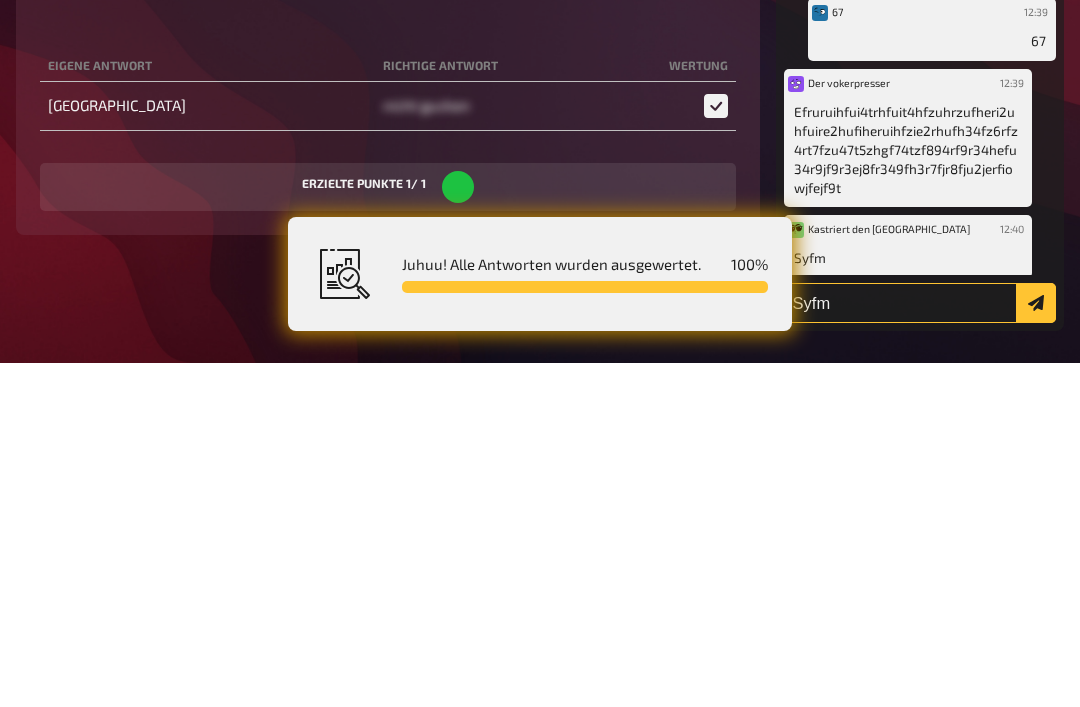scroll, scrollTop: 2862, scrollLeft: 0, axis: vertical 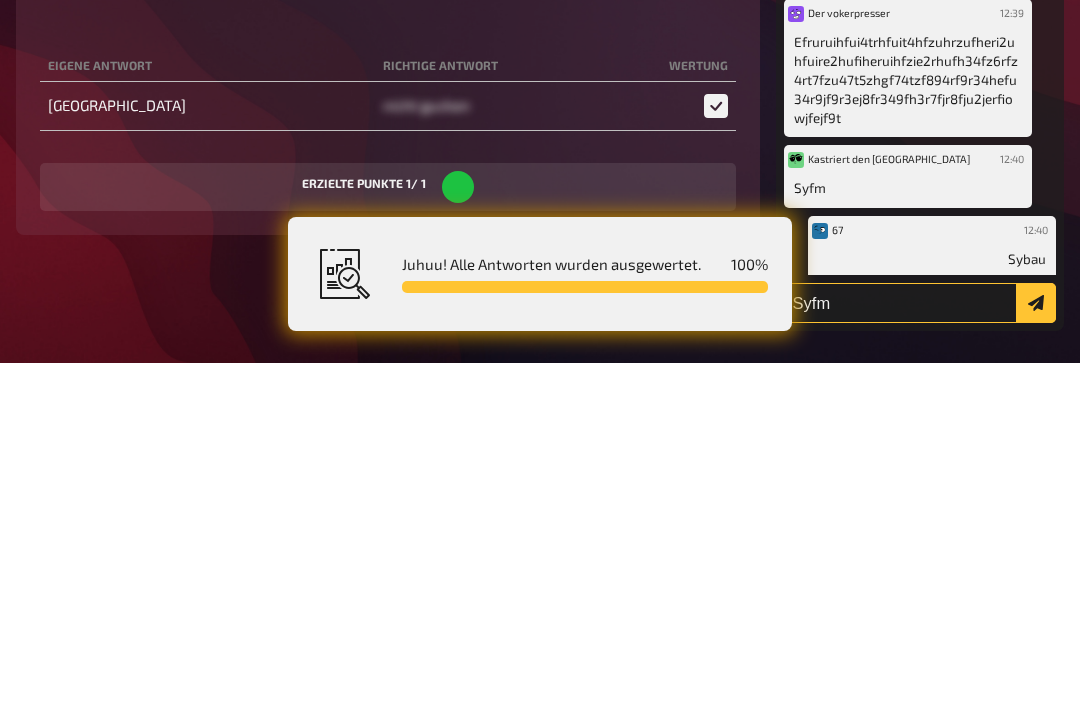 type on "Syfm" 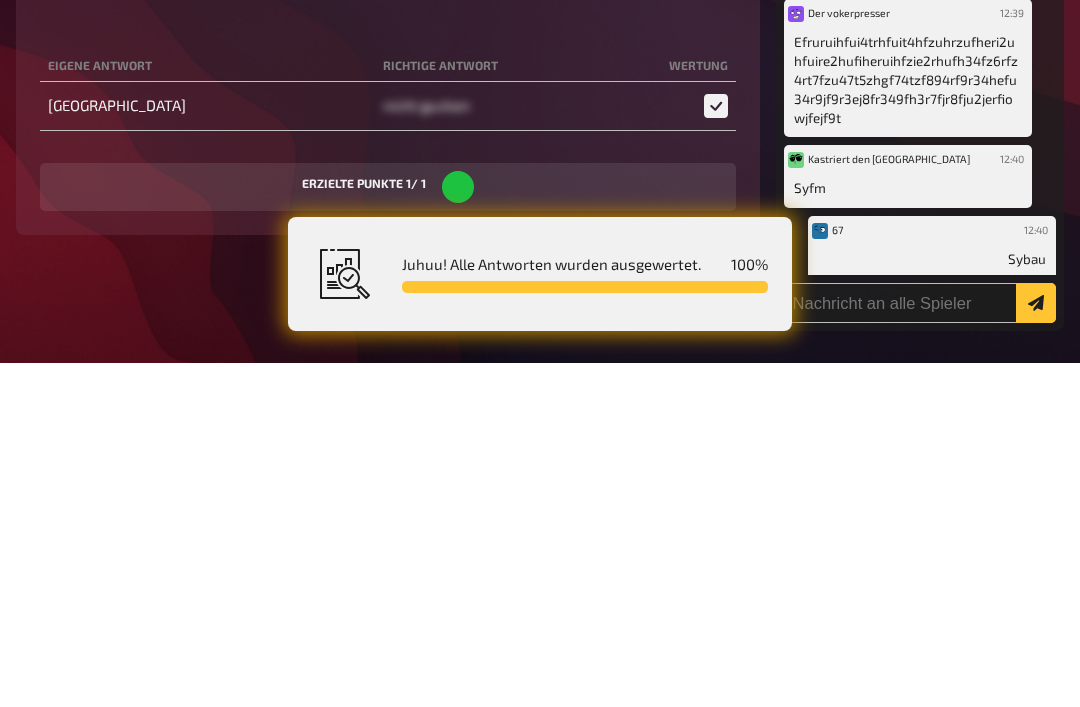 scroll, scrollTop: 10524, scrollLeft: 0, axis: vertical 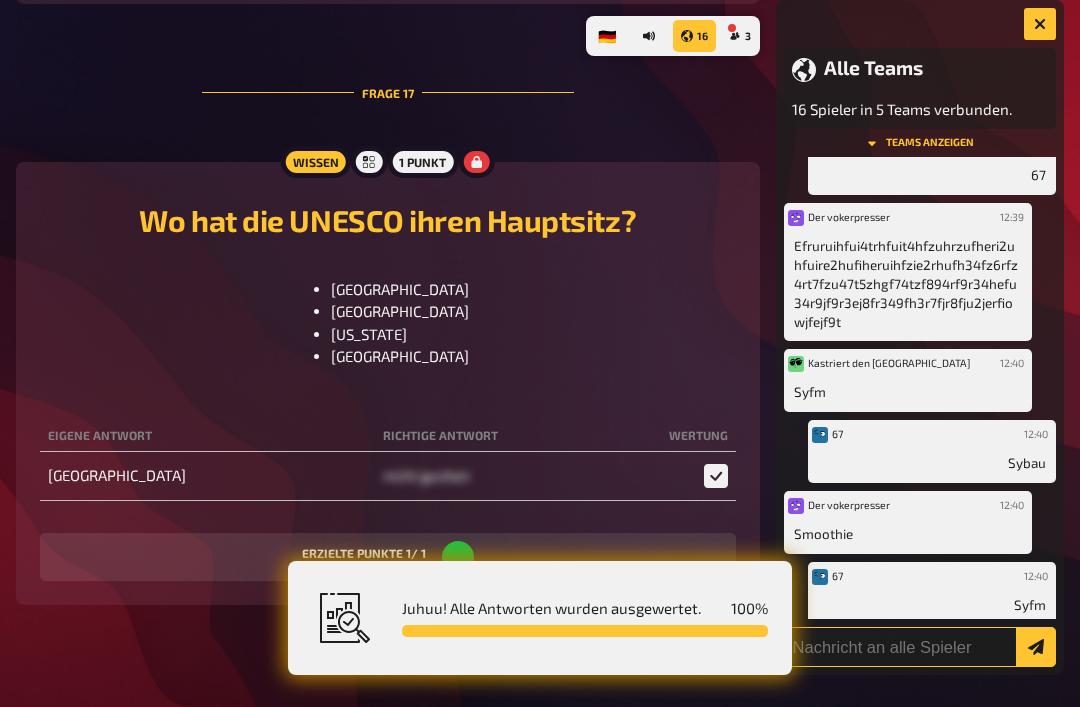 click at bounding box center (920, 647) 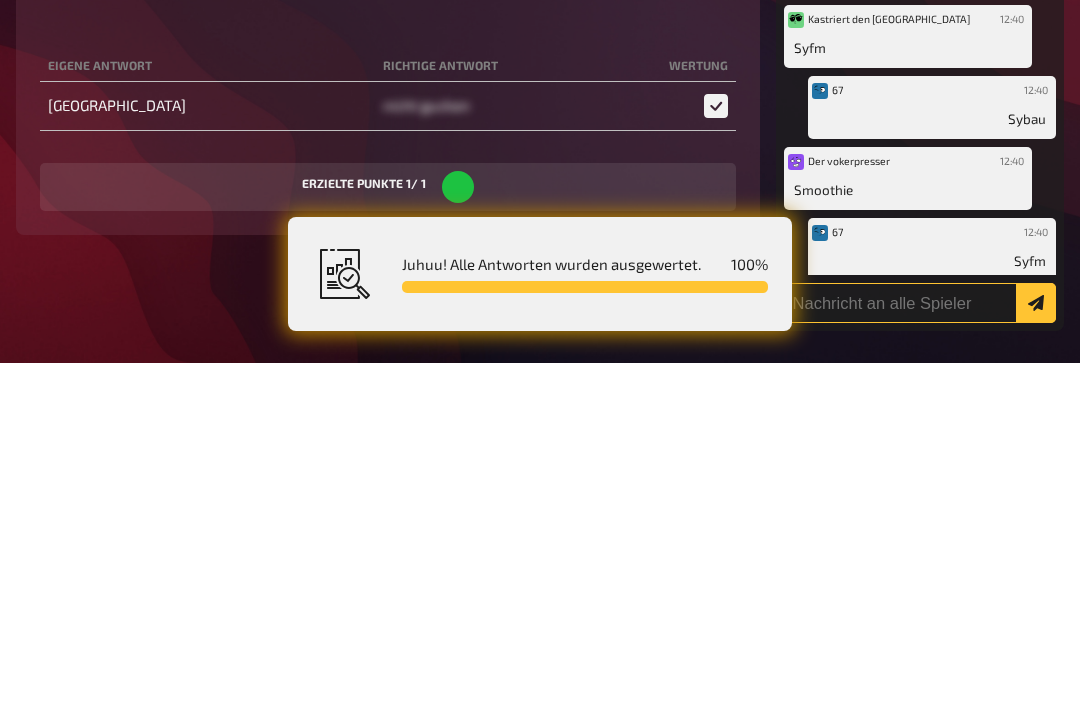 scroll, scrollTop: 3072, scrollLeft: 0, axis: vertical 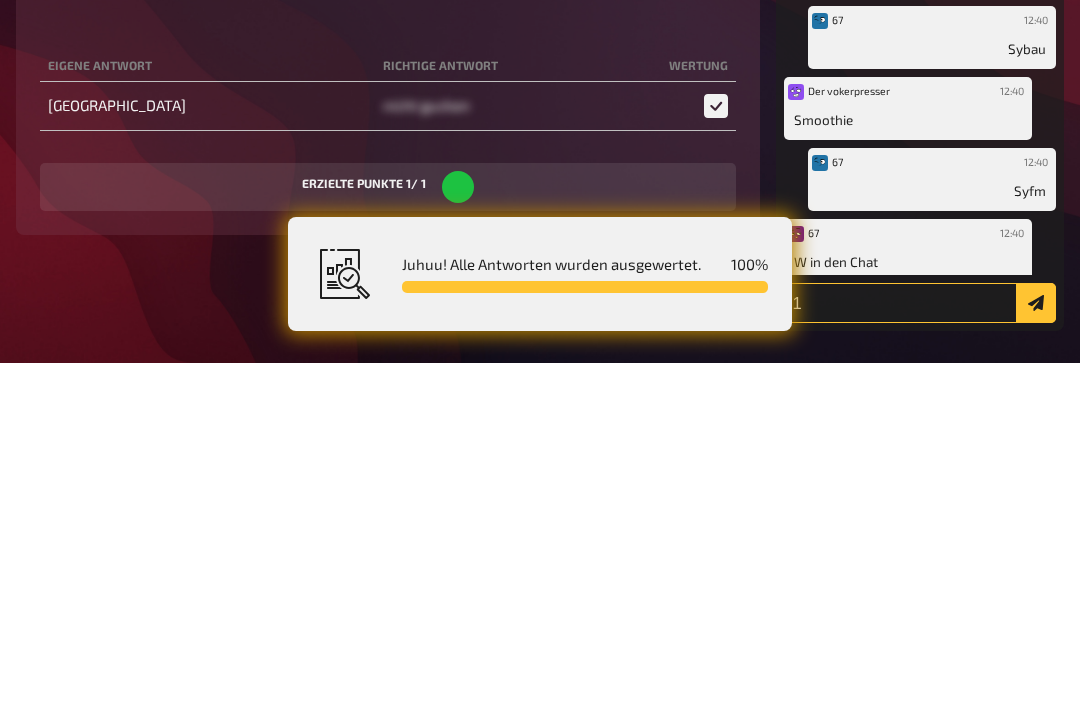type on "1" 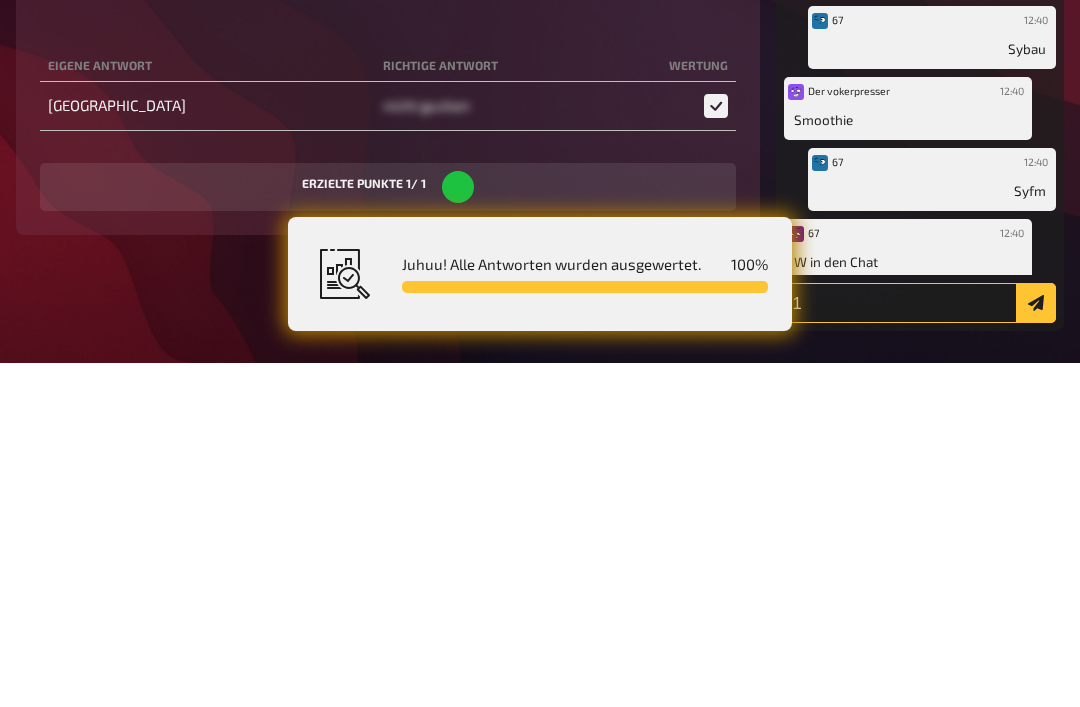 click at bounding box center (1036, 647) 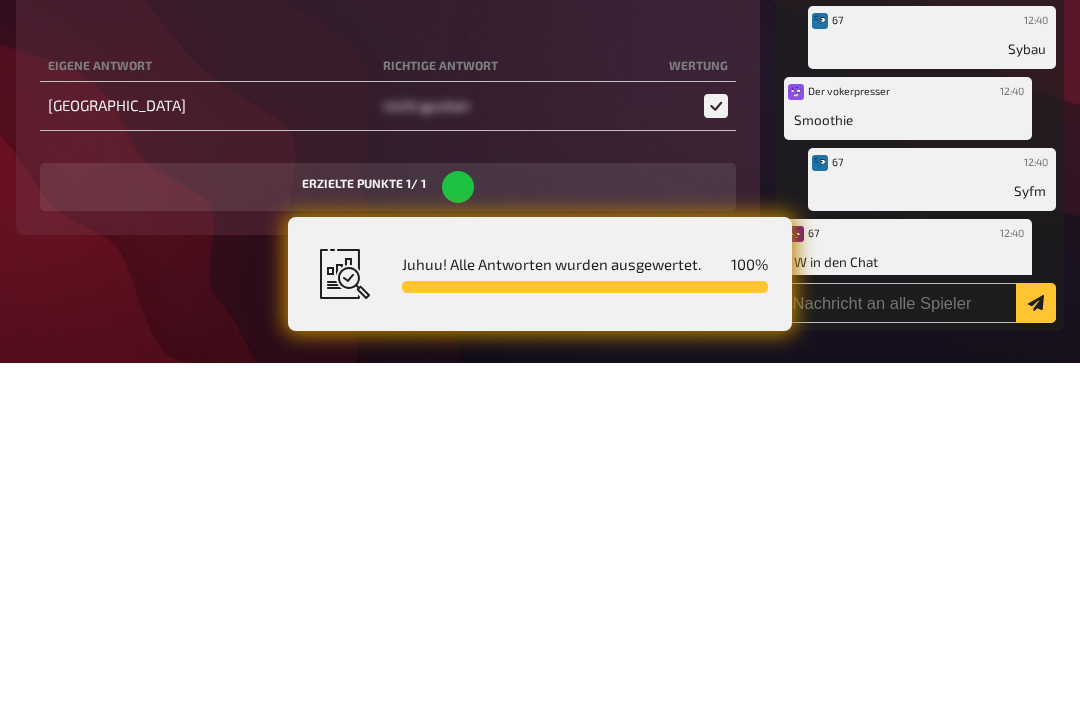 scroll, scrollTop: 10524, scrollLeft: 0, axis: vertical 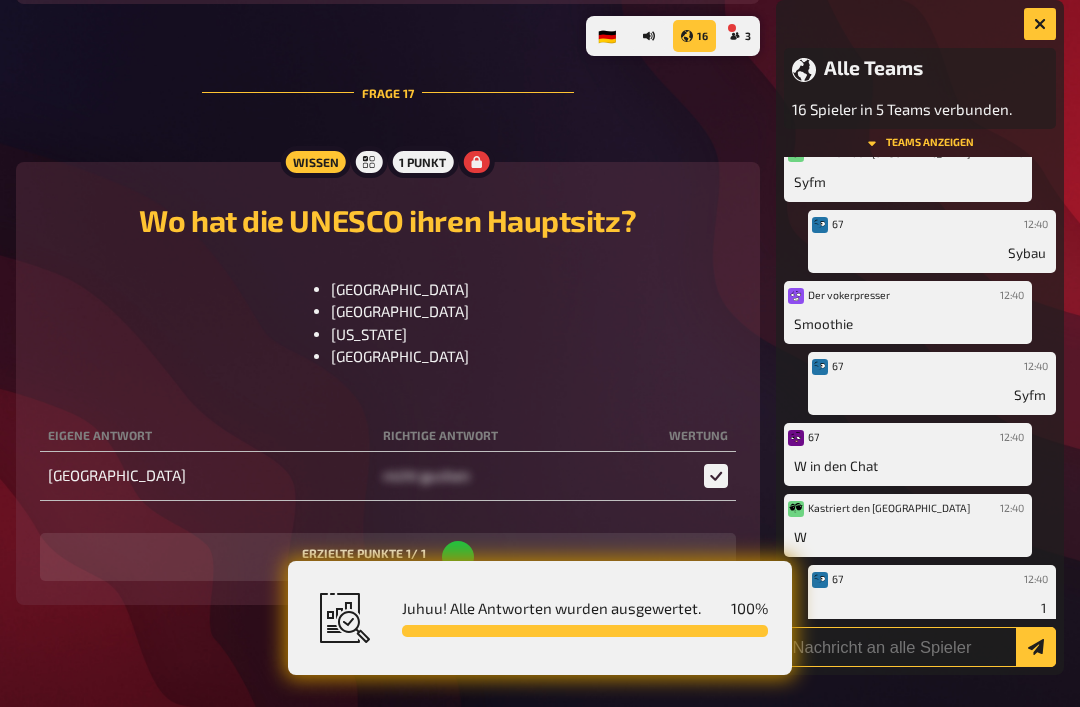 click at bounding box center (920, 647) 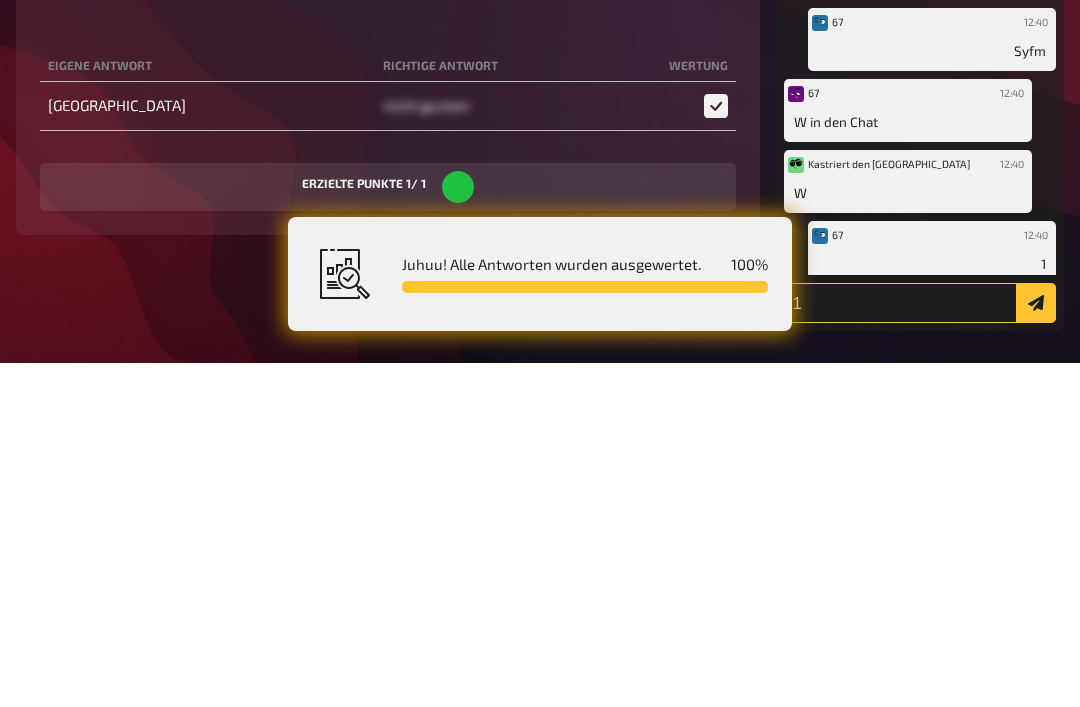 type on "1" 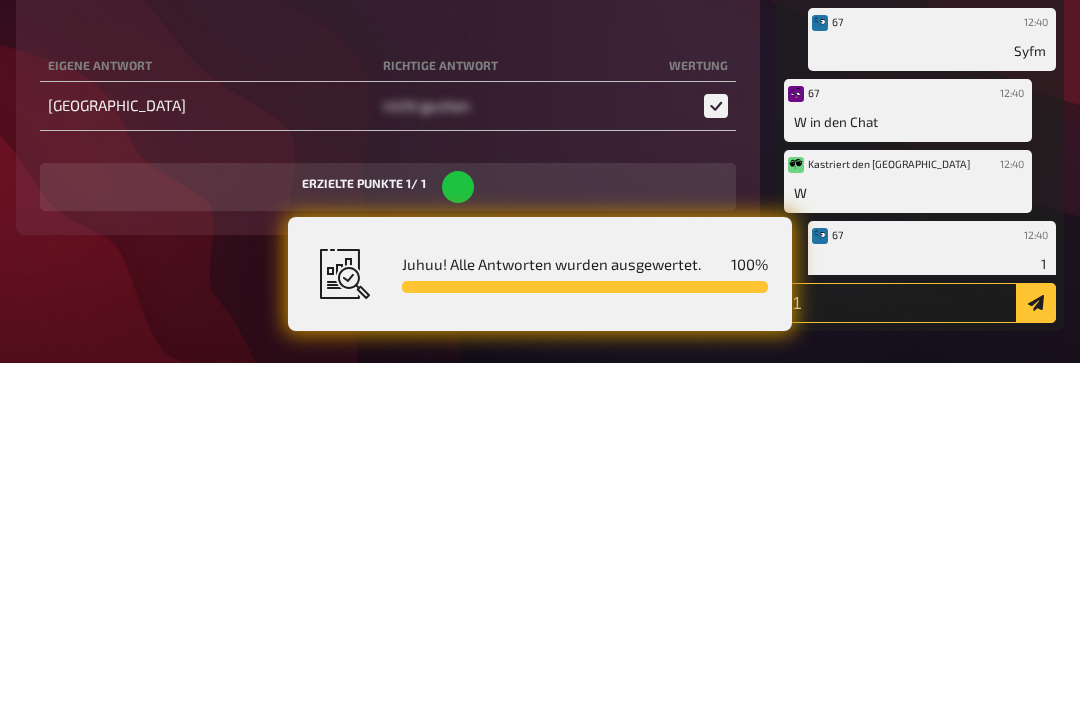 click at bounding box center (1036, 647) 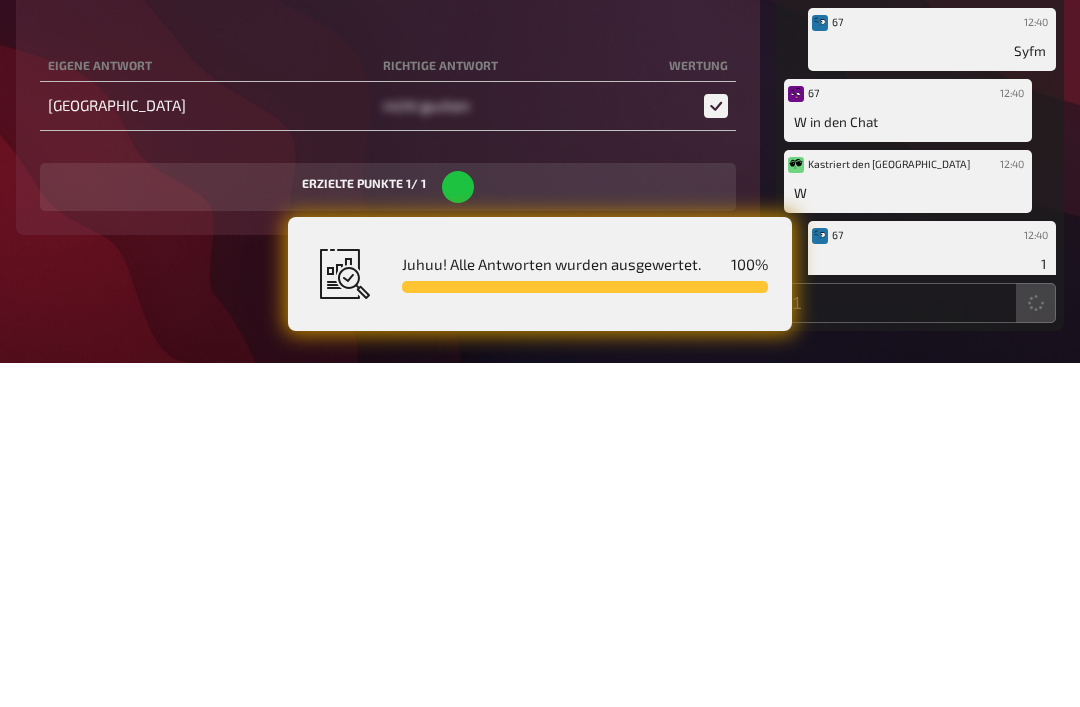 scroll, scrollTop: 10524, scrollLeft: 0, axis: vertical 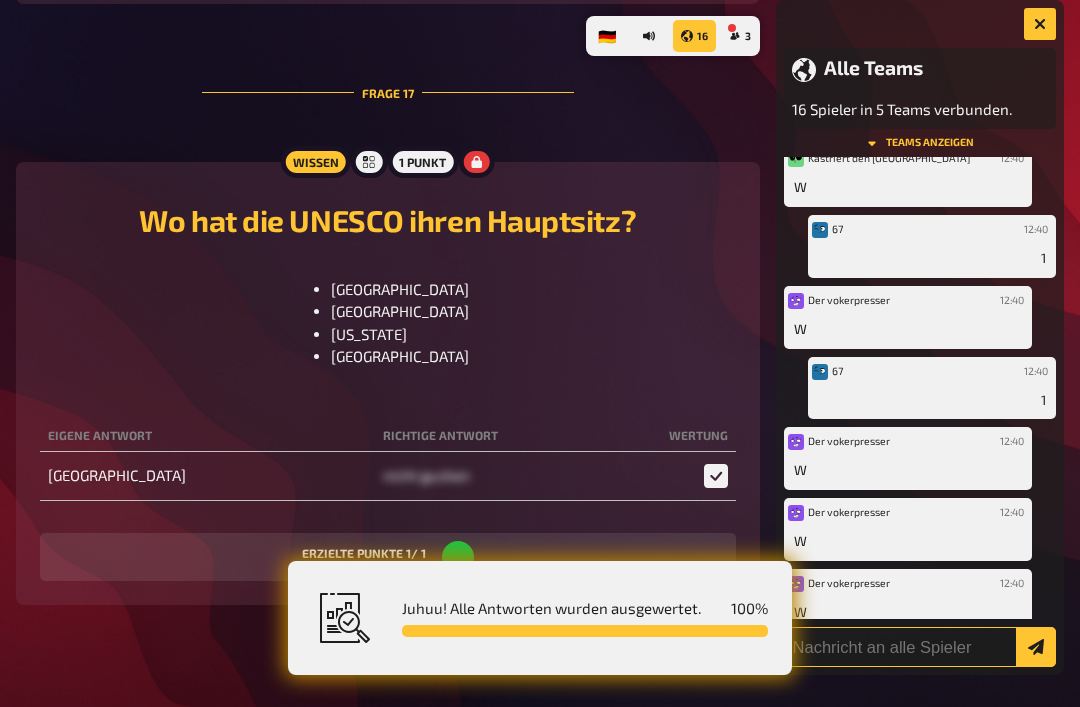 click at bounding box center (920, 647) 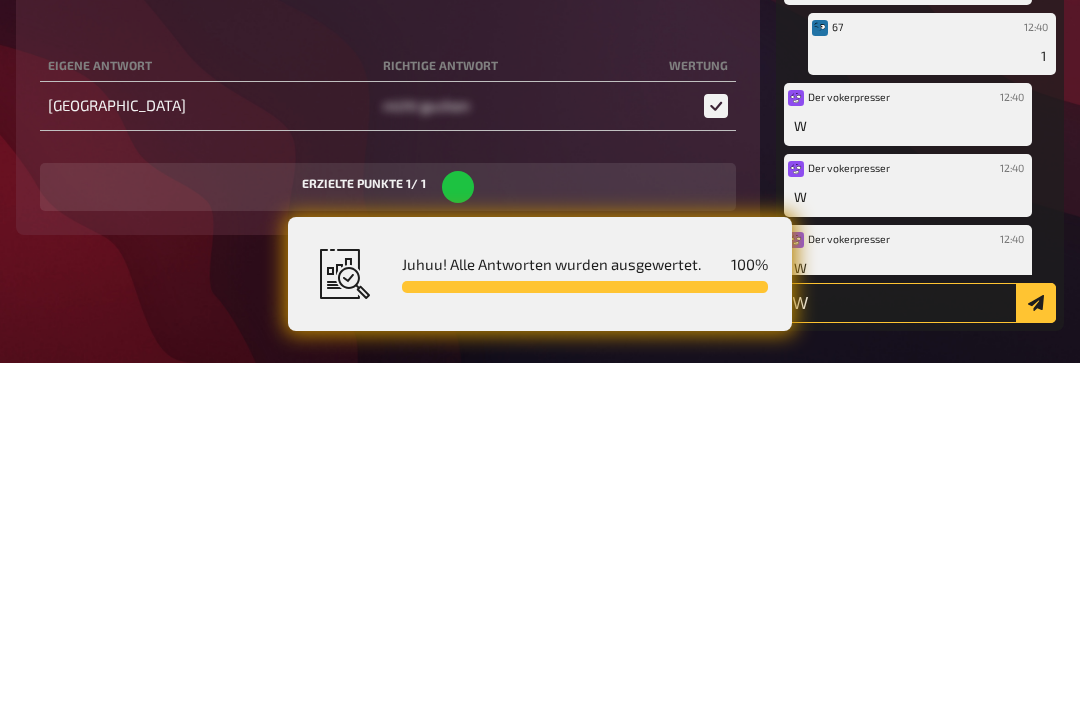 type on "W" 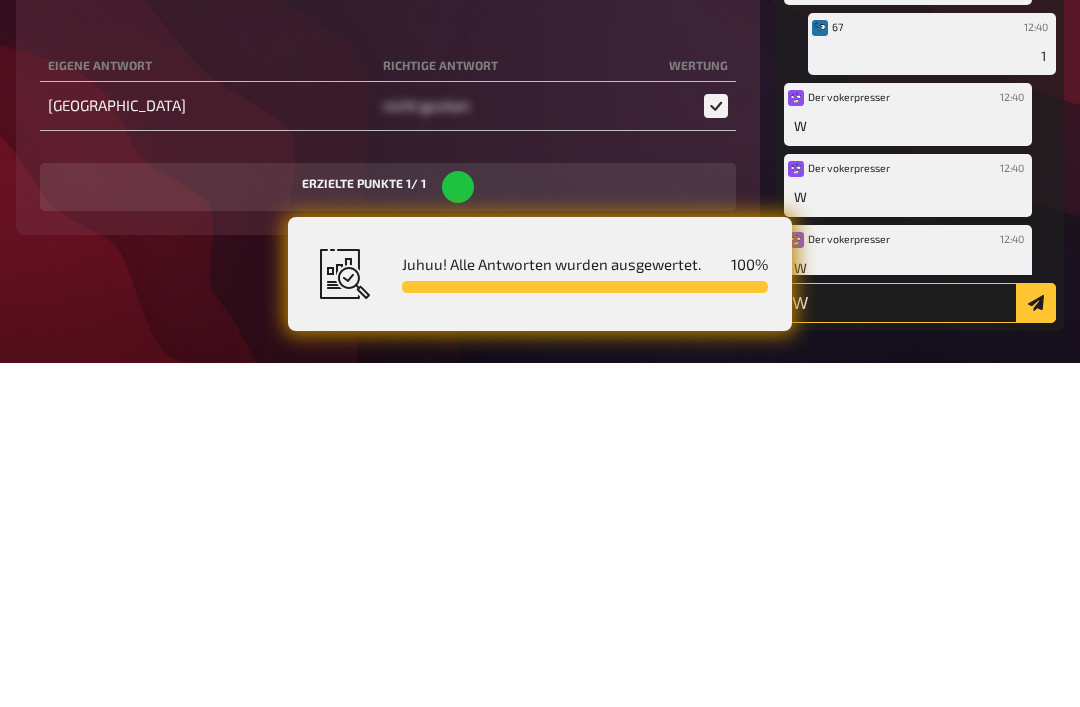 click at bounding box center (1036, 647) 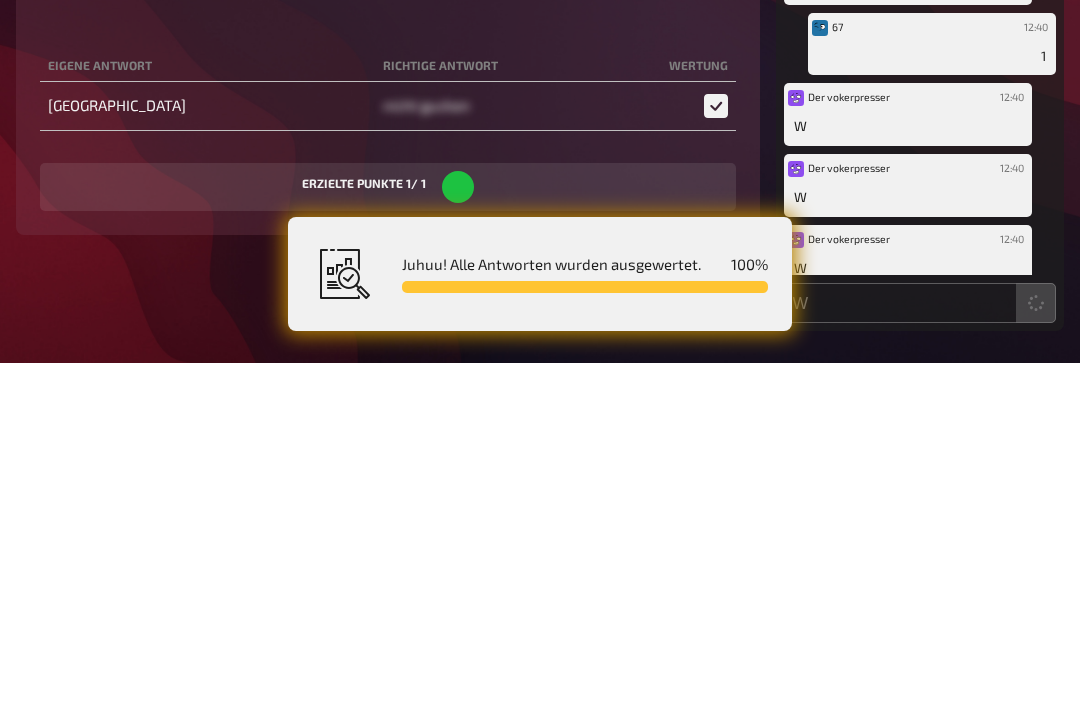 scroll, scrollTop: 10524, scrollLeft: 0, axis: vertical 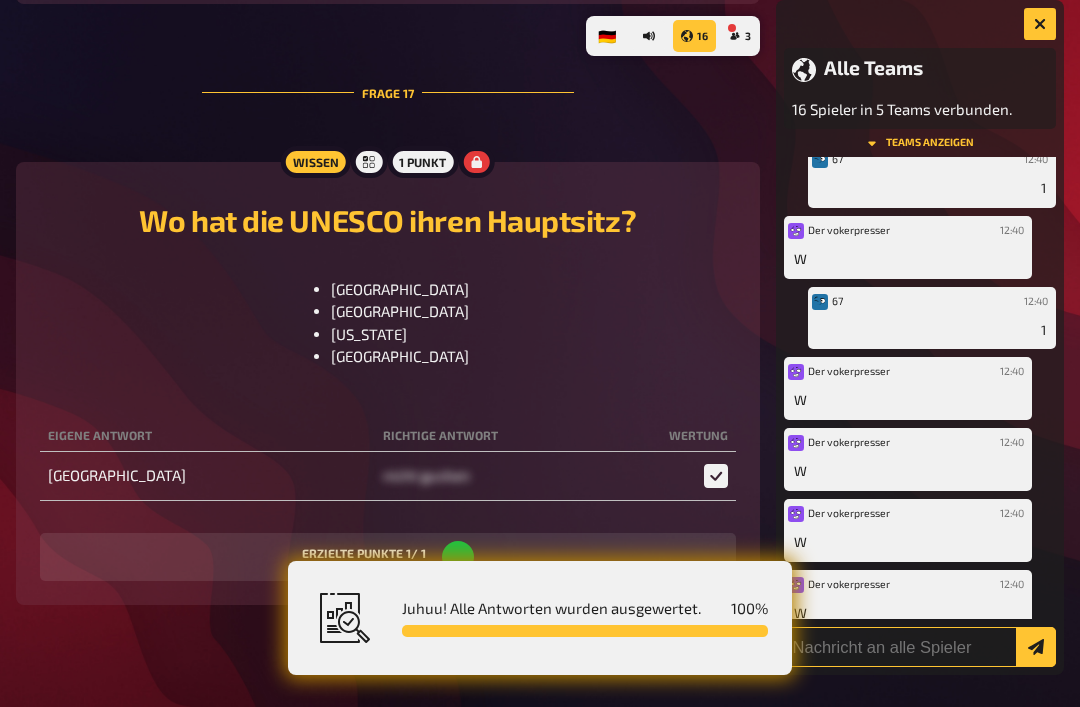click at bounding box center (920, 647) 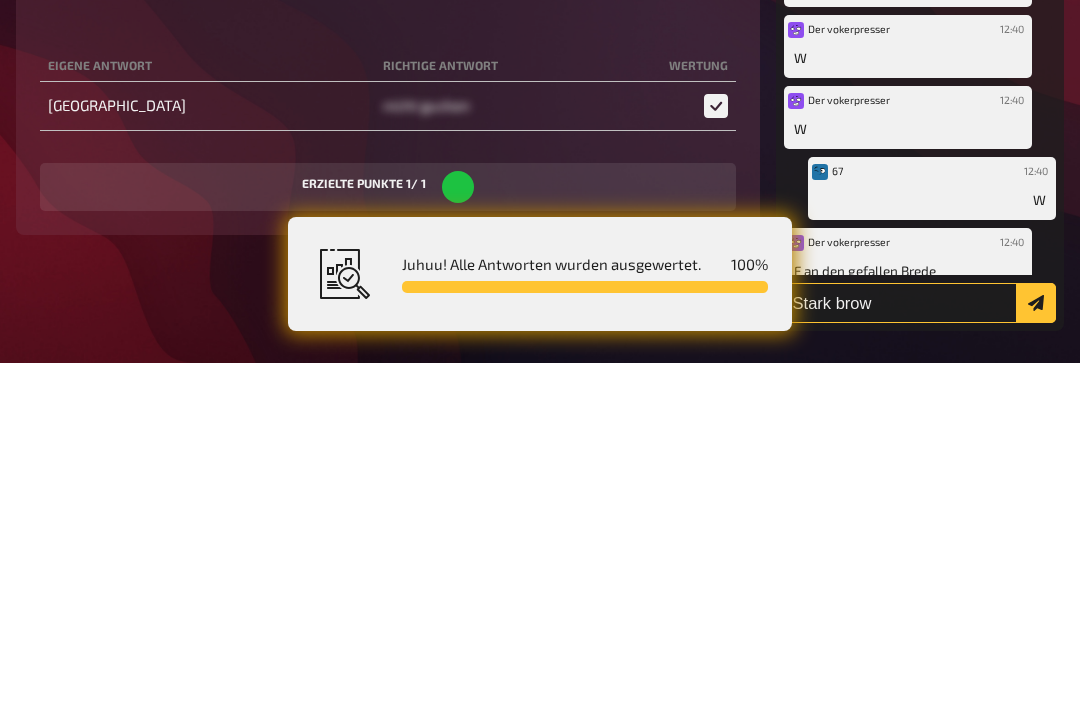 scroll, scrollTop: 3842, scrollLeft: 0, axis: vertical 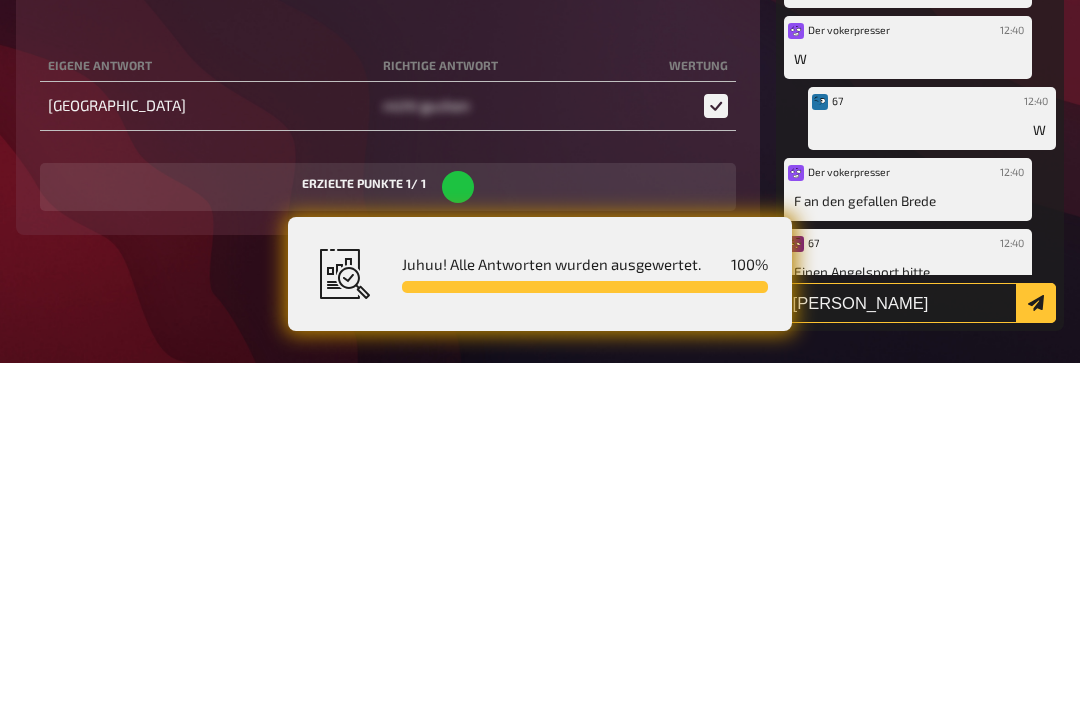 type on "Stark Brown" 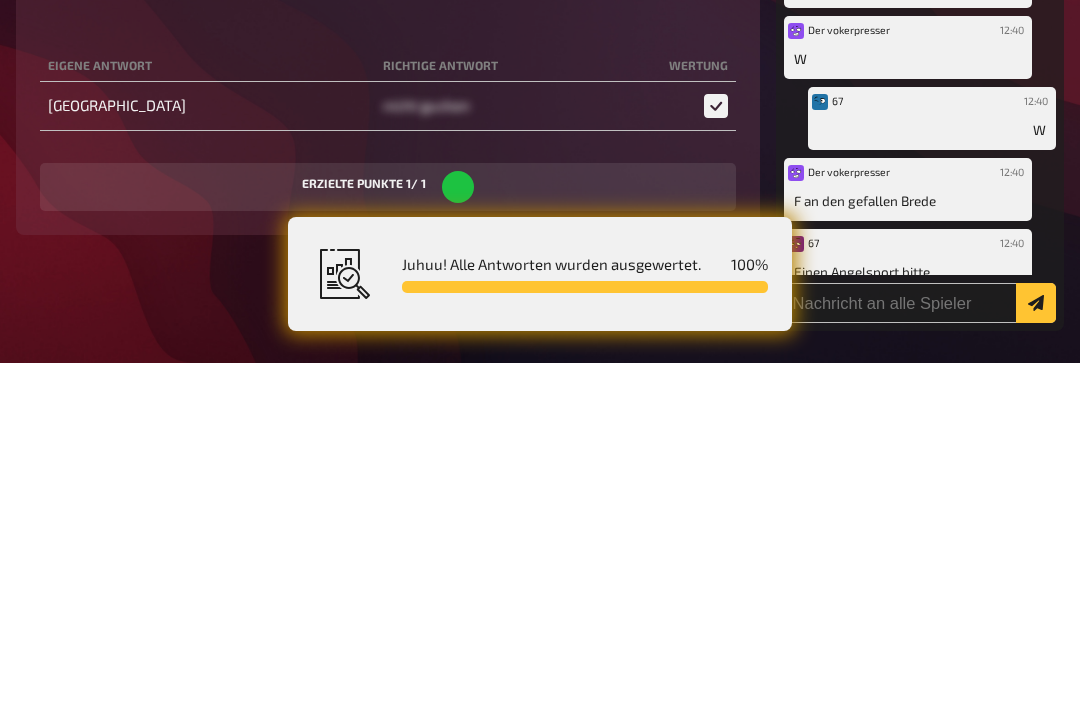 scroll, scrollTop: 10524, scrollLeft: 0, axis: vertical 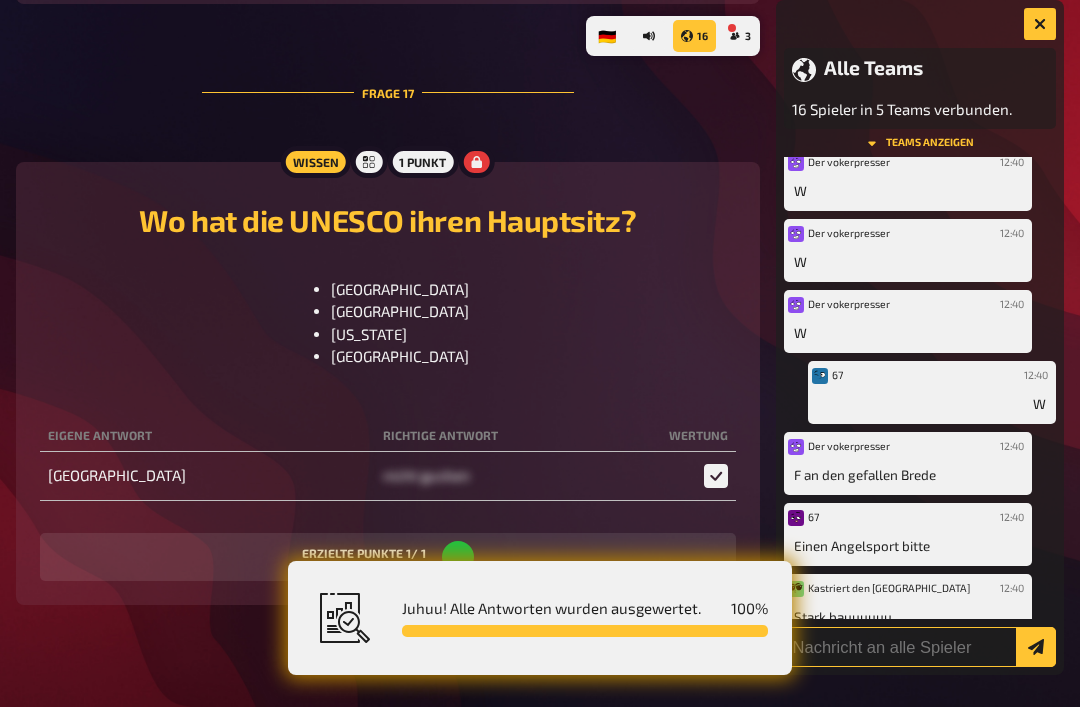 click at bounding box center [920, 647] 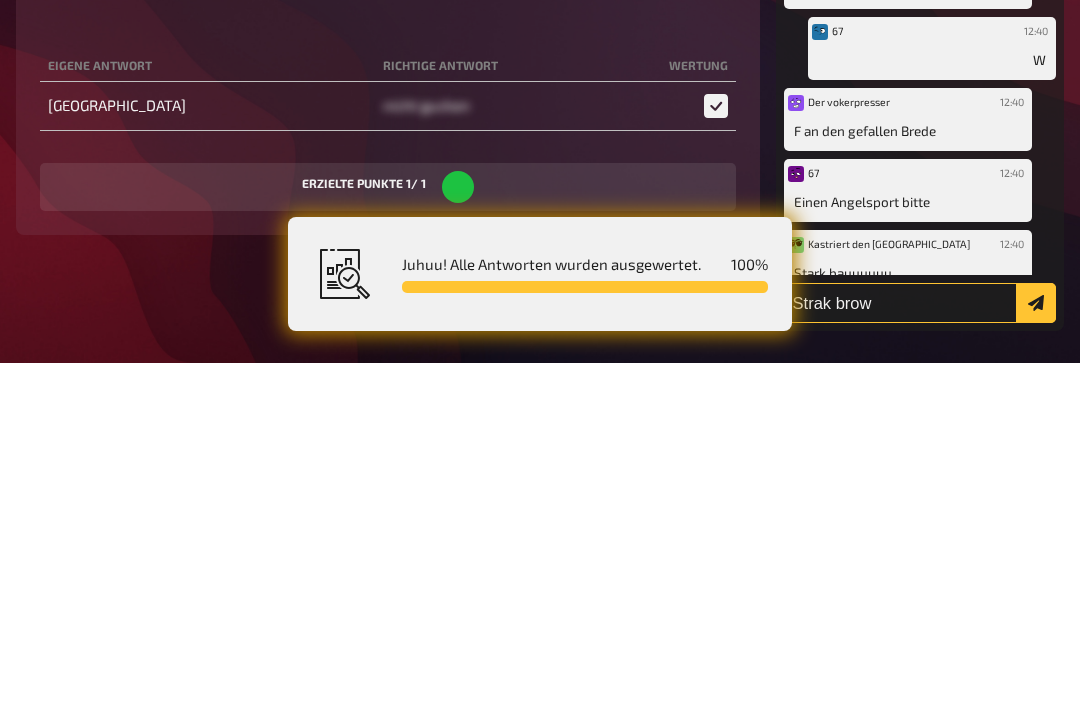 scroll, scrollTop: 3982, scrollLeft: 0, axis: vertical 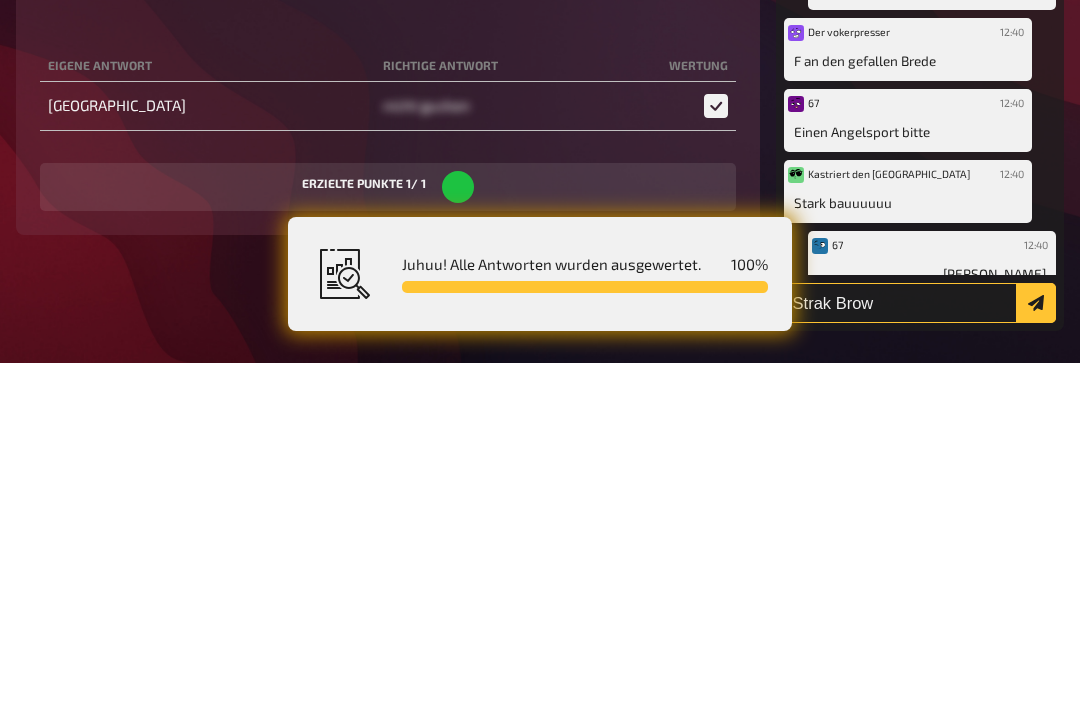 type on "Strak Brow" 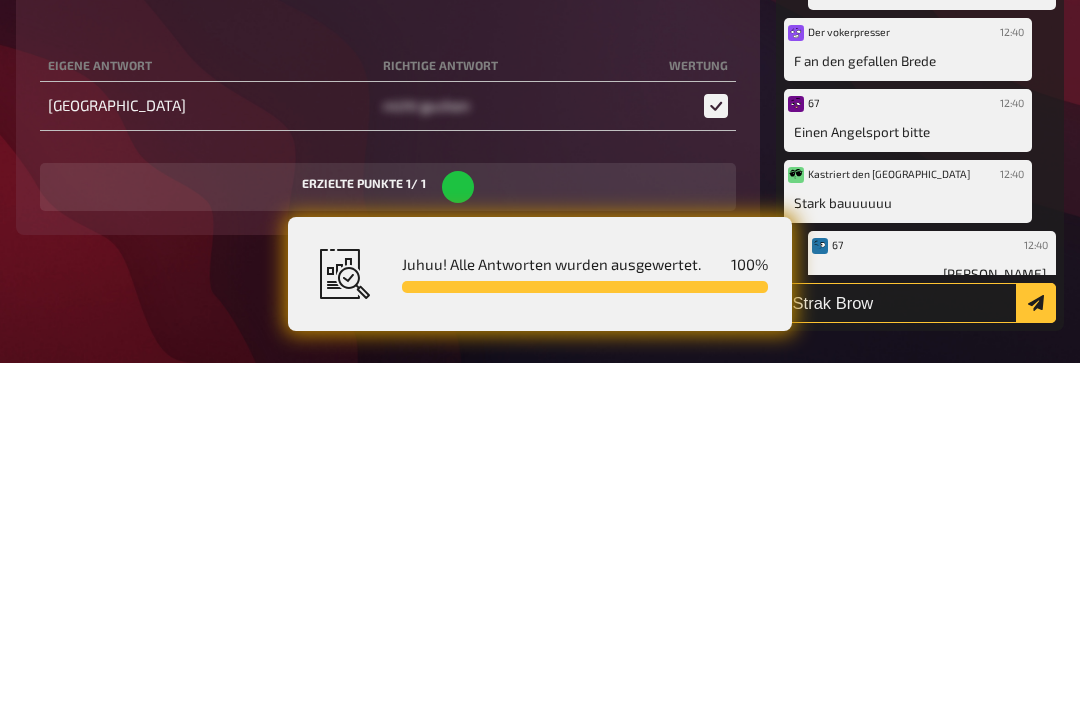 click at bounding box center [1036, 647] 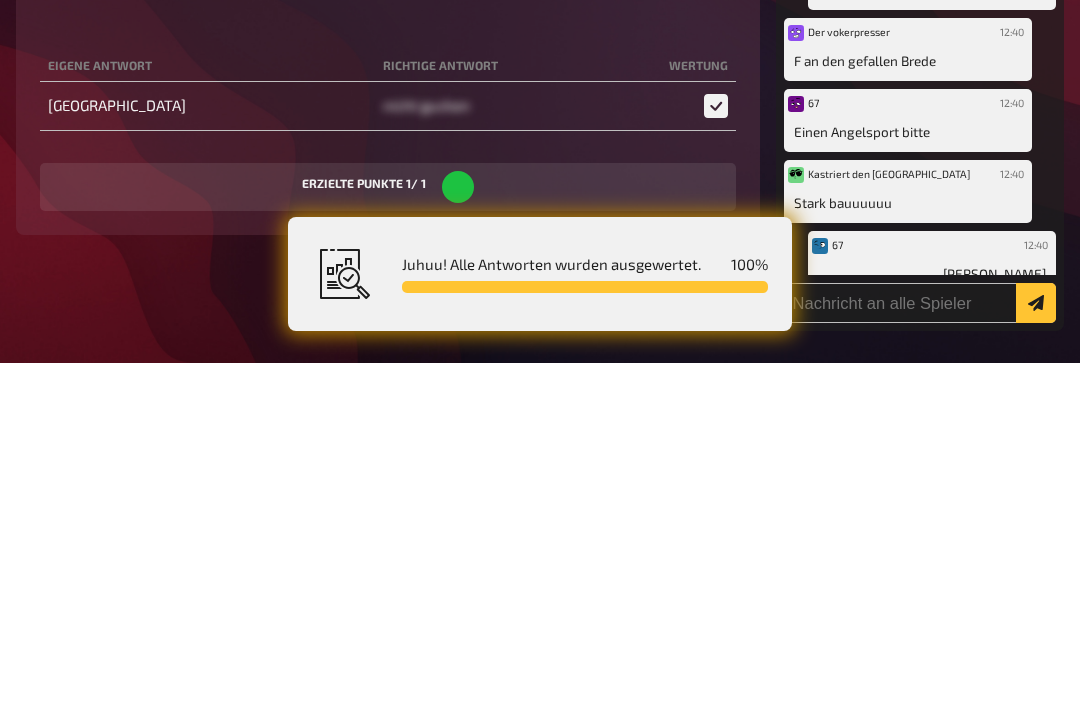 scroll, scrollTop: 10524, scrollLeft: 0, axis: vertical 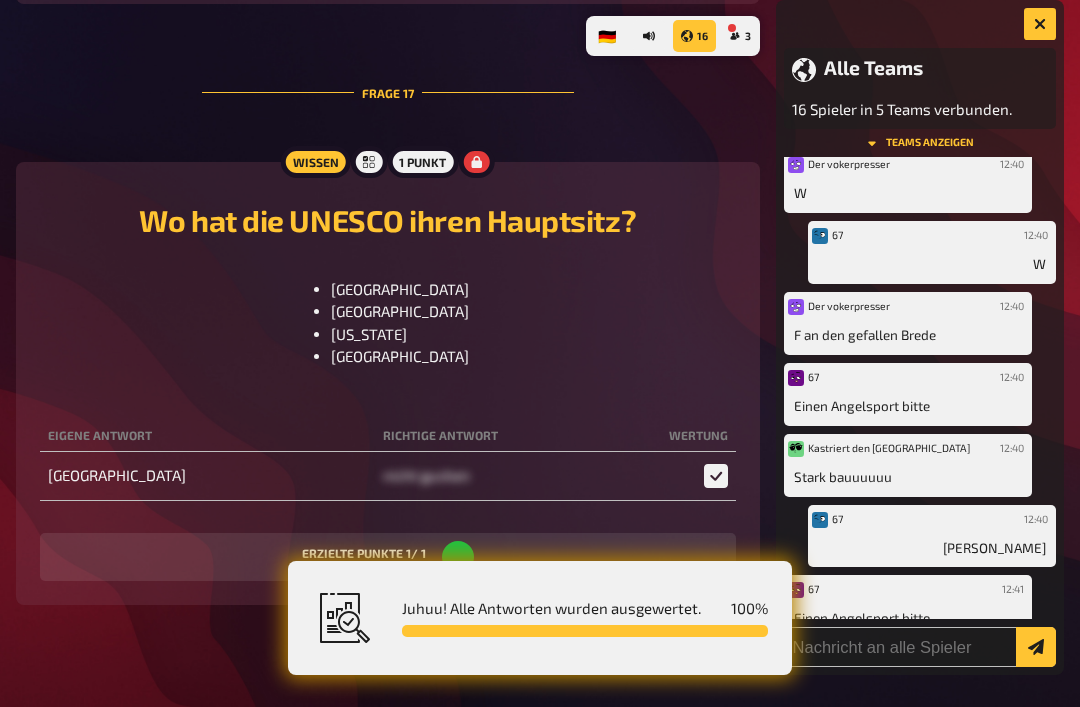click at bounding box center [920, 647] 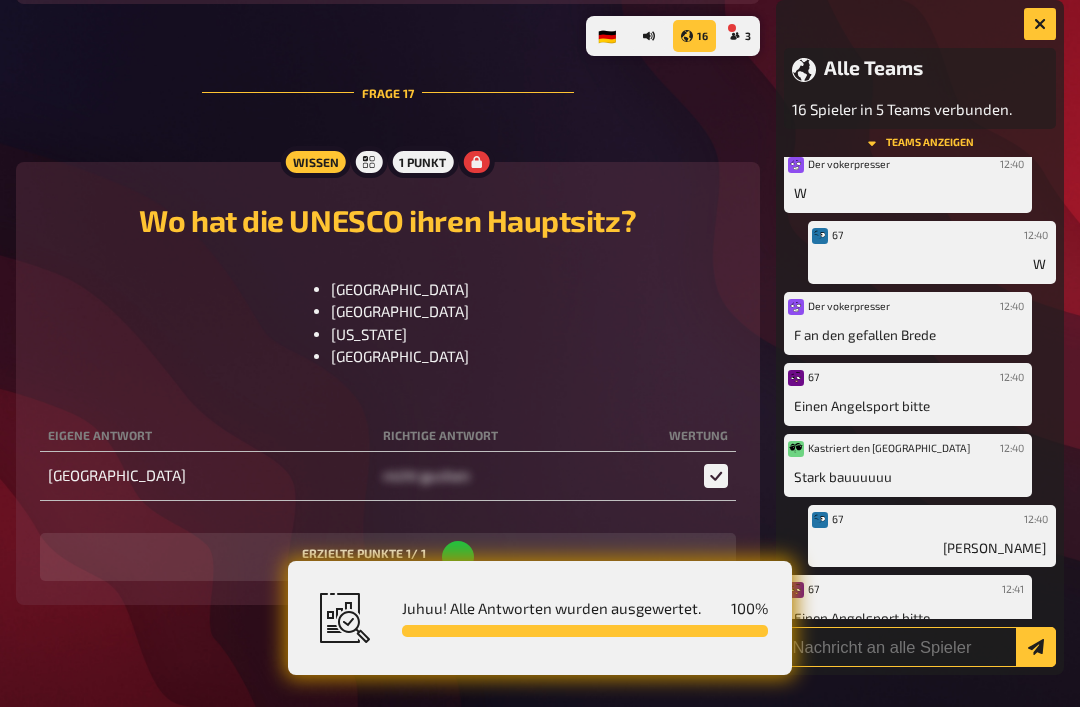 scroll, scrollTop: 10588, scrollLeft: 0, axis: vertical 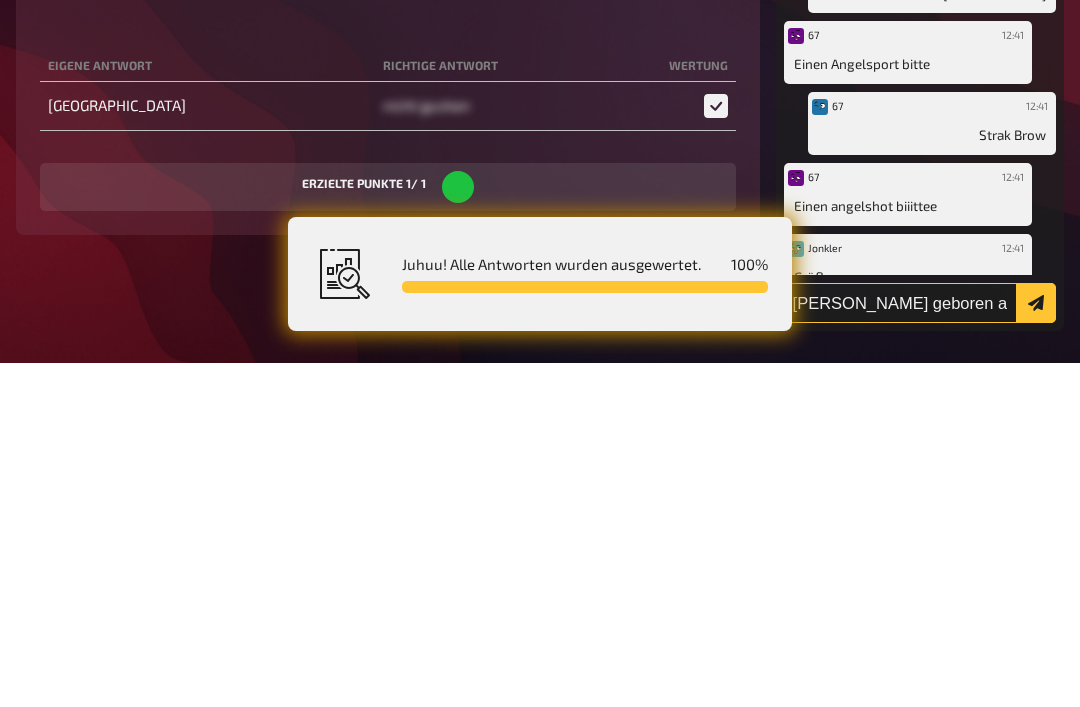 type on "Auf Kohle geboren auf Kohle gestorben" 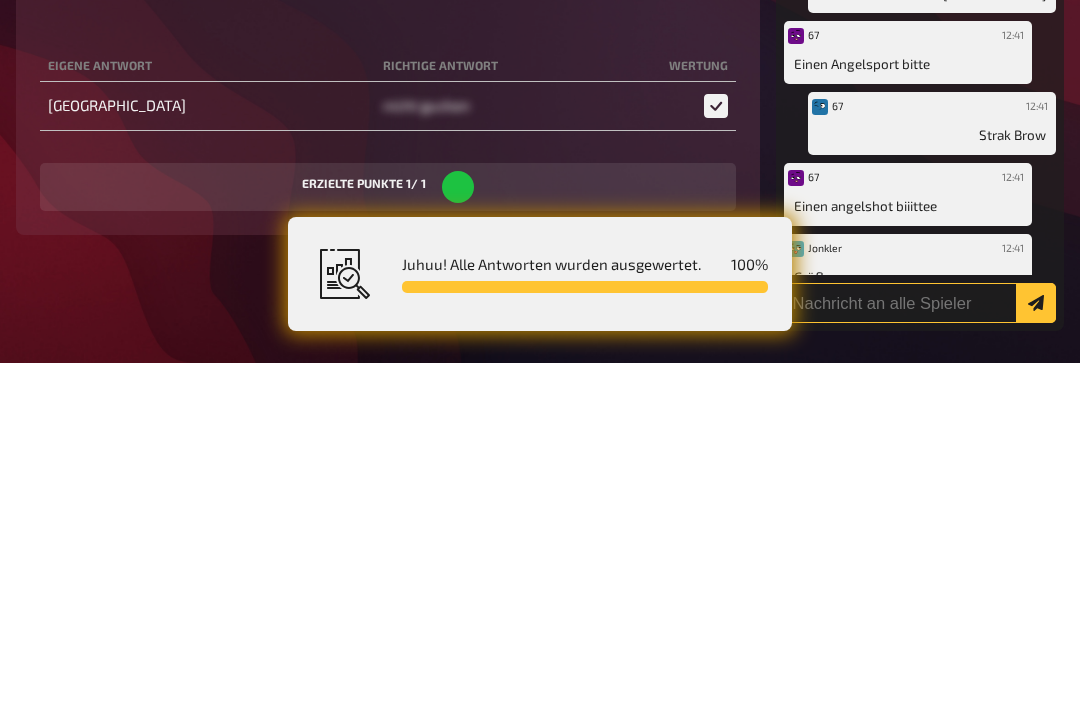 scroll, scrollTop: 4350, scrollLeft: 0, axis: vertical 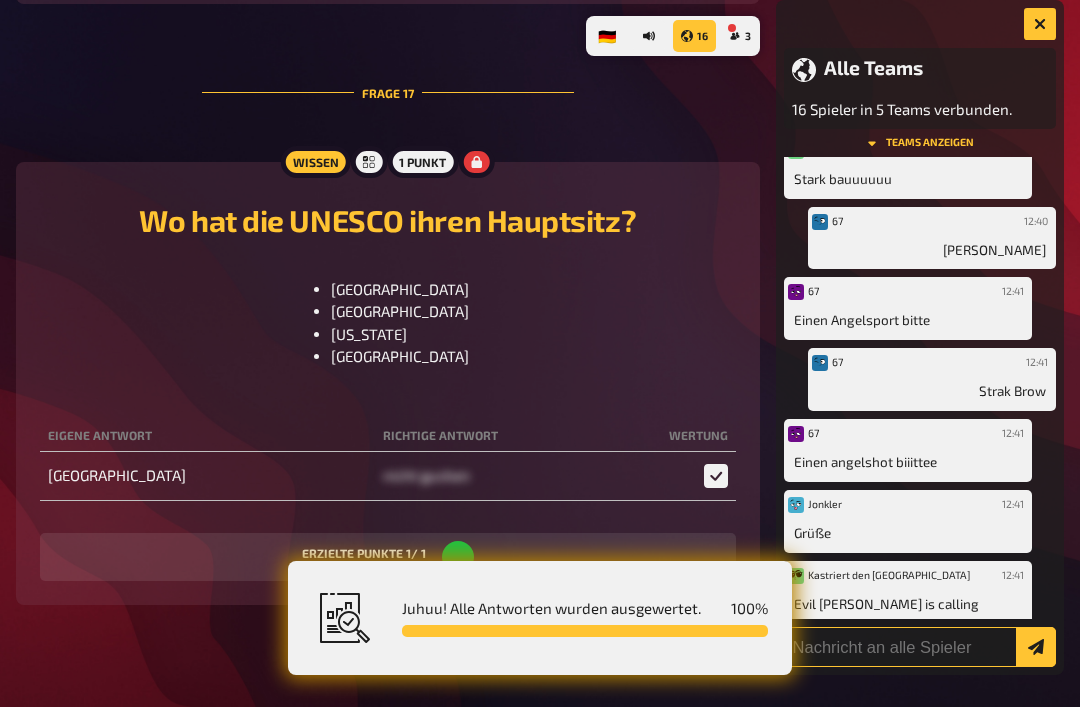 click at bounding box center [920, 647] 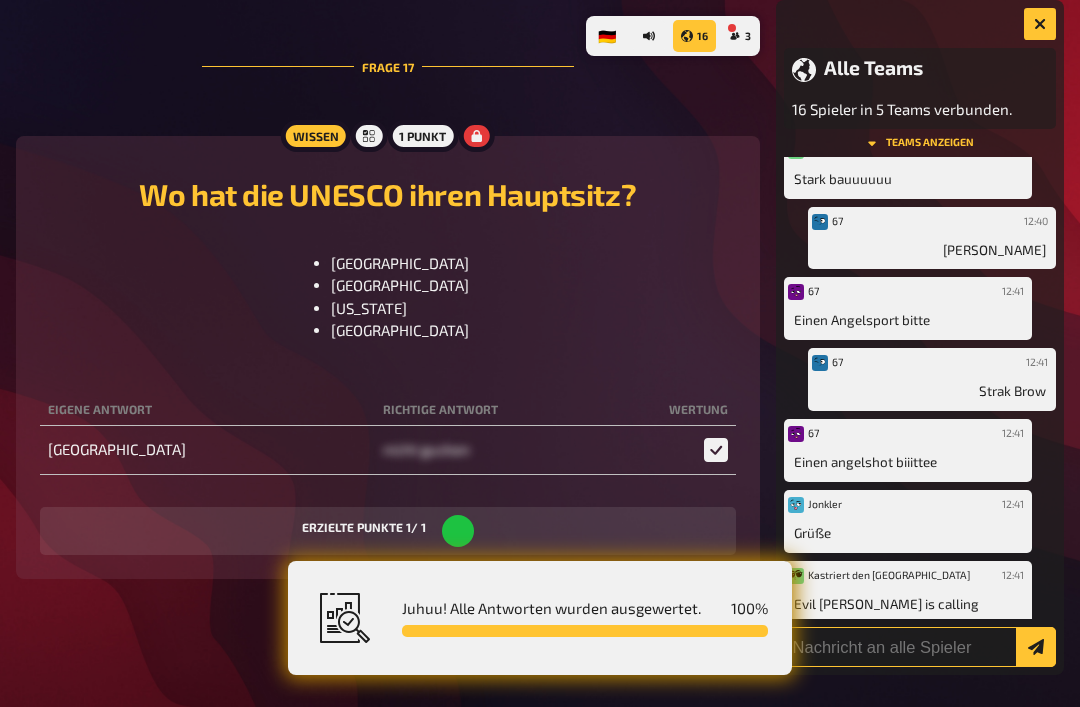 click at bounding box center (920, 647) 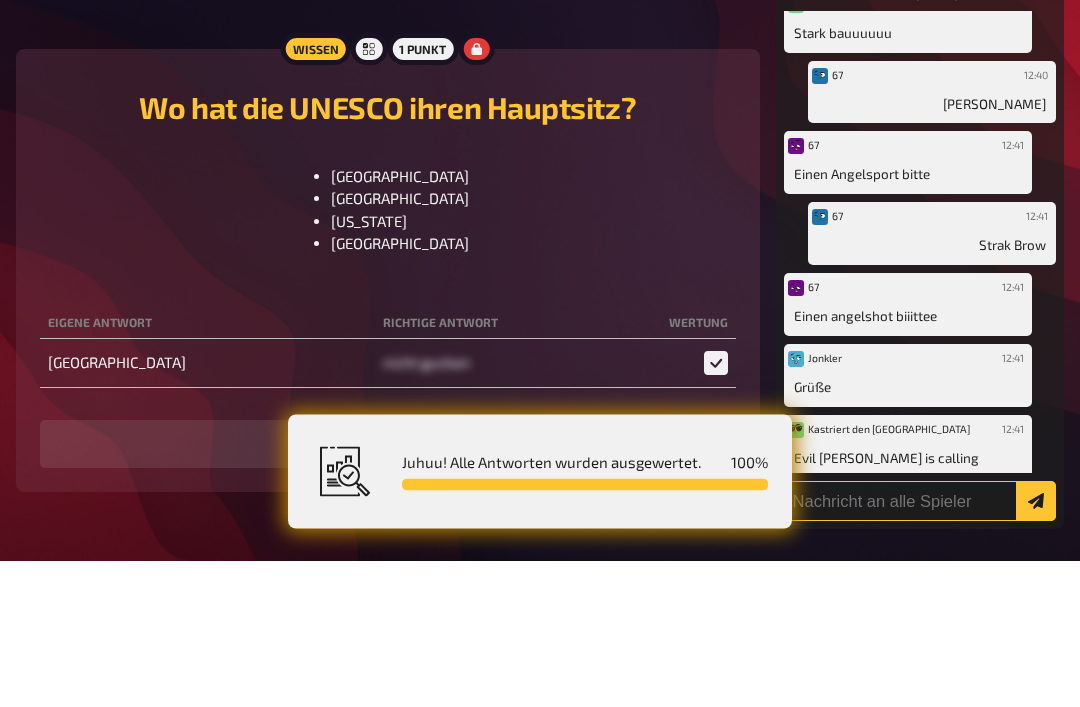 scroll, scrollTop: 10524, scrollLeft: 0, axis: vertical 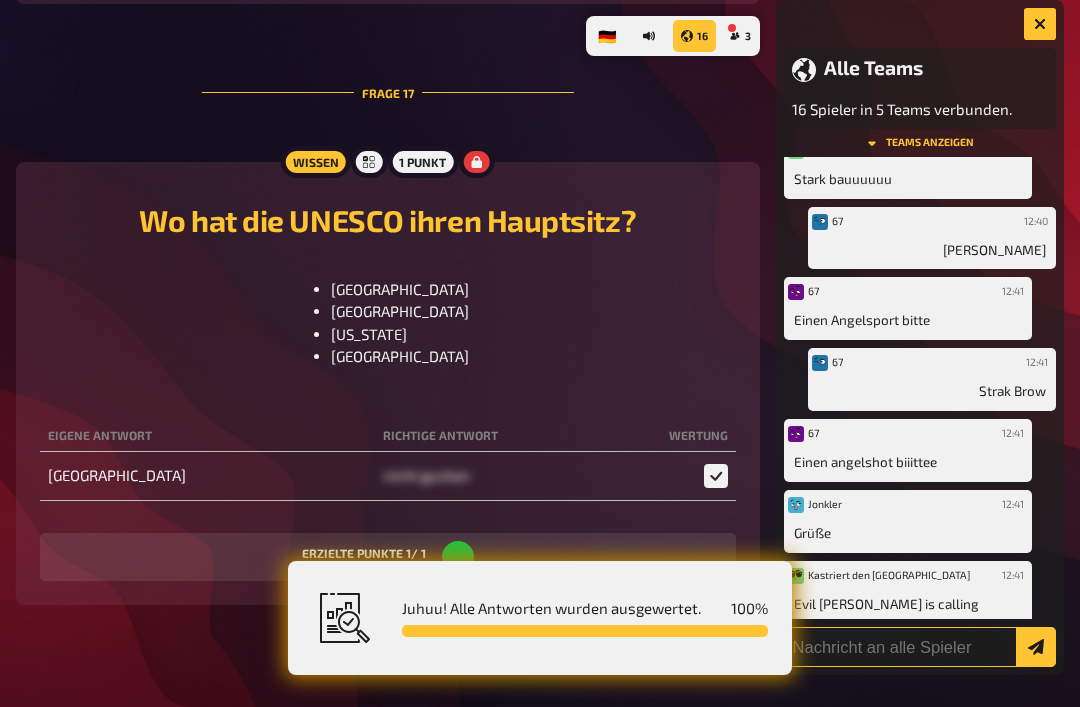 click at bounding box center [920, 647] 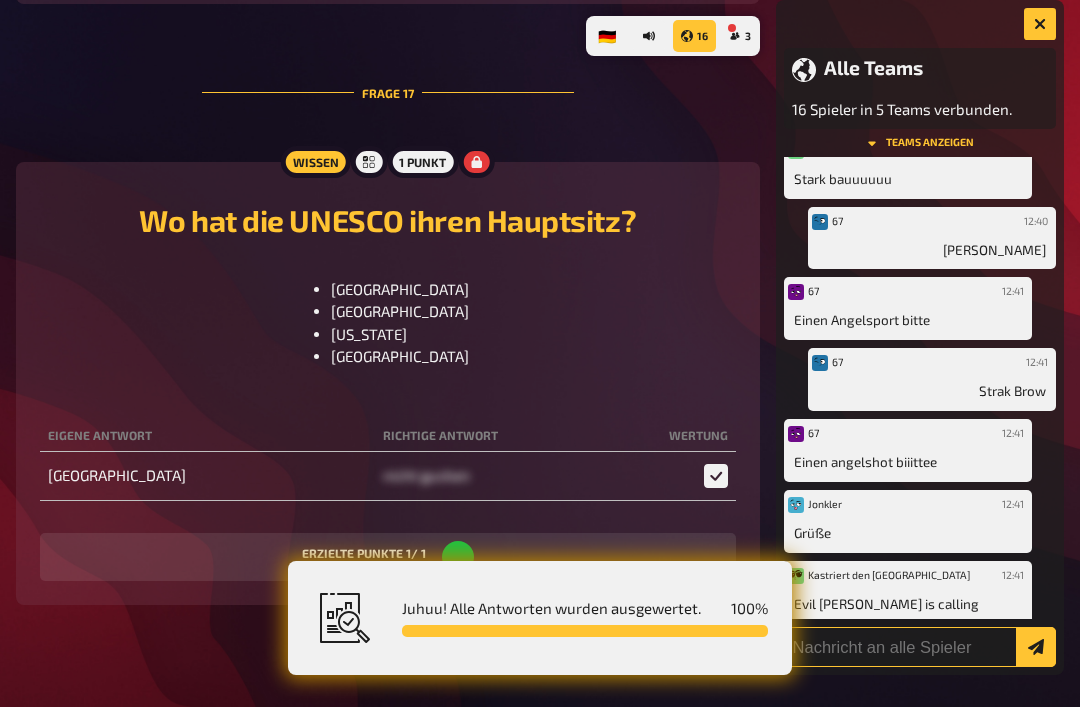 scroll, scrollTop: 4420, scrollLeft: 0, axis: vertical 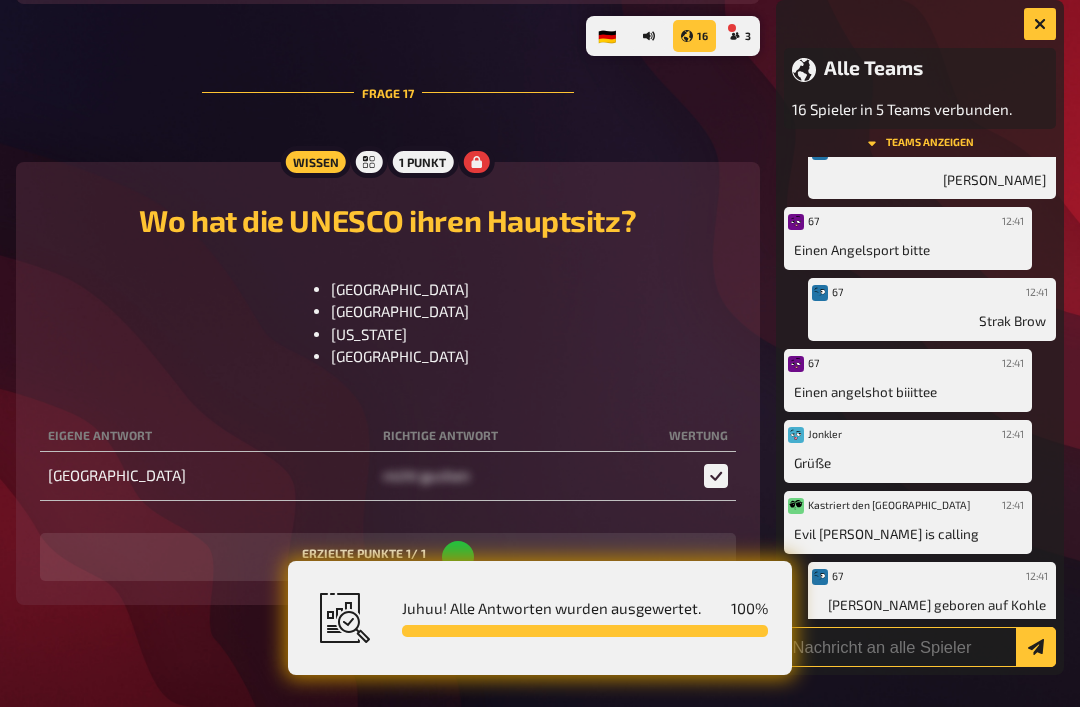 click at bounding box center [920, 647] 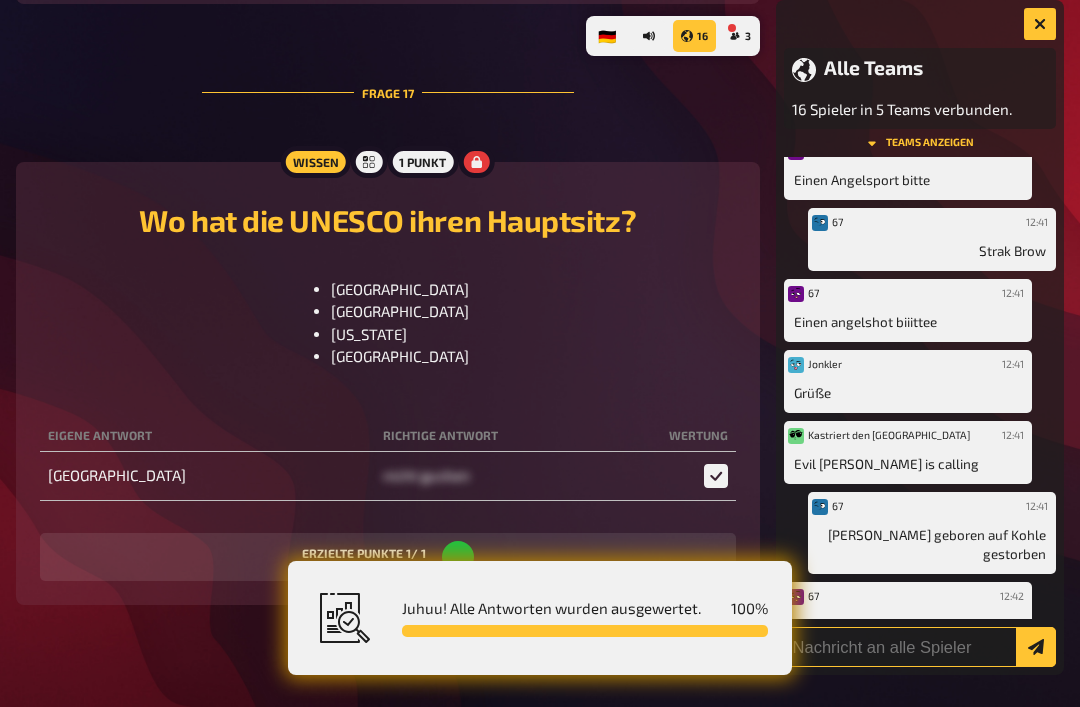 click at bounding box center (920, 647) 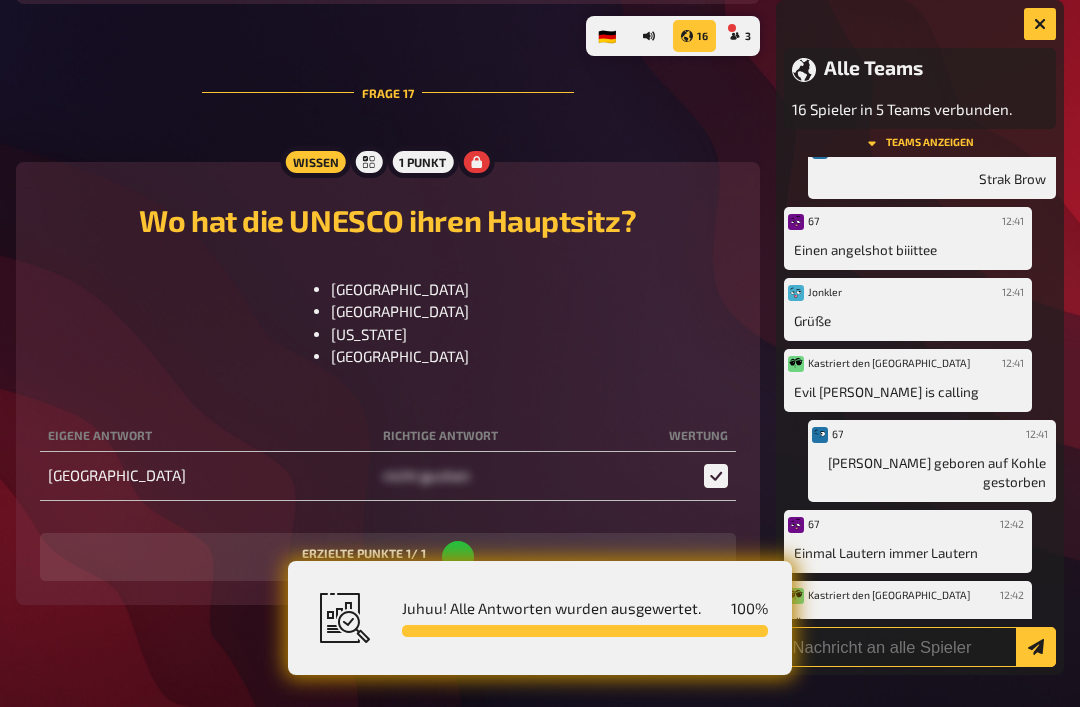 click at bounding box center [920, 647] 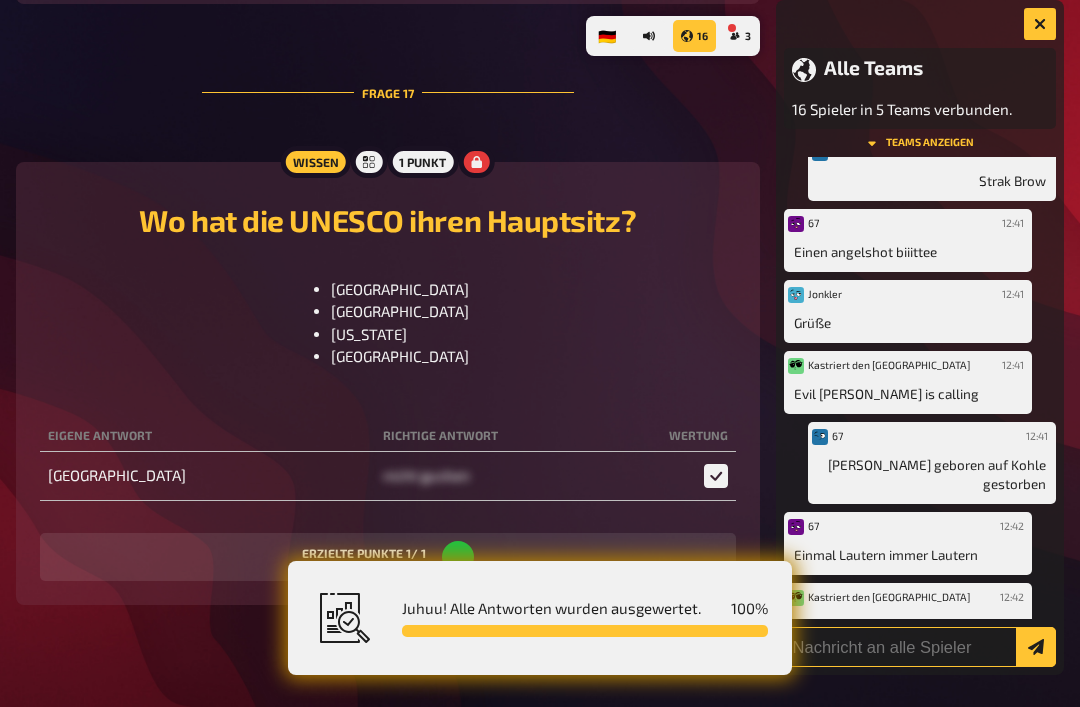 click at bounding box center [920, 647] 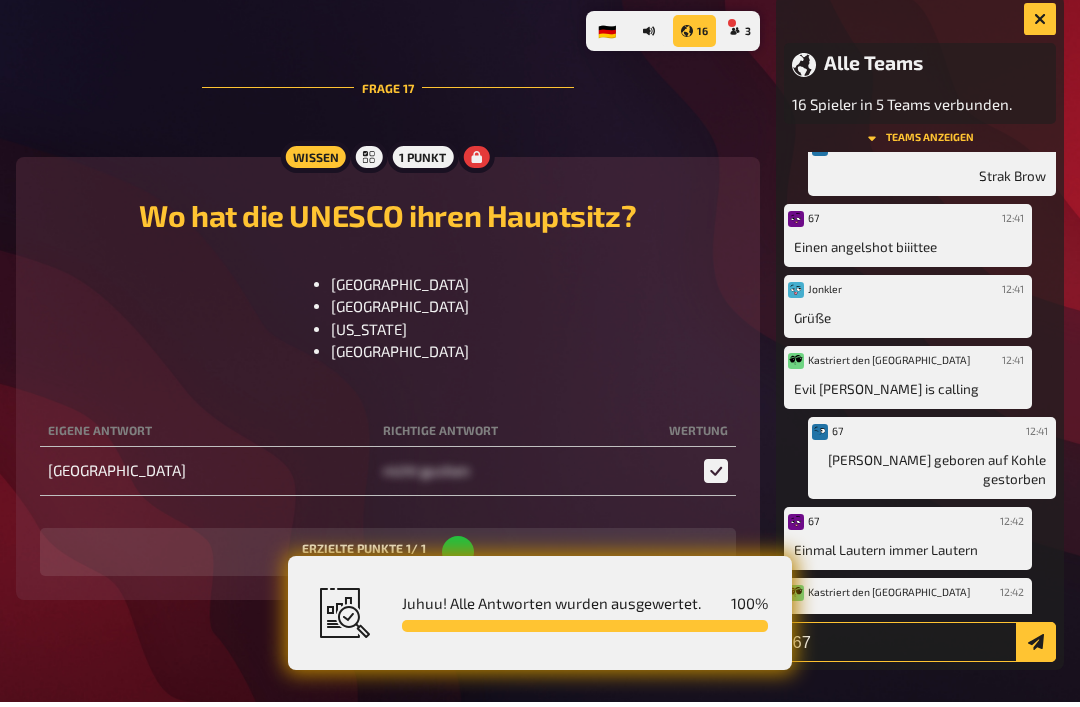 type on "67" 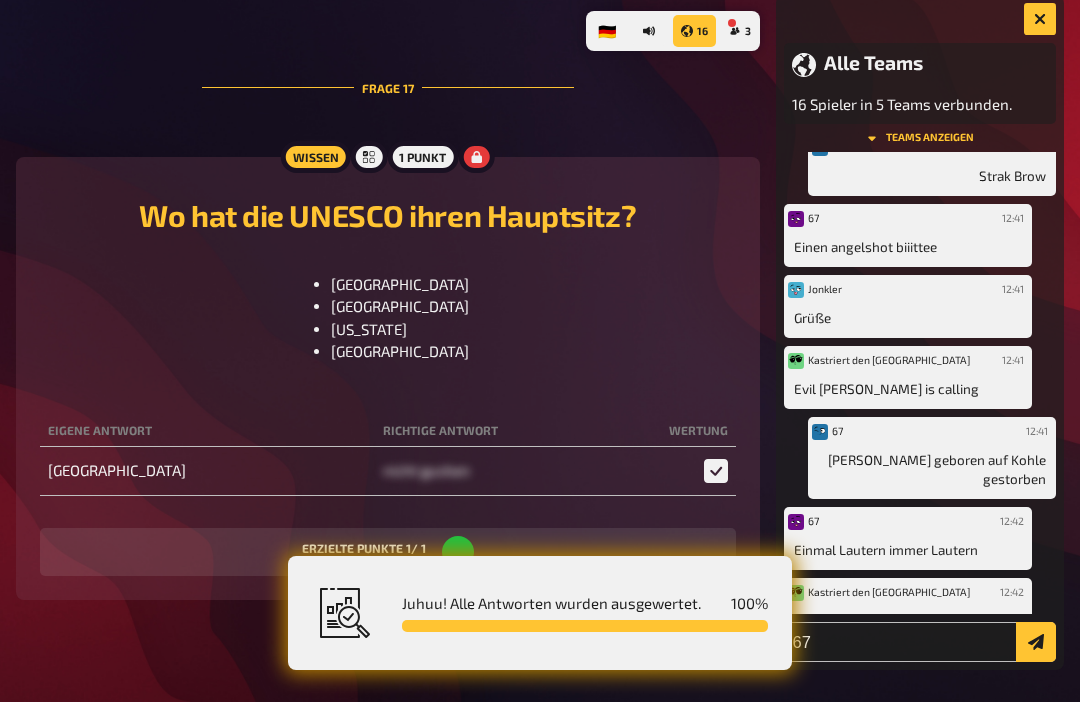 click at bounding box center [1036, 647] 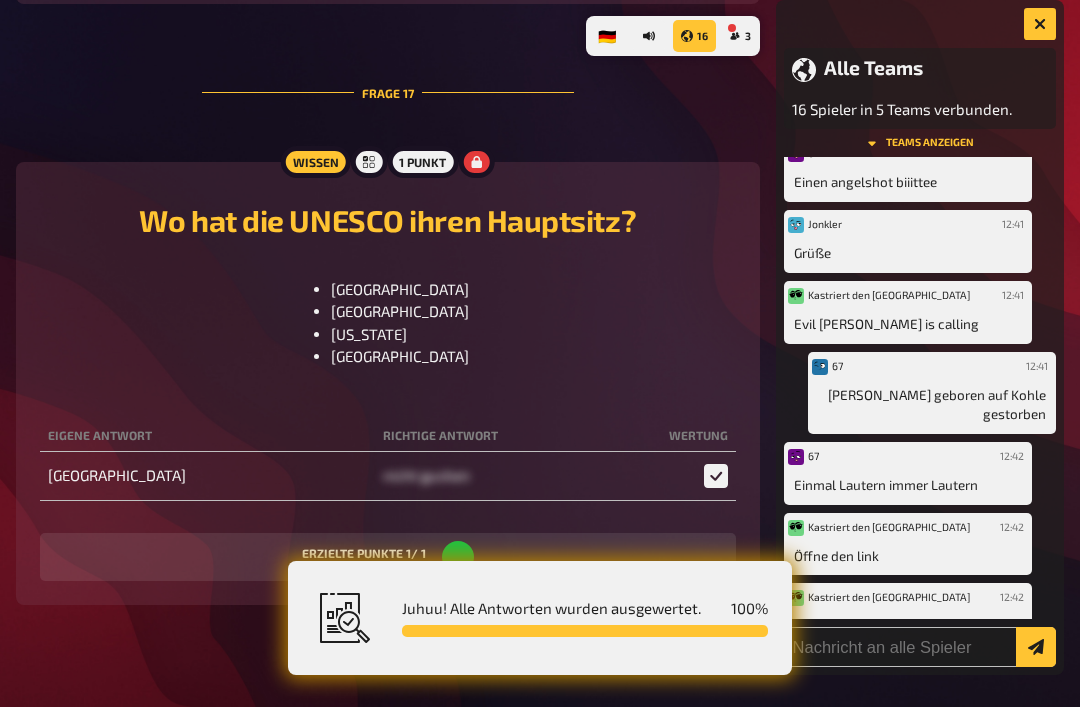 scroll, scrollTop: 4700, scrollLeft: 0, axis: vertical 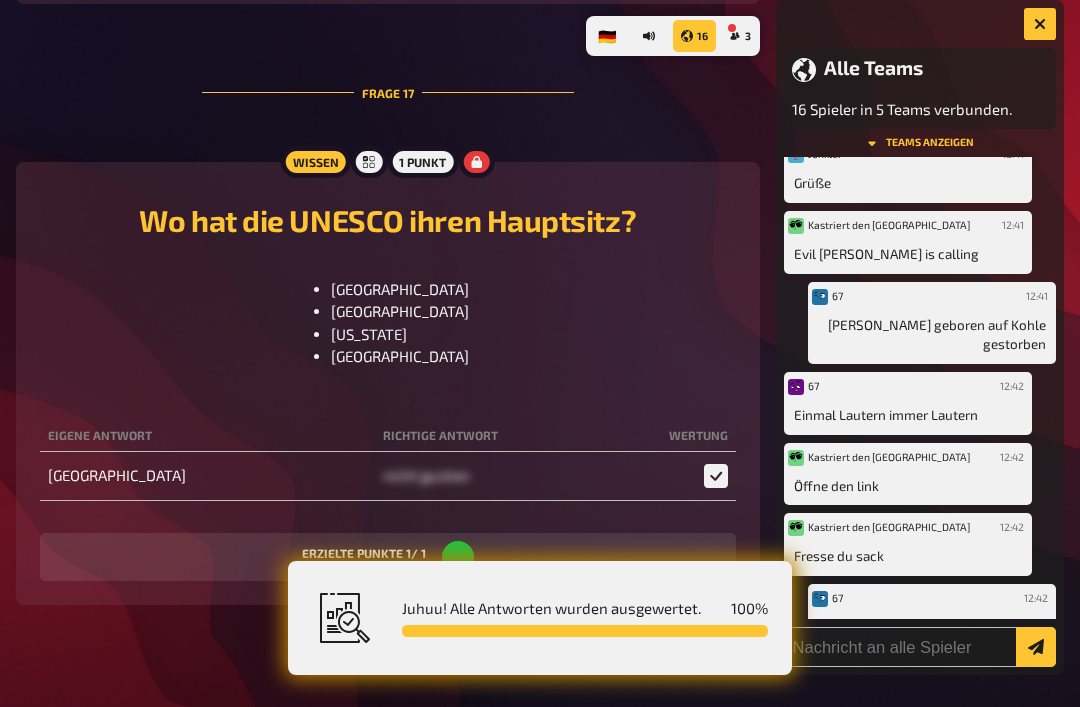 click on "67 12:42 Nur der fc Kaiserslautern" at bounding box center (908, 686) 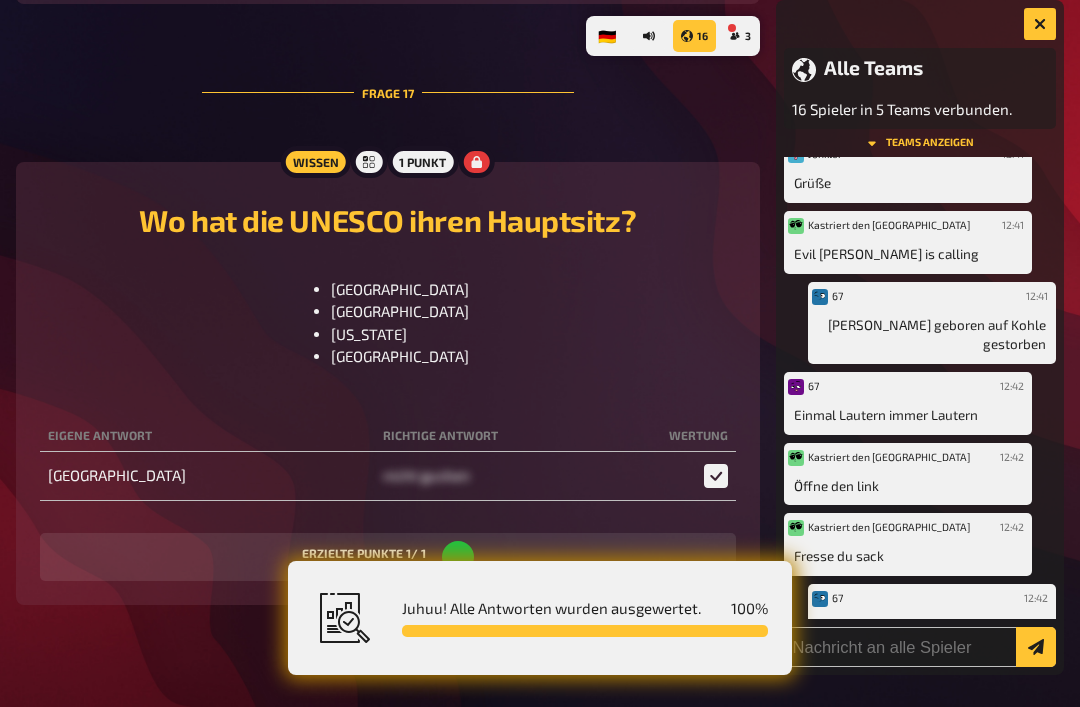 click on "67 12:42 Nur der fc Kaiserslautern" at bounding box center (908, 686) 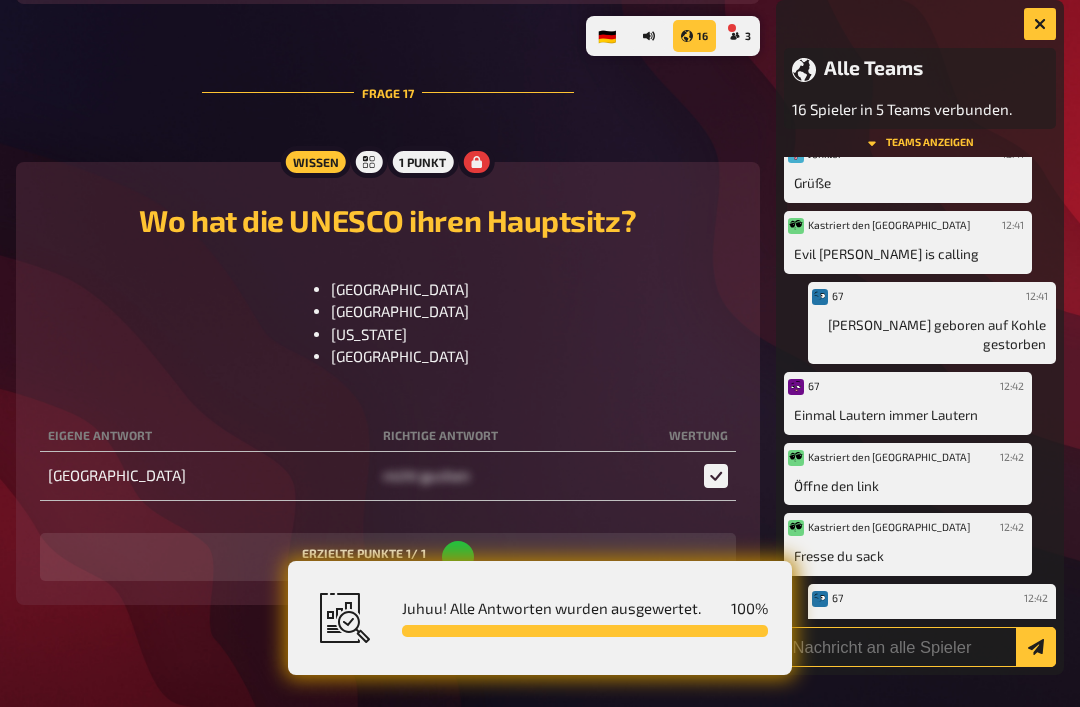 click at bounding box center (920, 647) 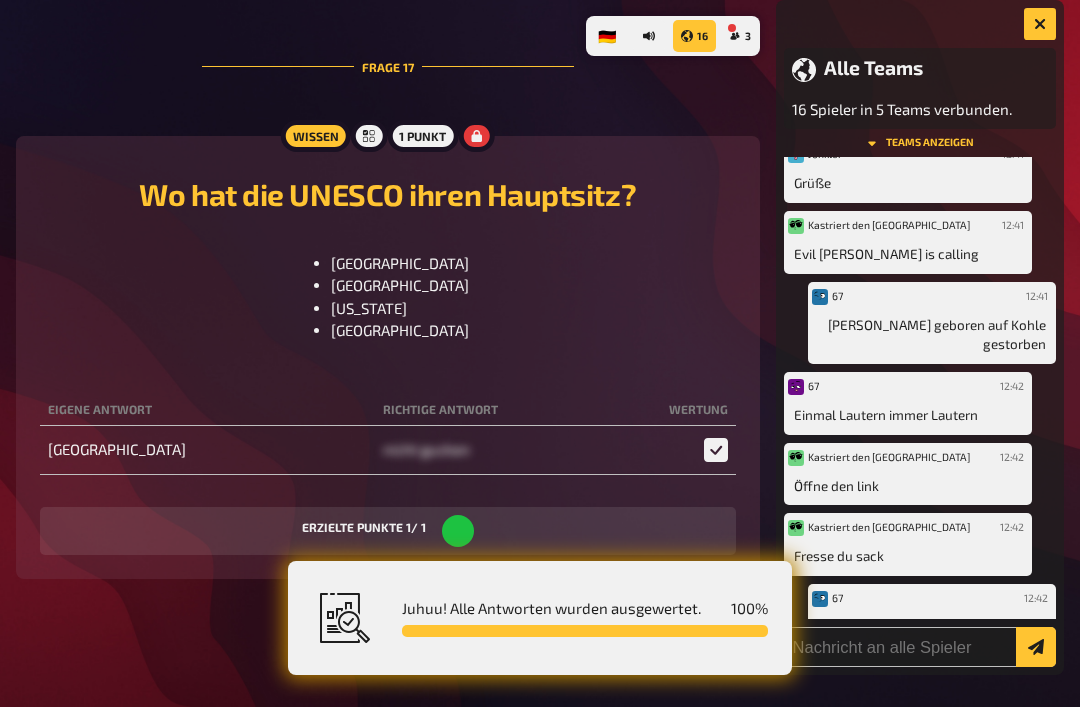 scroll, scrollTop: 0, scrollLeft: 0, axis: both 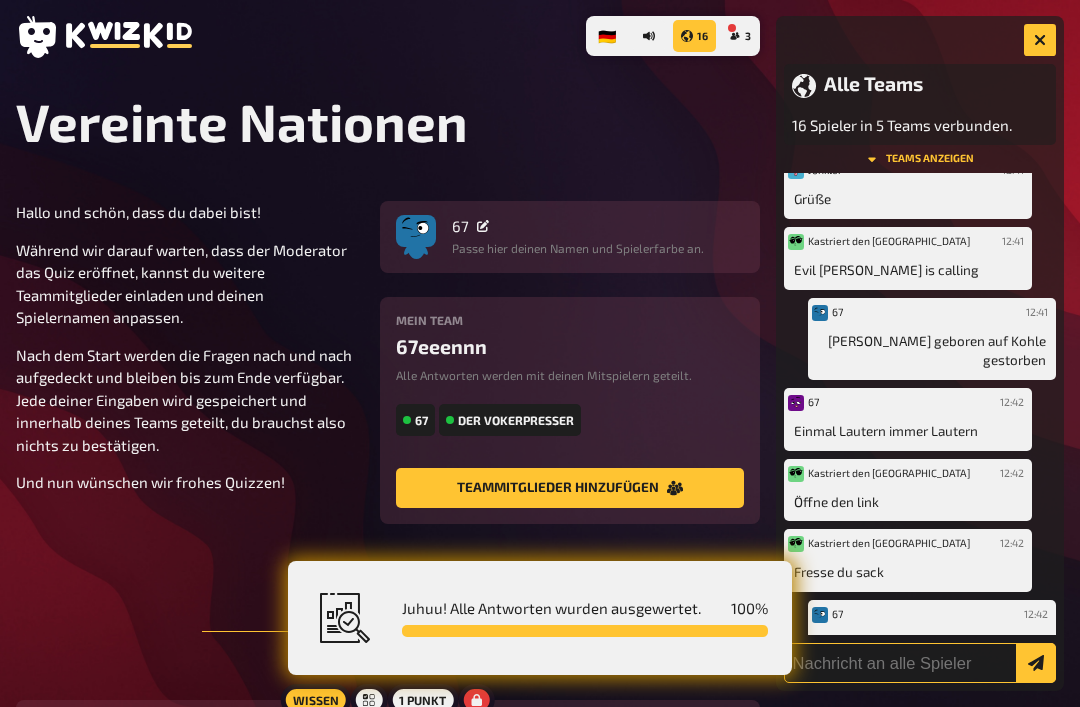 click at bounding box center [920, 663] 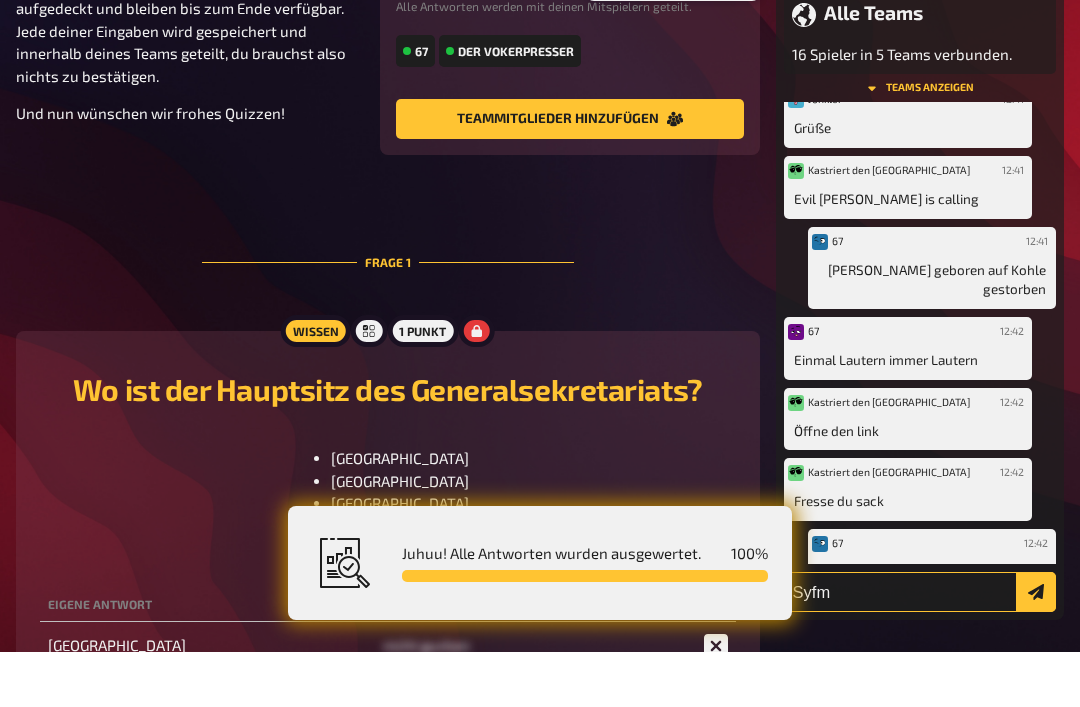 type on "Syfm" 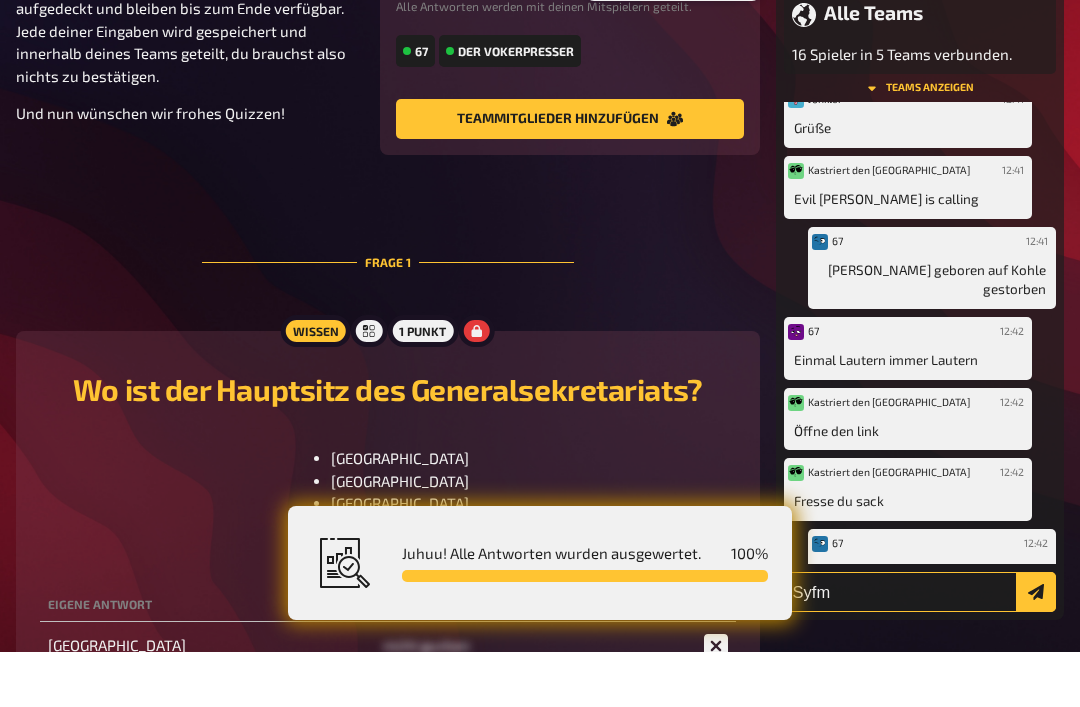 click at bounding box center [1036, 647] 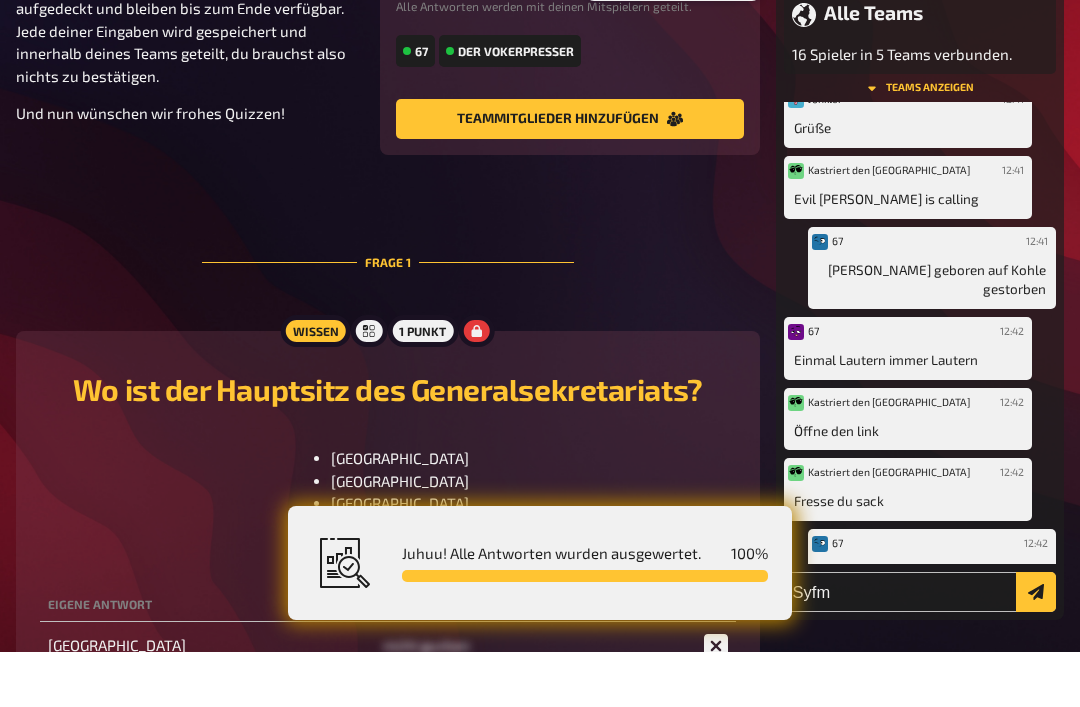 type 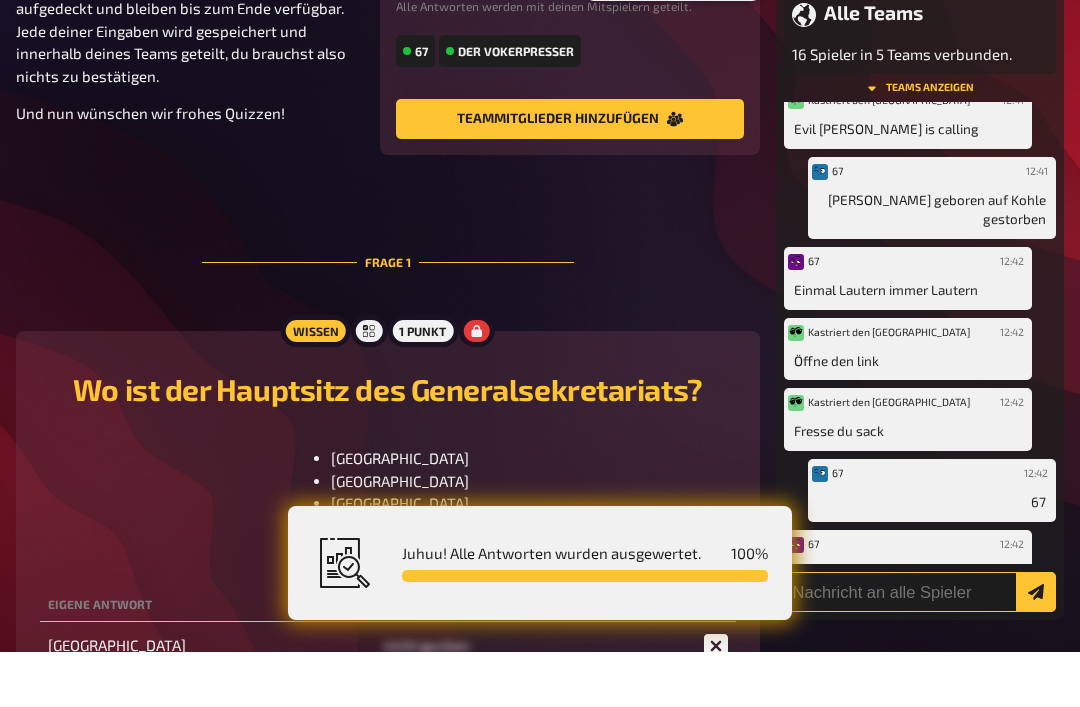 scroll, scrollTop: 4840, scrollLeft: 0, axis: vertical 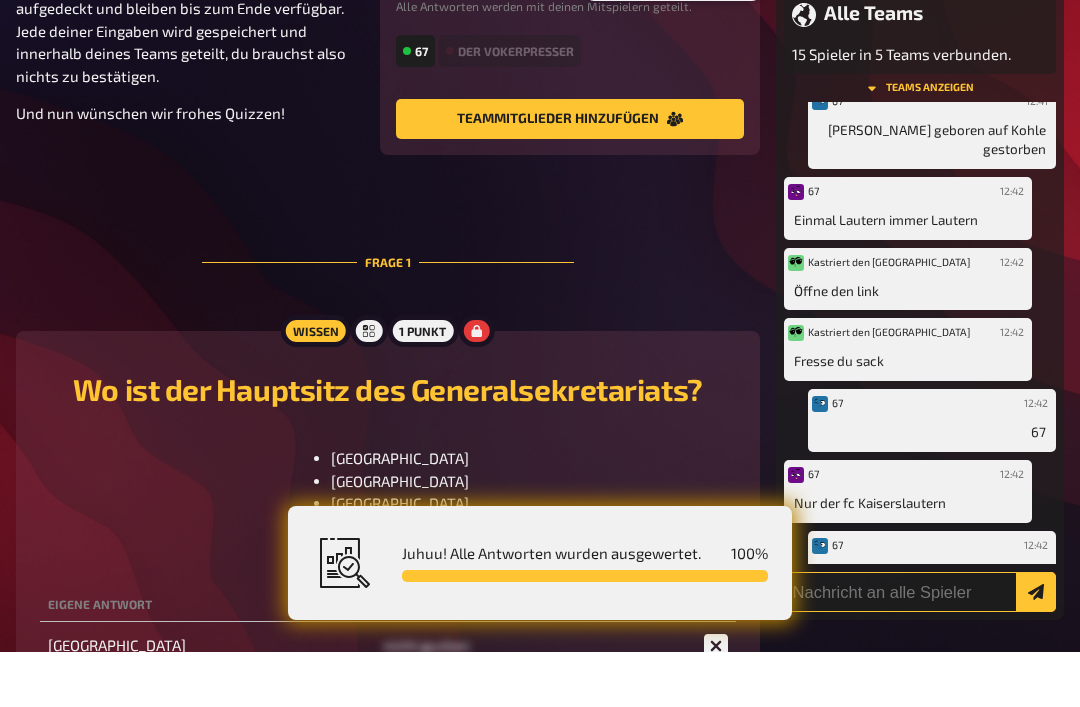 click at bounding box center [920, 647] 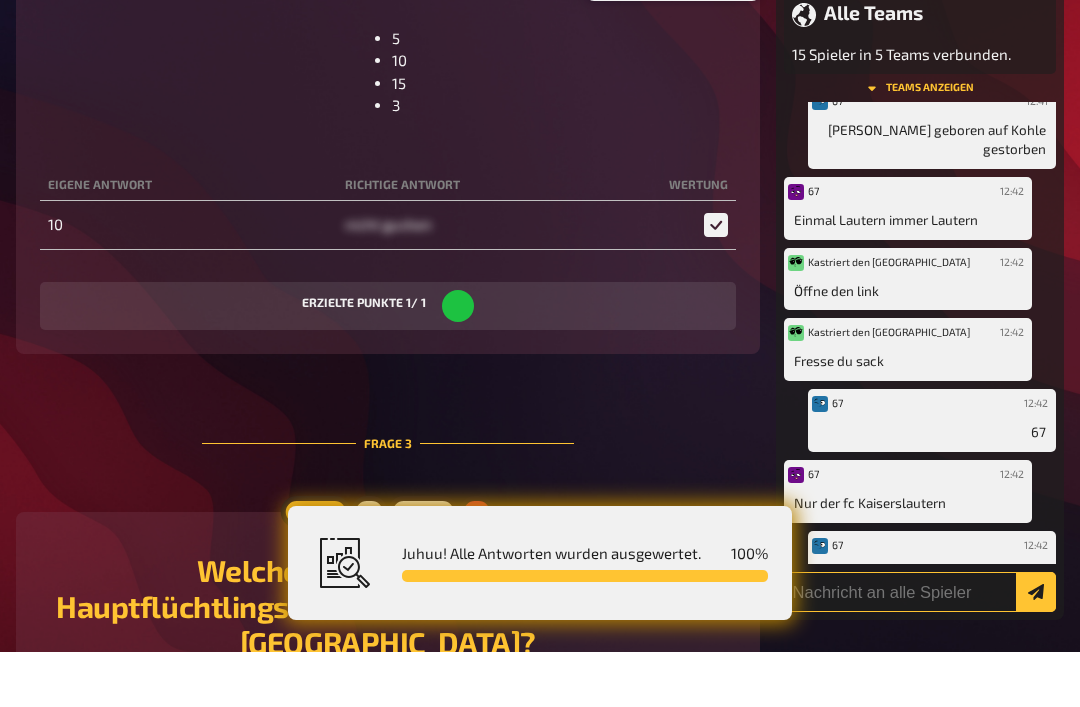 scroll, scrollTop: 1409, scrollLeft: 0, axis: vertical 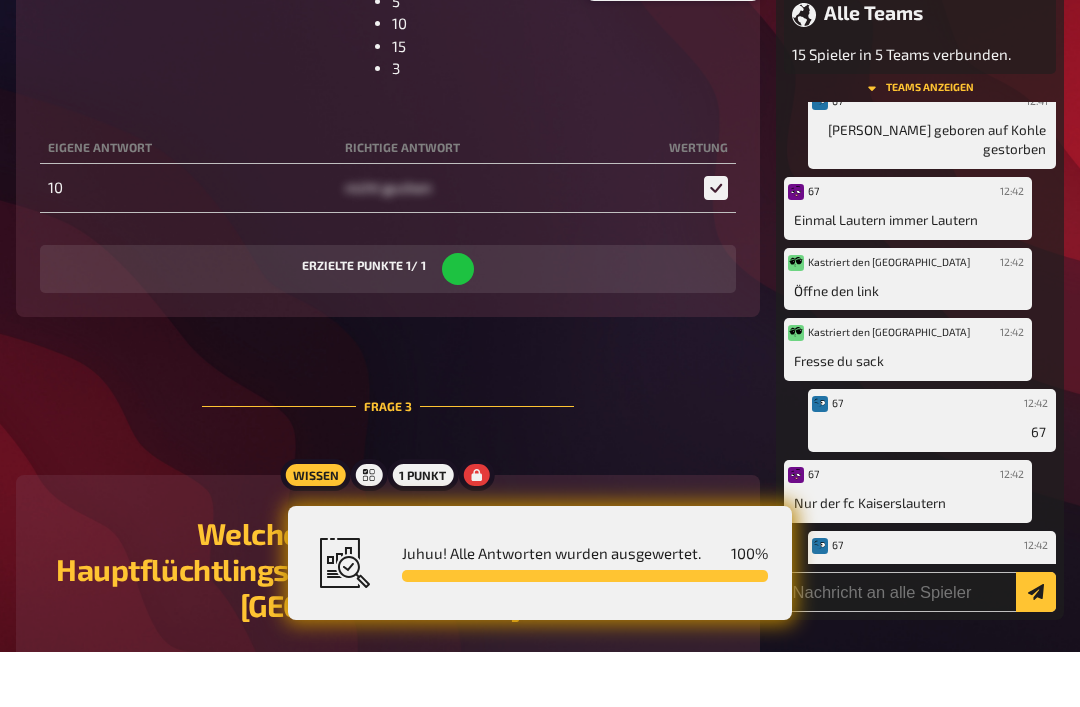 click on "Kastriert 12:30 Hallo Kastriert 12:34 Hihi 67 12:34 6667777777 67 12:34 67 67 12:35 Ratterich Jonkler 12:35 Why so serious 67 12:35 Erdogan Kastriert den nahen Osten 12:35 B Head ass 67 12:35 Sybau  Kastriert den nahen Osten 12:36 Hey so Serius  67 12:36 Syfm Carl Sagan 12:36 Warum so seriös 67 12:36 Sybau Kastriert den nahen Osten 12:37 https://youtu.be/VGITI_Pckek?feature=shared Carl Sagan 12:37 Bum bom bum bobobu ob Kastriert den nahen Osten 12:37 Öffnet bitte alle maximale Lautstärke  67 12:37 67 67 12:37 67 67 12:38 67 67 12:38 Ist das tuff im Osten  67 12:38 67 67 12:38 67 67 12:38 67 67 12:38 67 67 12:38 67 67 12:38 67 67 12:38 Erdogan i love you Kastriert den nahen Osten 12:38 Zieht die Mauer wieder hoch 67 12:38 67 67 12:38 67 67 12:38 67 67 12:38 67 Der vokerpresser 12:38 67 Der vokerpresser 12:39 Juhu 67 12:39 Erdogan i love you Kastriert den nahen Osten 12:39 Wieso so seriös  Der vokerpresser 12:39 67 67 12:39 Grüsse an die kachbas 67 12:39 67 Kastriert den nahen Osten 12:39 Der vokerpresser" at bounding box center [920, -1982] 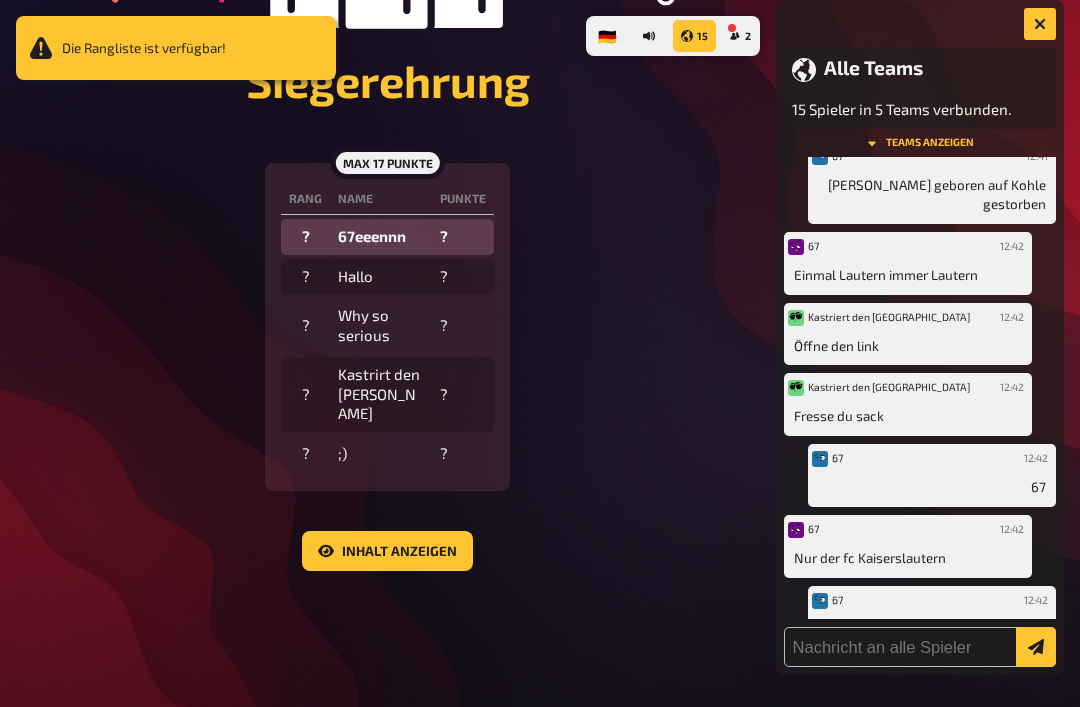 click on "Alle Teams 15 Spieler in 5 Teams verbunden. Teams anzeigen Kastriert 12:30 Hallo Kastriert 12:34 Hihi 67 12:34 6667777777 67 12:34 67 67 12:35 Ratterich Jonkler 12:35 Why so serious 67 12:35 Erdogan Kastriert den nahen Osten 12:35 B Head ass 67 12:35 Sybau  Kastriert den nahen Osten 12:36 Hey so Serius  67 12:36 Syfm Carl Sagan 12:36 Warum so seriös 67 12:36 Sybau Kastriert den nahen Osten 12:37 https://youtu.be/VGITI_Pckek?feature=shared Carl Sagan 12:37 Bum bom bum bobobu ob Kastriert den nahen Osten 12:37 Öffnet bitte alle maximale Lautstärke  67 12:37 67 67 12:37 67 67 12:38 67 67 12:38 Ist das tuff im Osten  67 12:38 67 67 12:38 67 67 12:38 67 67 12:38 67 67 12:38 67 67 12:38 67 67 12:38 Erdogan i love you Kastriert den nahen Osten 12:38 Zieht die Mauer wieder hoch 67 12:38 67 67 12:38 67 67 12:38 67 67 12:38 67 Der vokerpresser 12:38 67 Der vokerpresser 12:39 Juhu 67 12:39 Erdogan i love you Kastriert den nahen Osten 12:39 Wieso so seriös  Der vokerpresser 12:39 67 67 12:39 Grüsse an die kachbas 67" at bounding box center [920, 337] 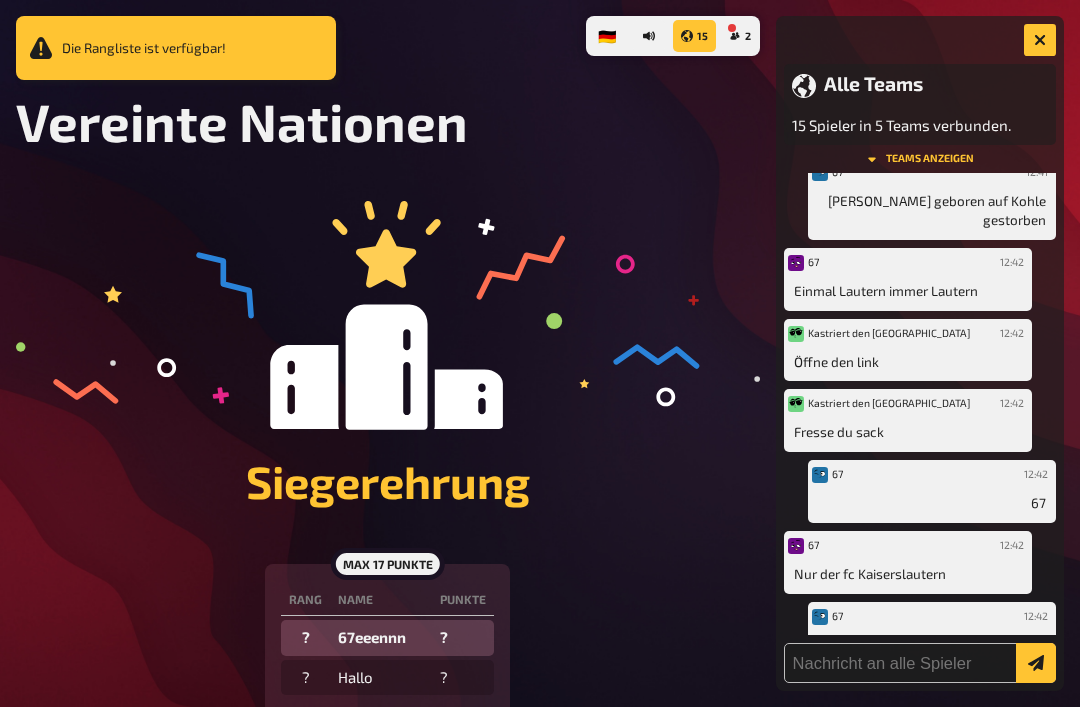 scroll, scrollTop: 5018, scrollLeft: 0, axis: vertical 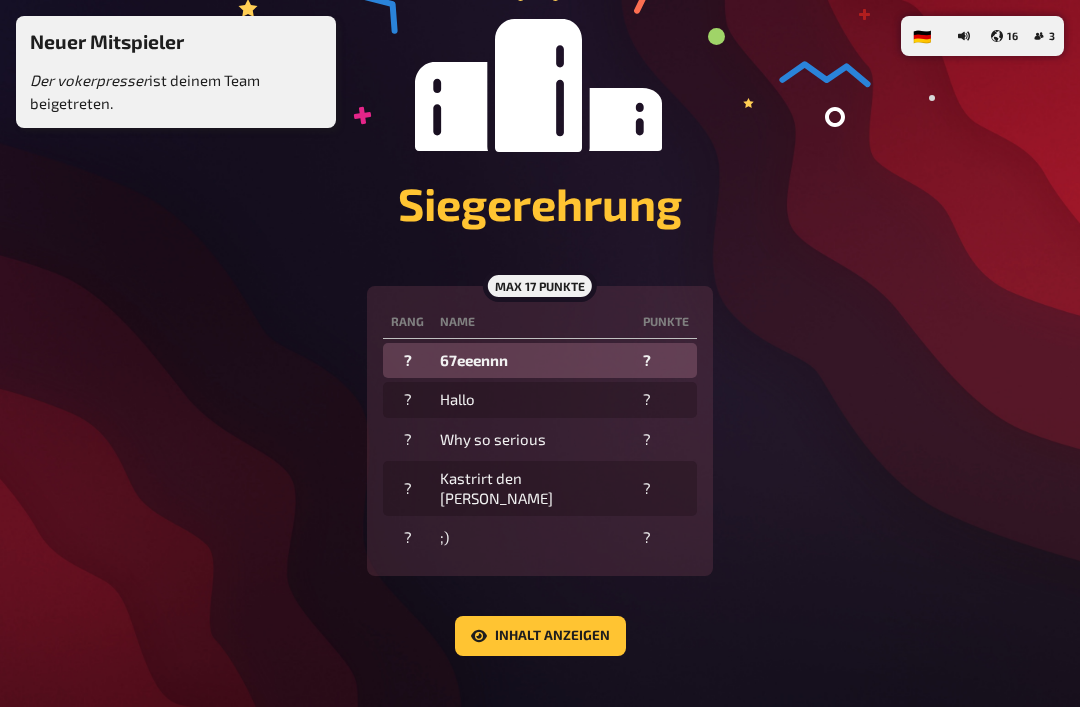 click on "Inhalt anzeigen" at bounding box center (540, 636) 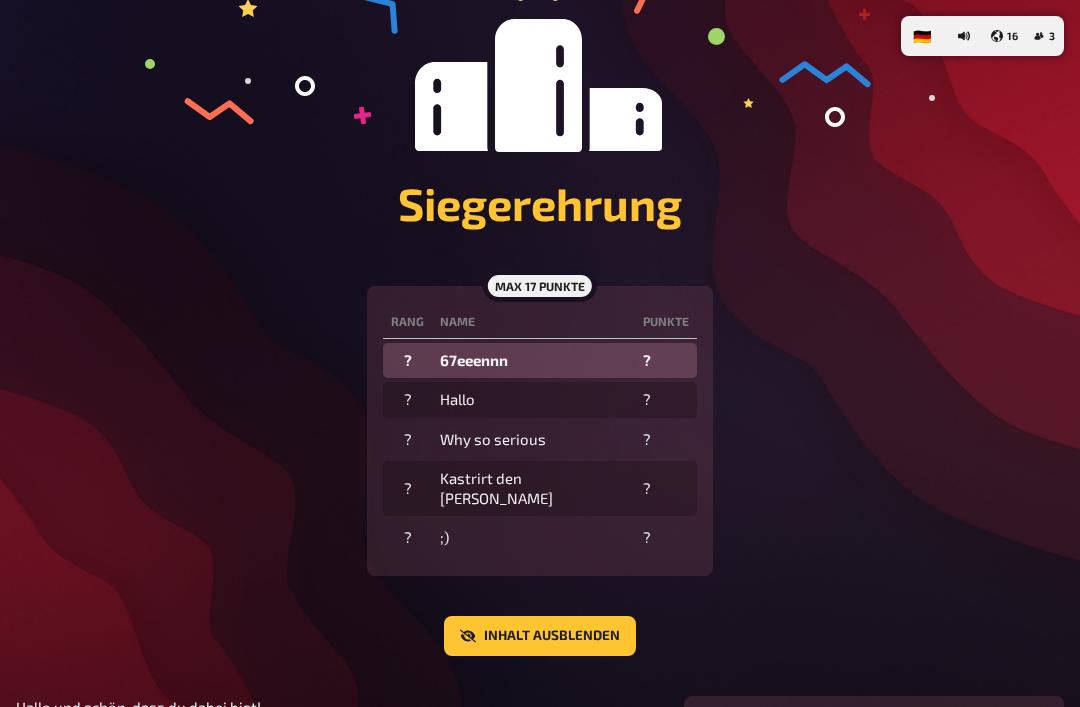 click on "Inhalt ausblenden" at bounding box center [540, 636] 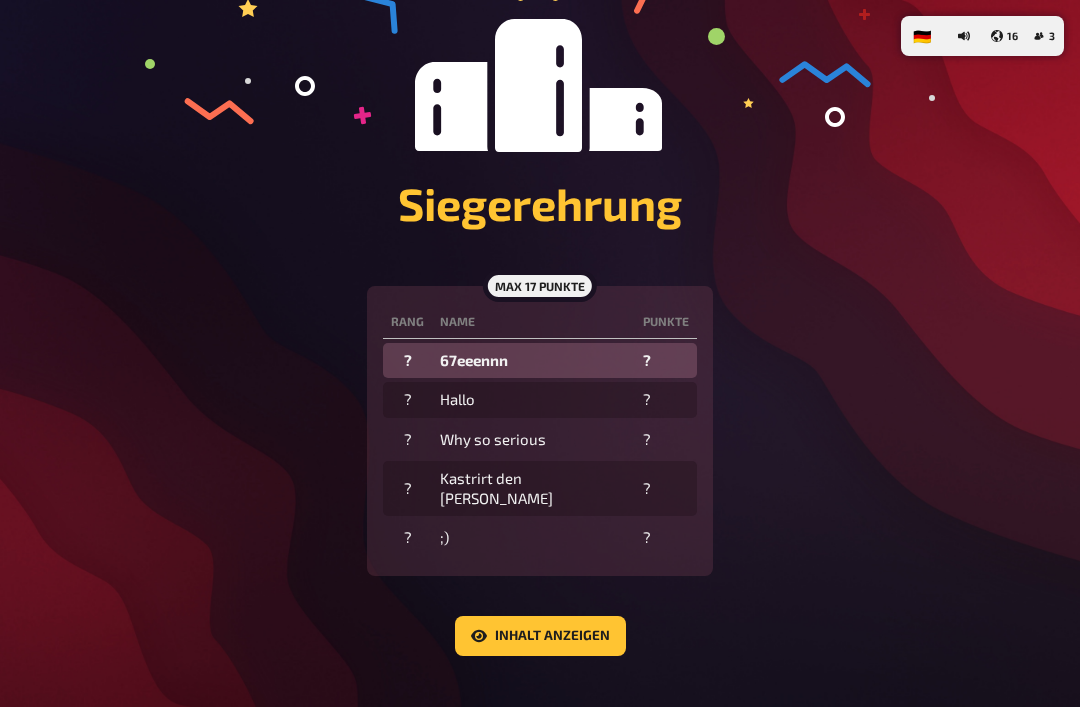click on "Inhalt anzeigen" at bounding box center [540, 636] 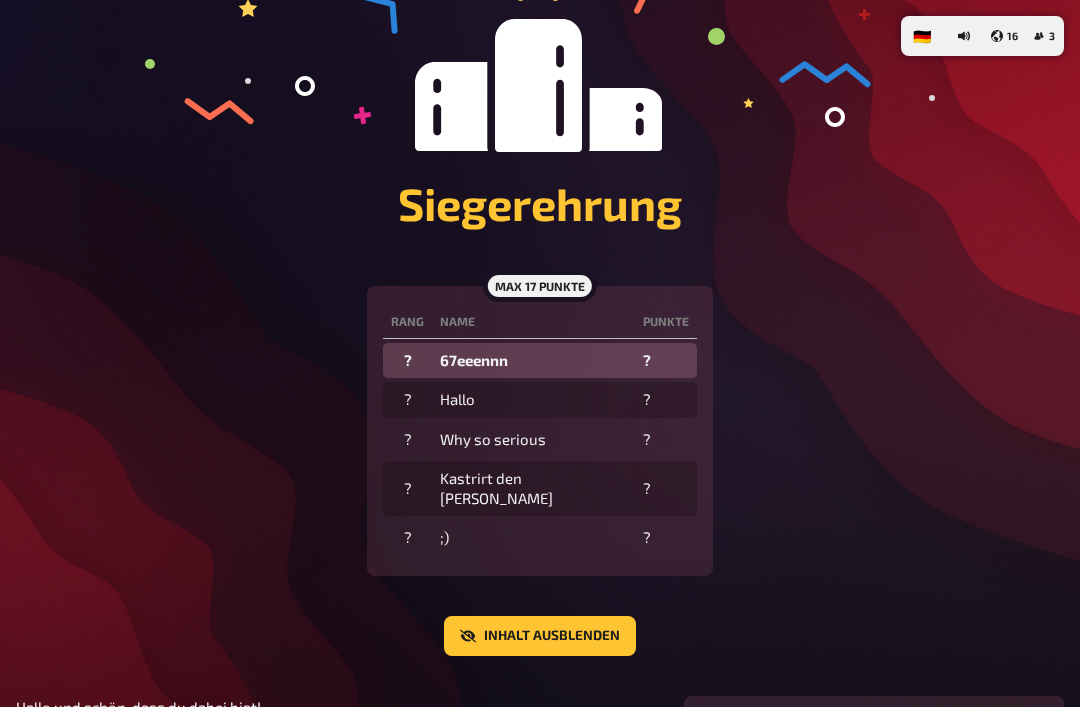 click on "Inhalt ausblenden" at bounding box center (540, 636) 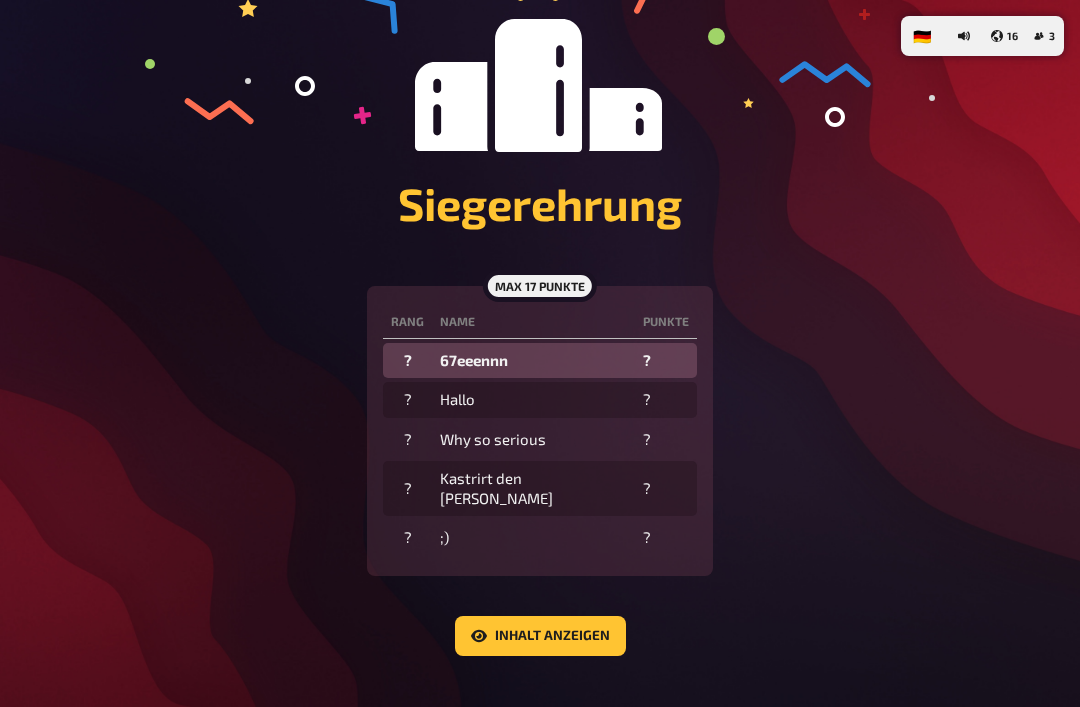 click on "Inhalt anzeigen" at bounding box center (540, 636) 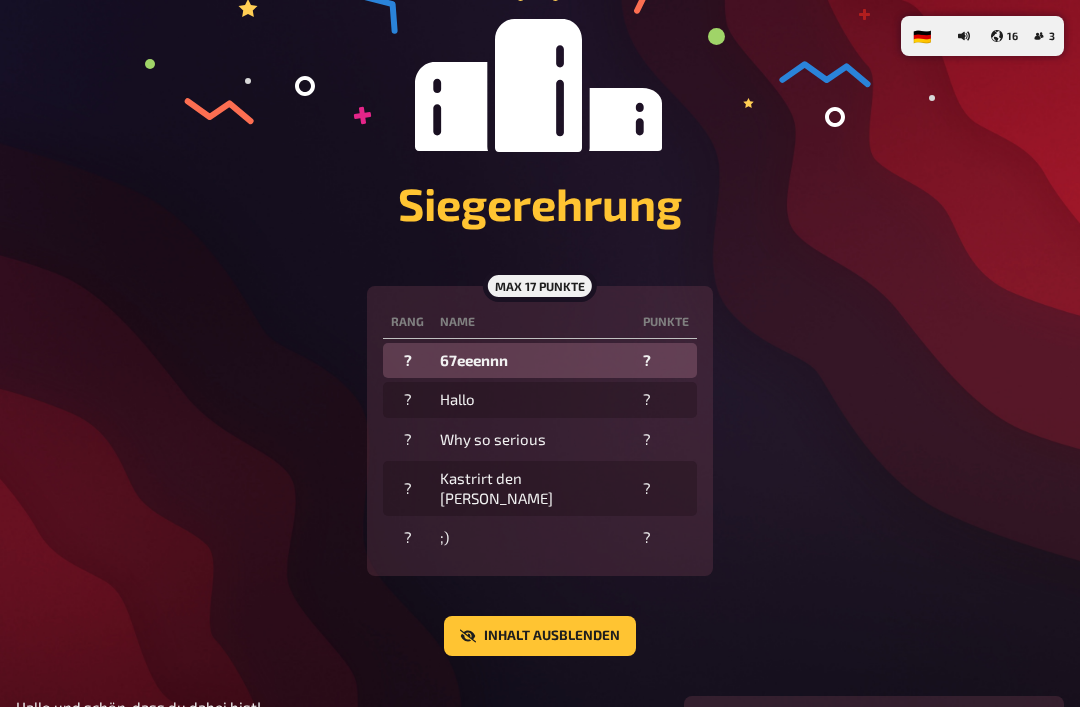 click on "Inhalt ausblenden" at bounding box center [540, 636] 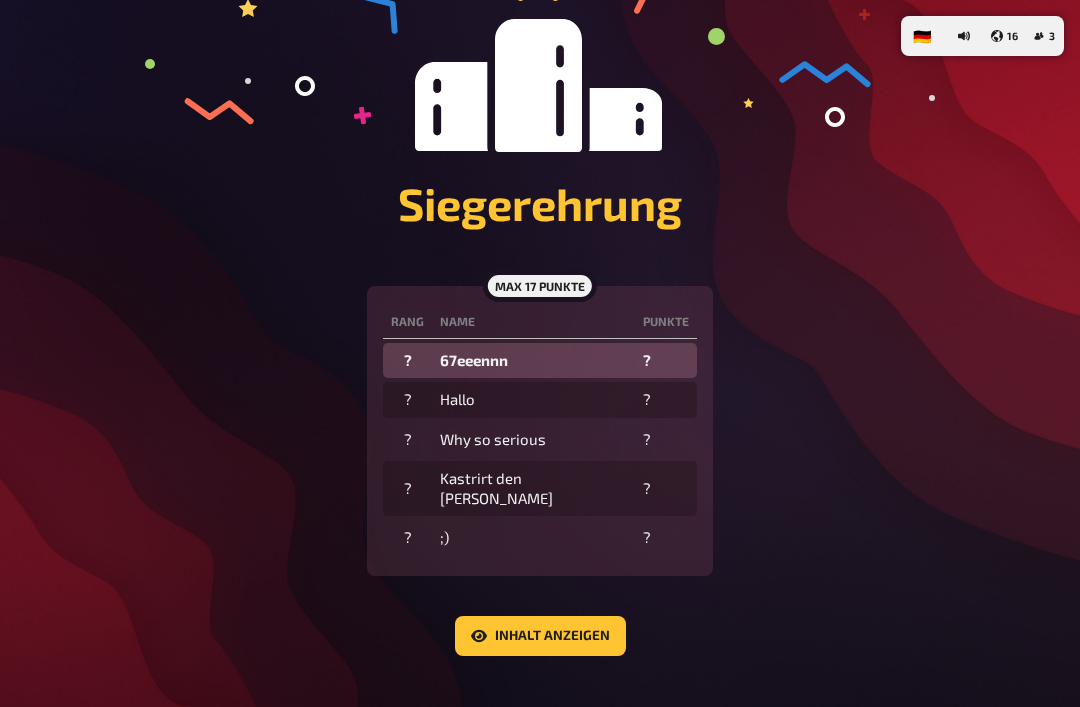 click 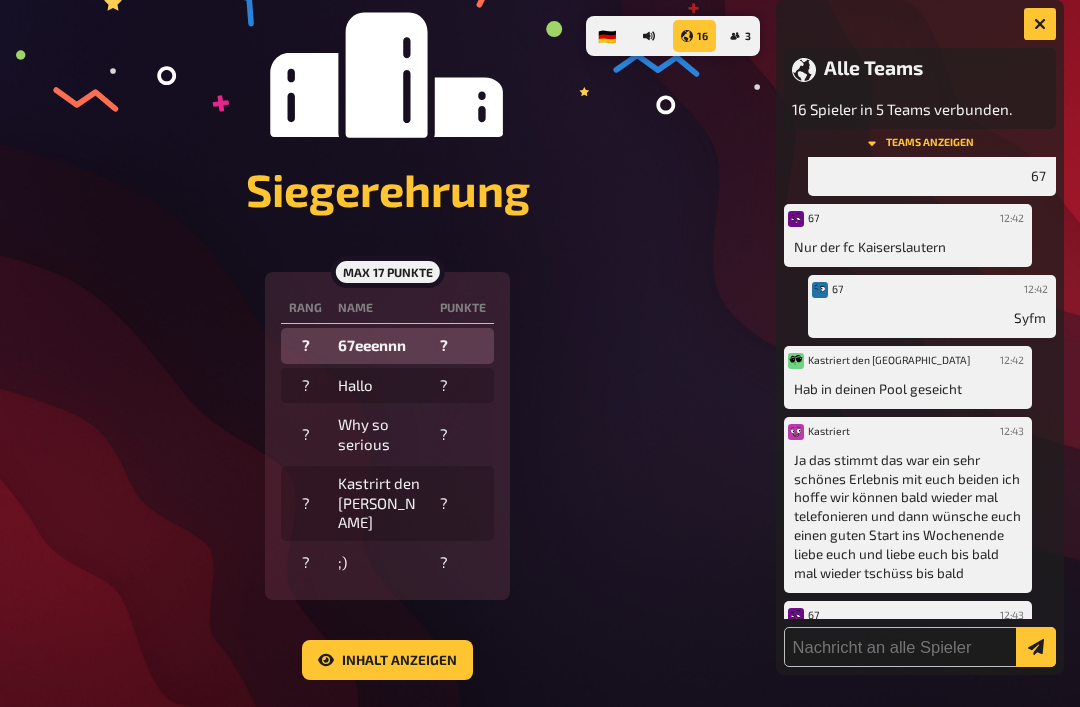 scroll, scrollTop: 308, scrollLeft: 0, axis: vertical 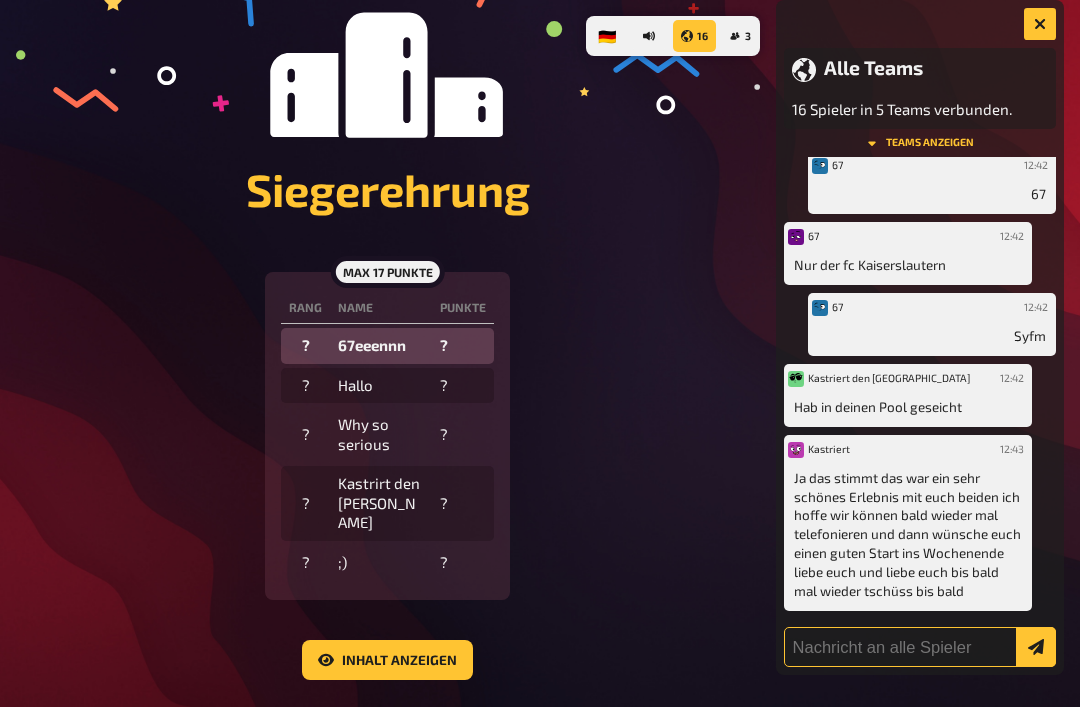 click at bounding box center (920, 647) 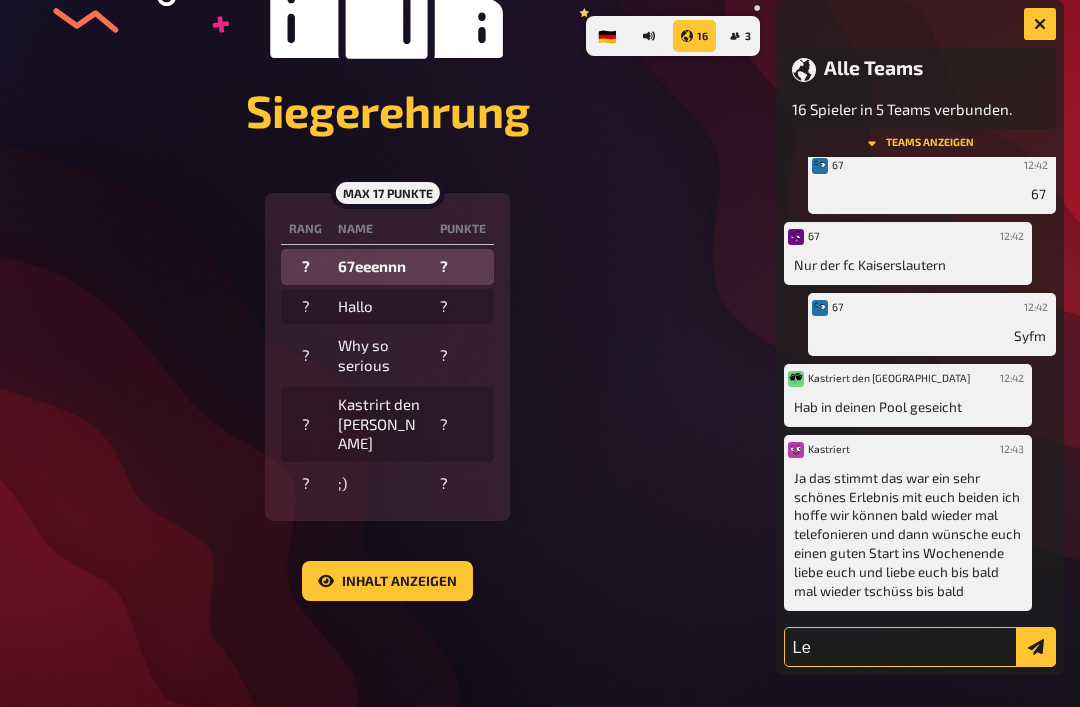 type on "L" 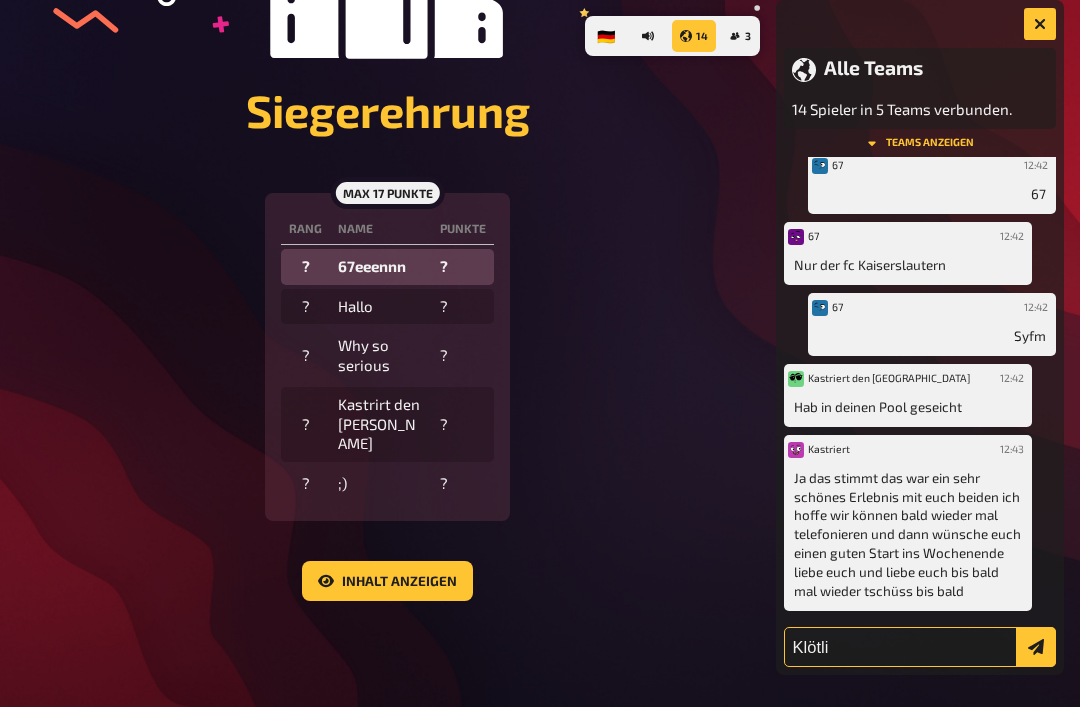 type on "Klötli" 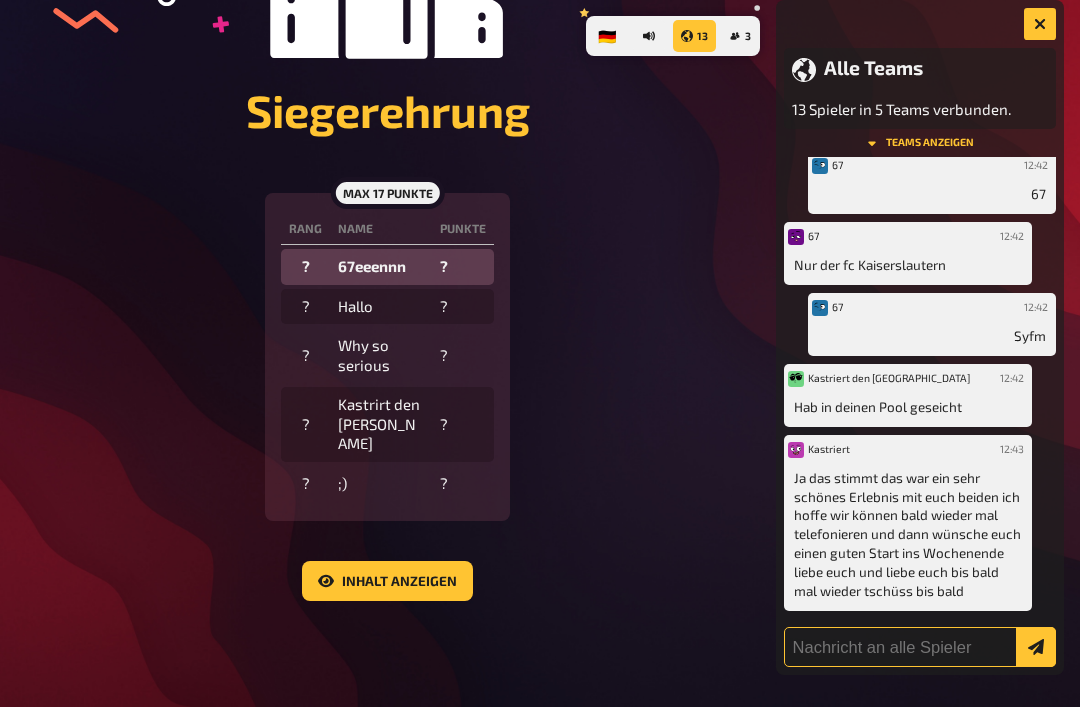 scroll, scrollTop: 898, scrollLeft: 0, axis: vertical 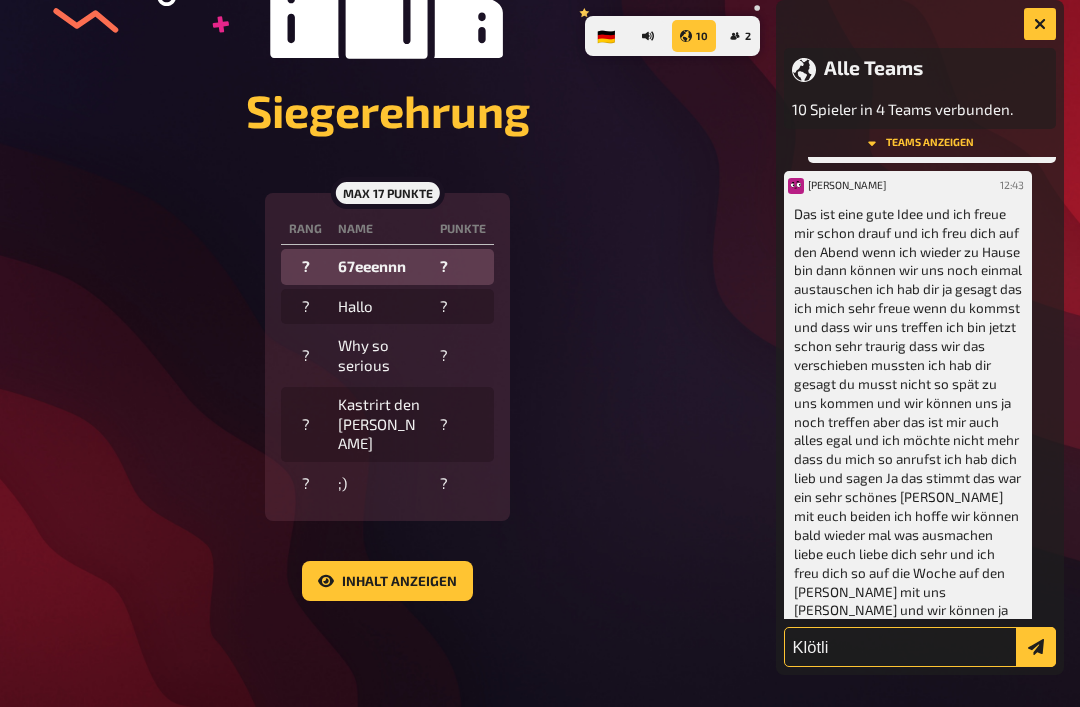 type on "Klötli" 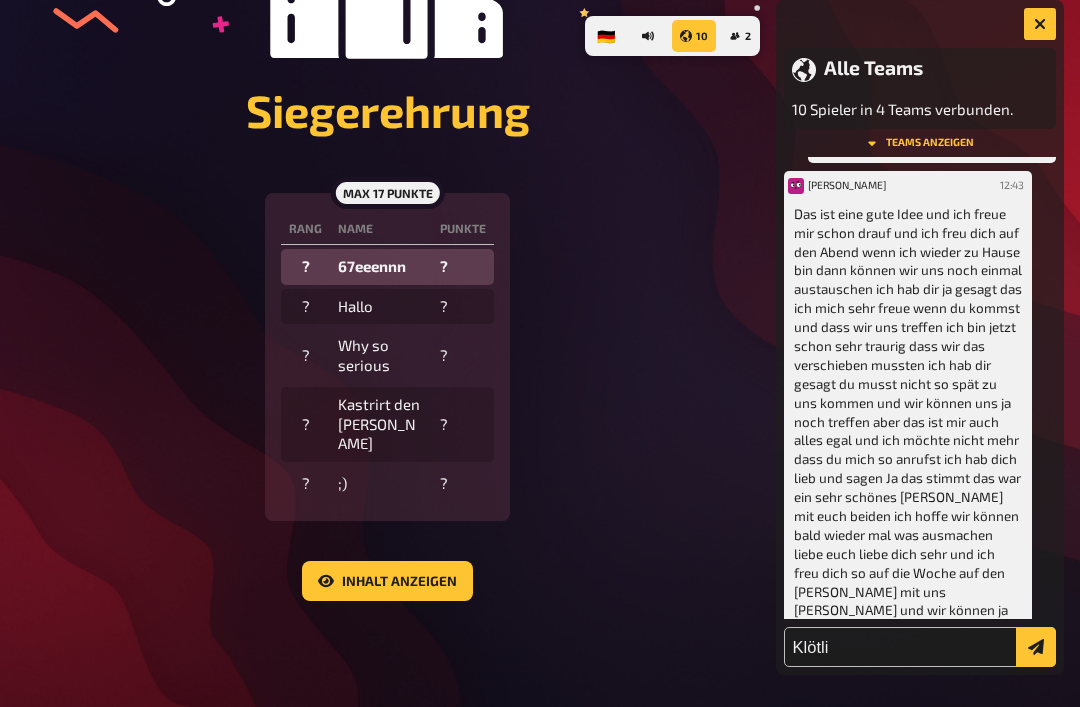 type 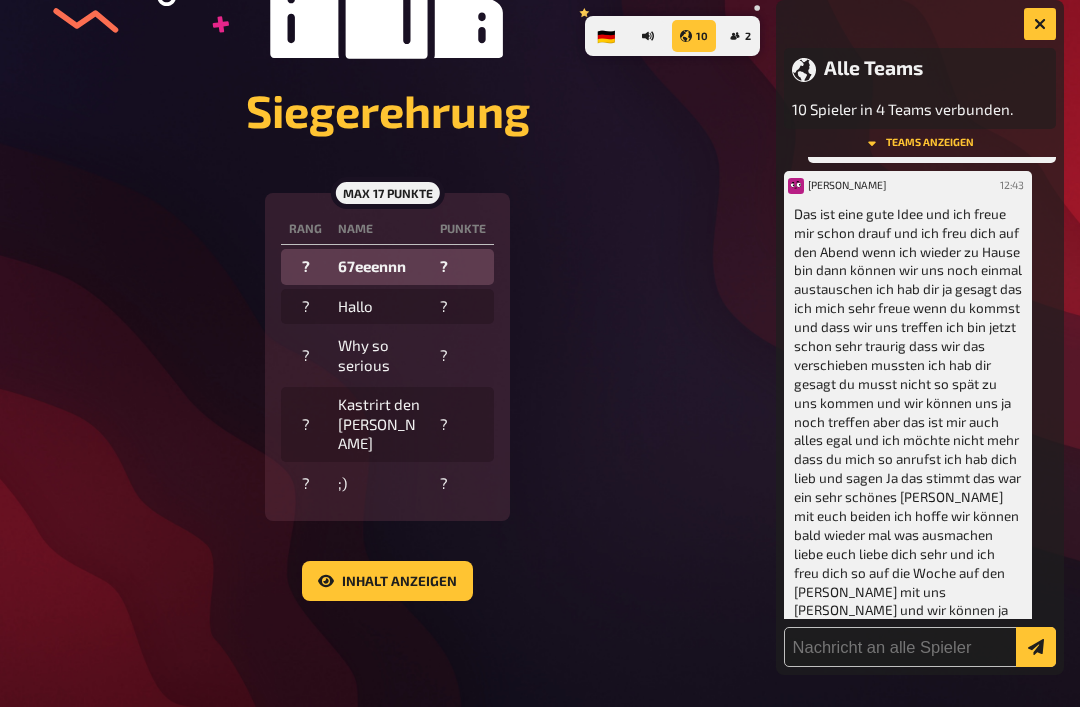 scroll, scrollTop: 968, scrollLeft: 0, axis: vertical 